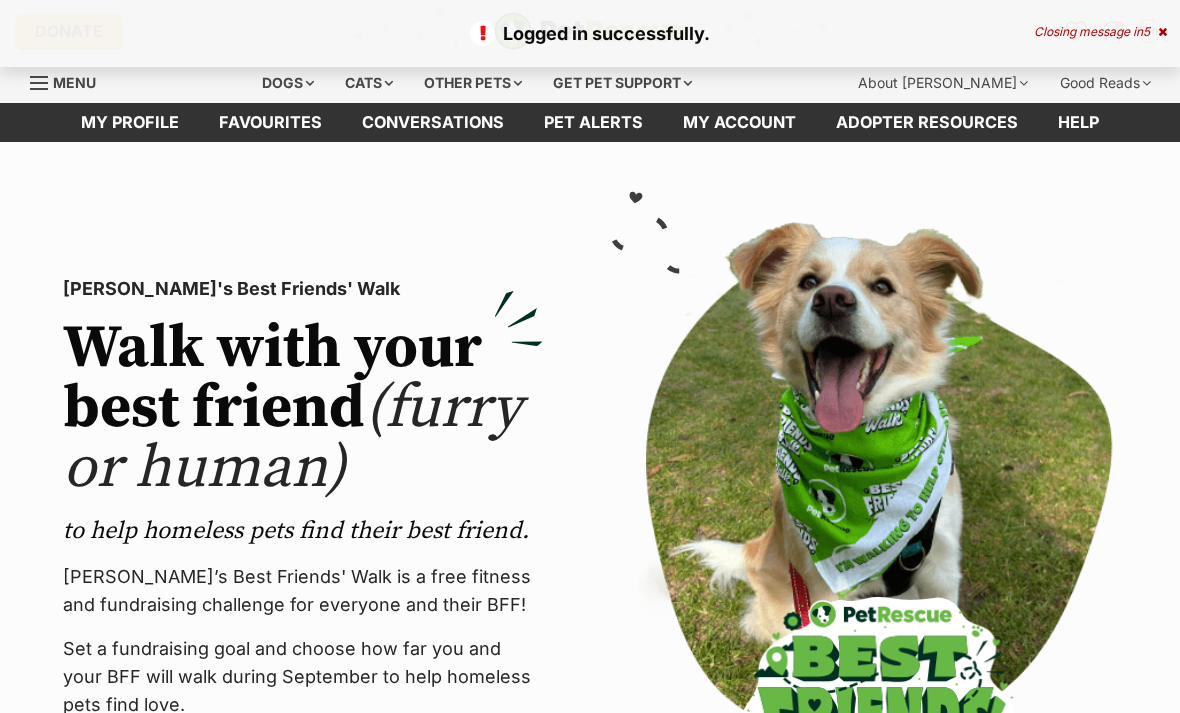 scroll, scrollTop: 0, scrollLeft: 0, axis: both 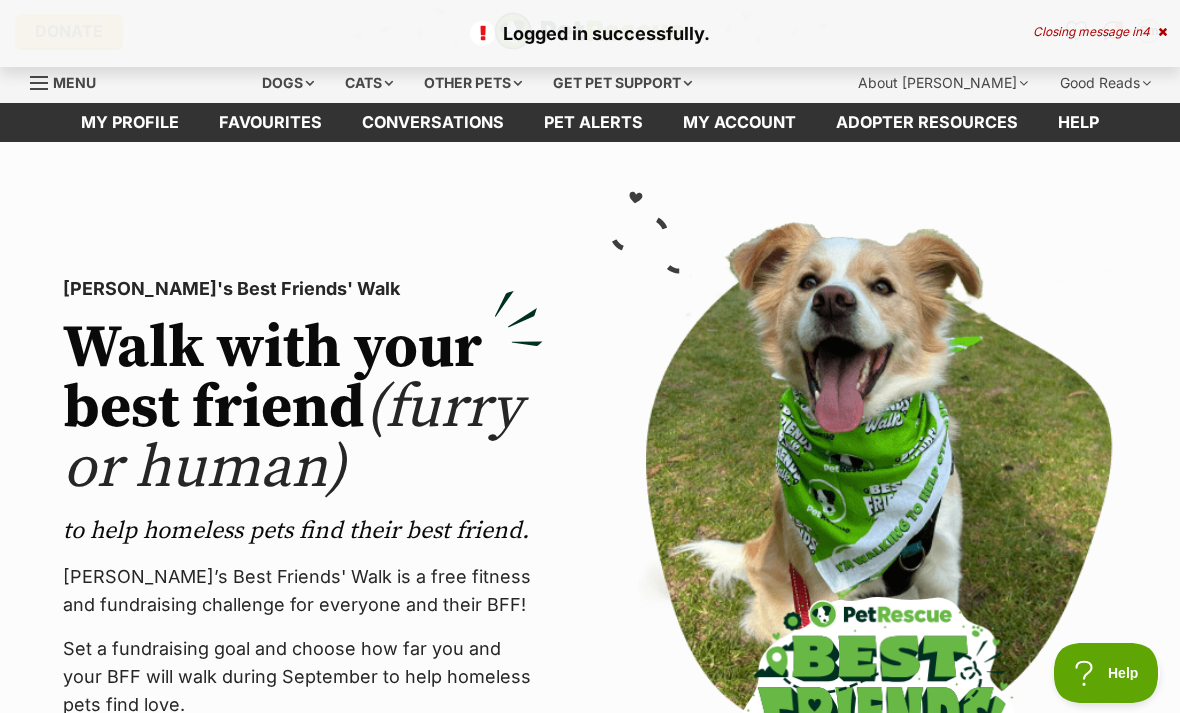 click on "Favourites" at bounding box center [270, 122] 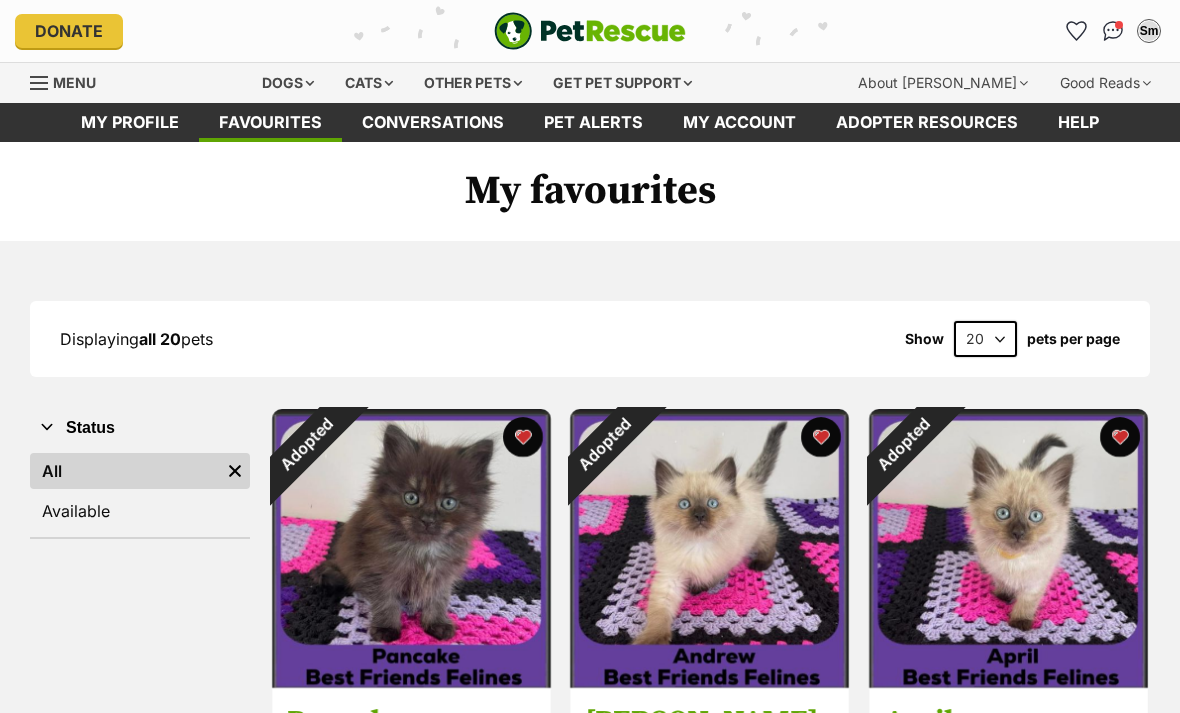 scroll, scrollTop: 0, scrollLeft: 0, axis: both 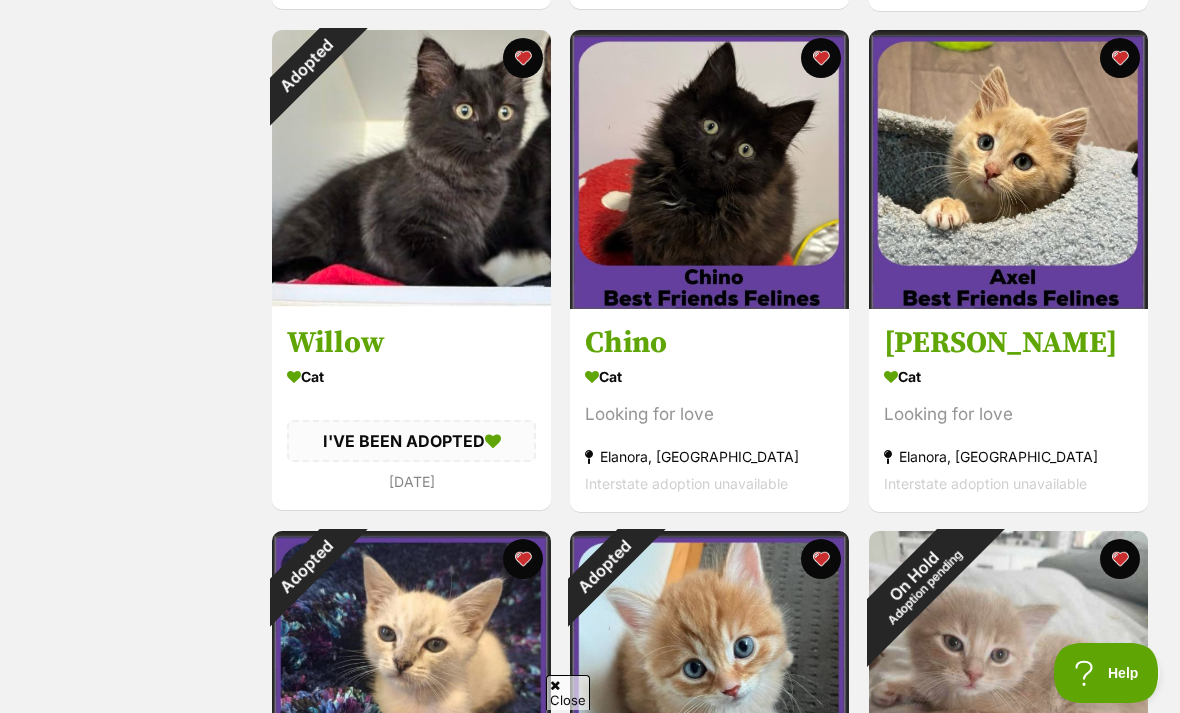 click on "Adopted" at bounding box center (307, 65) 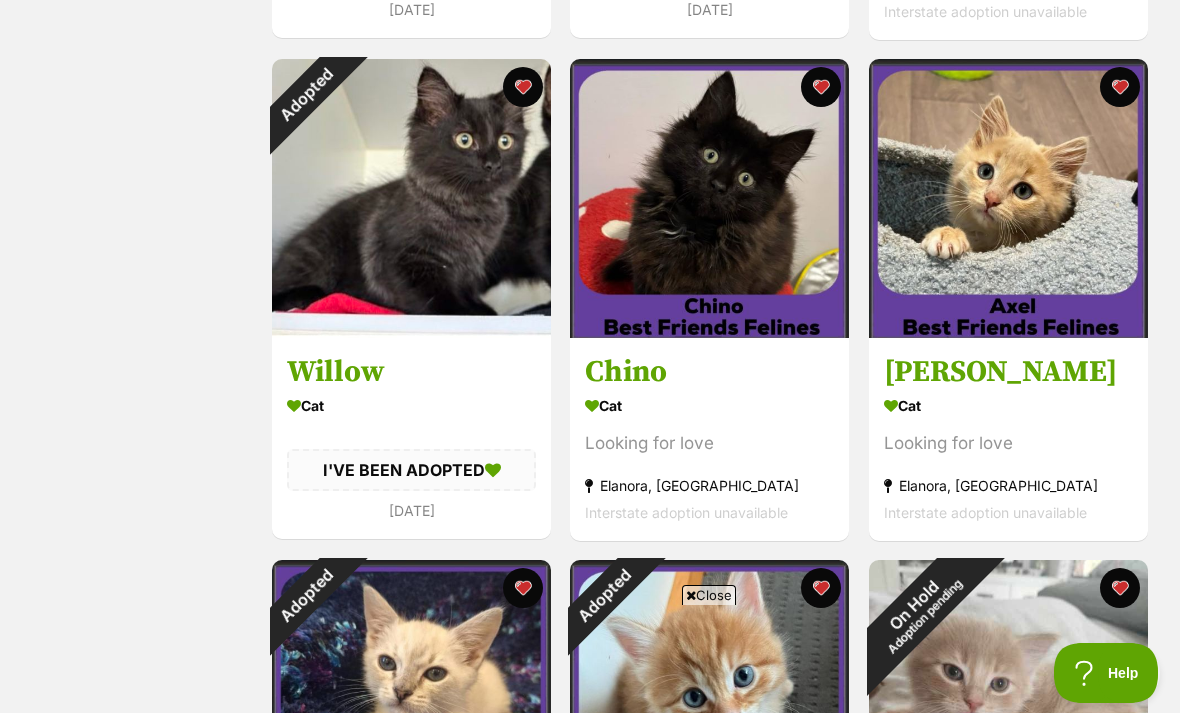 scroll, scrollTop: 0, scrollLeft: 0, axis: both 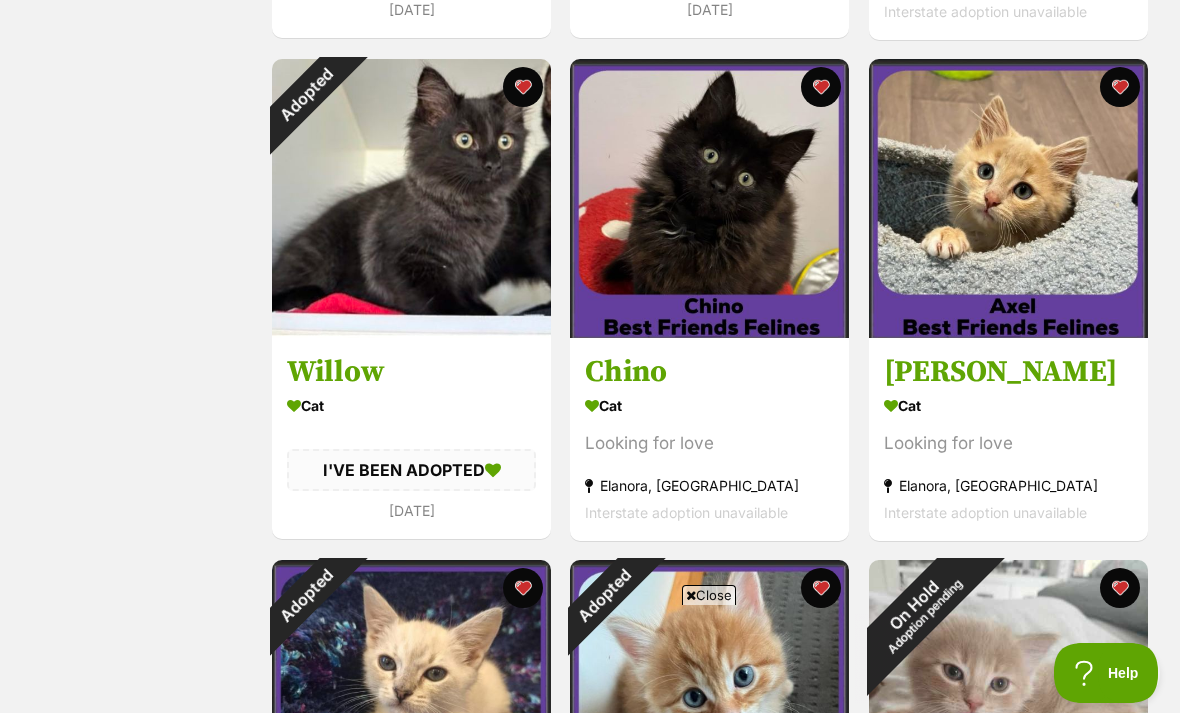 click at bounding box center (523, 87) 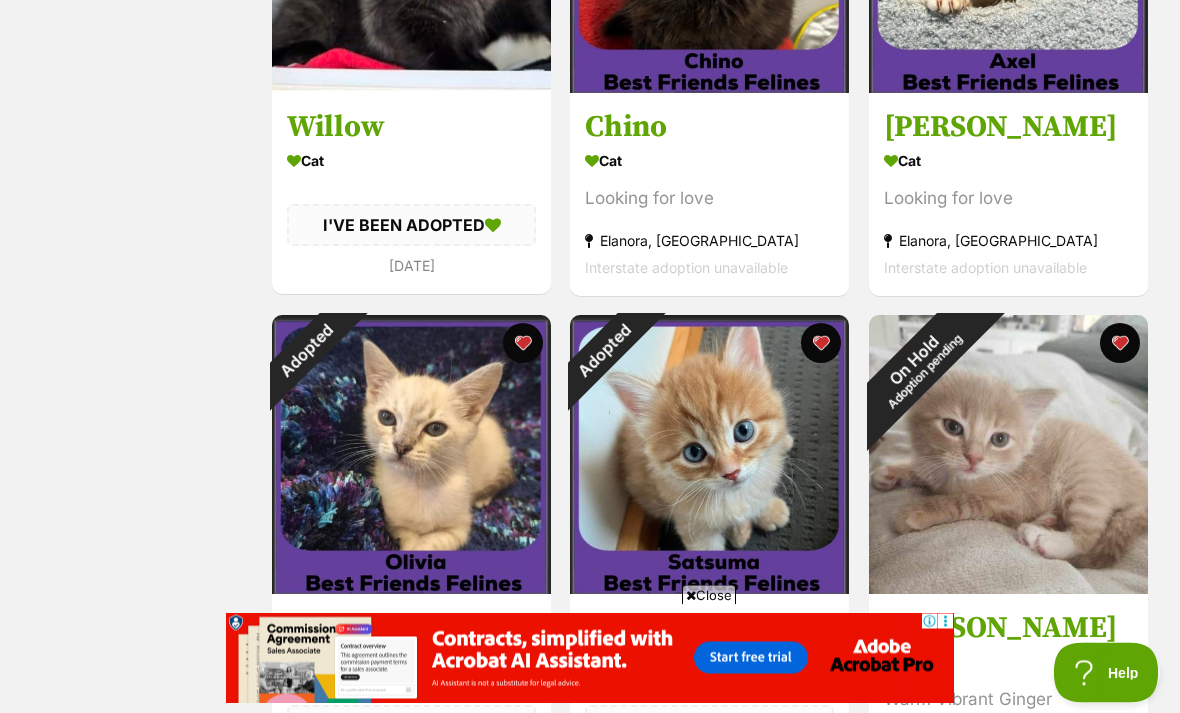 scroll, scrollTop: 1600, scrollLeft: 0, axis: vertical 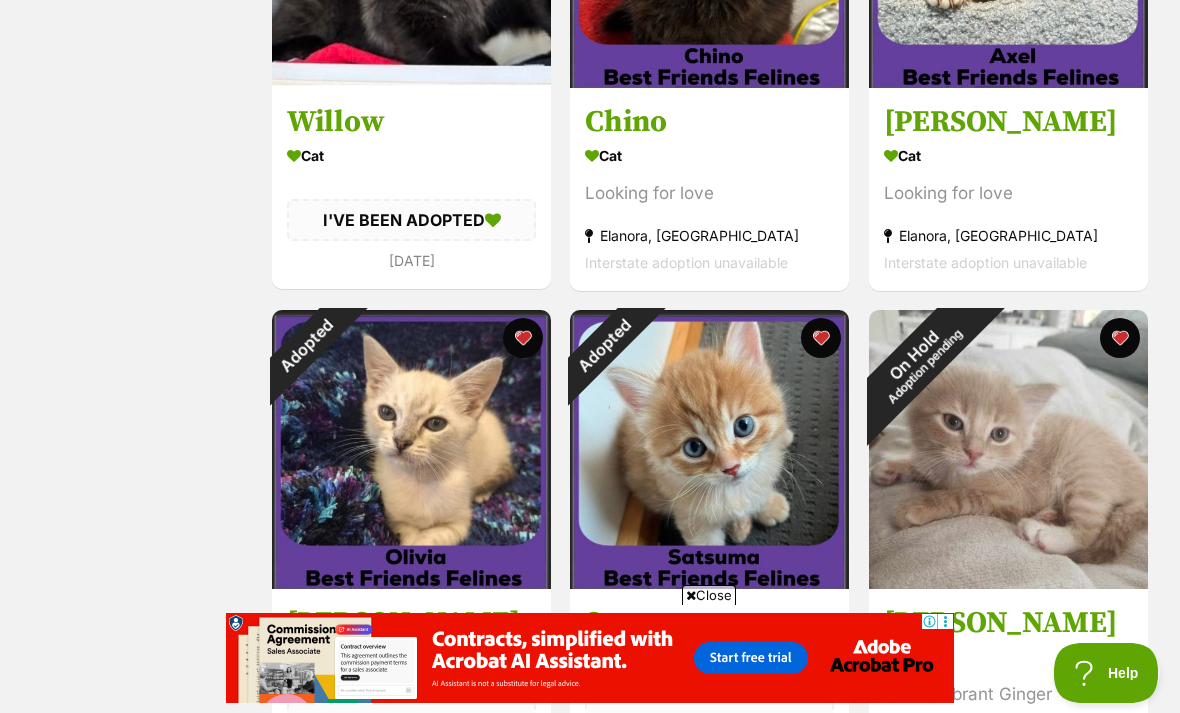 click at bounding box center (523, 338) 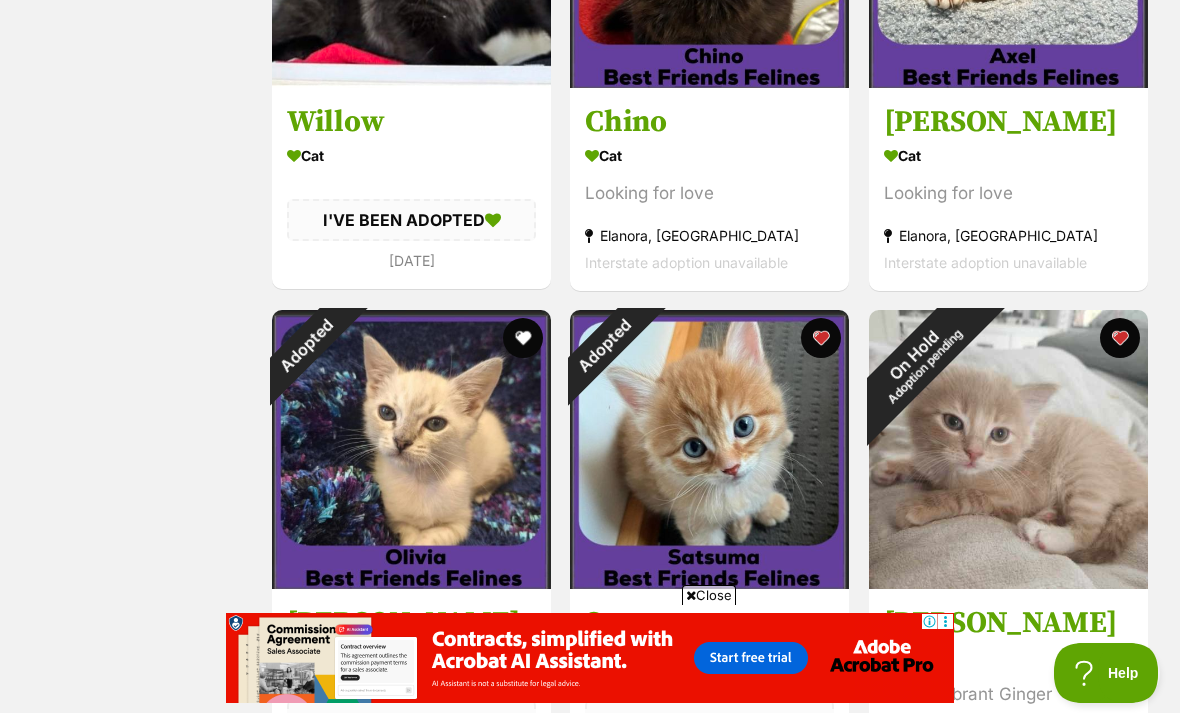click at bounding box center [822, 338] 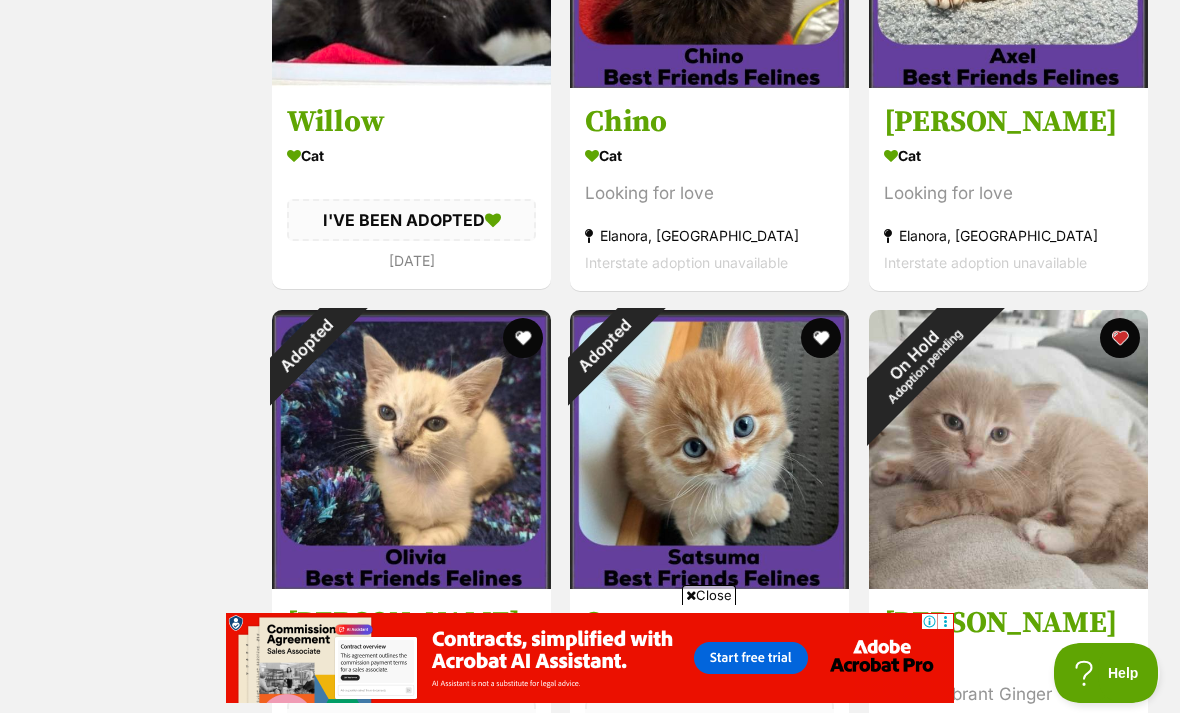 click at bounding box center (1120, 338) 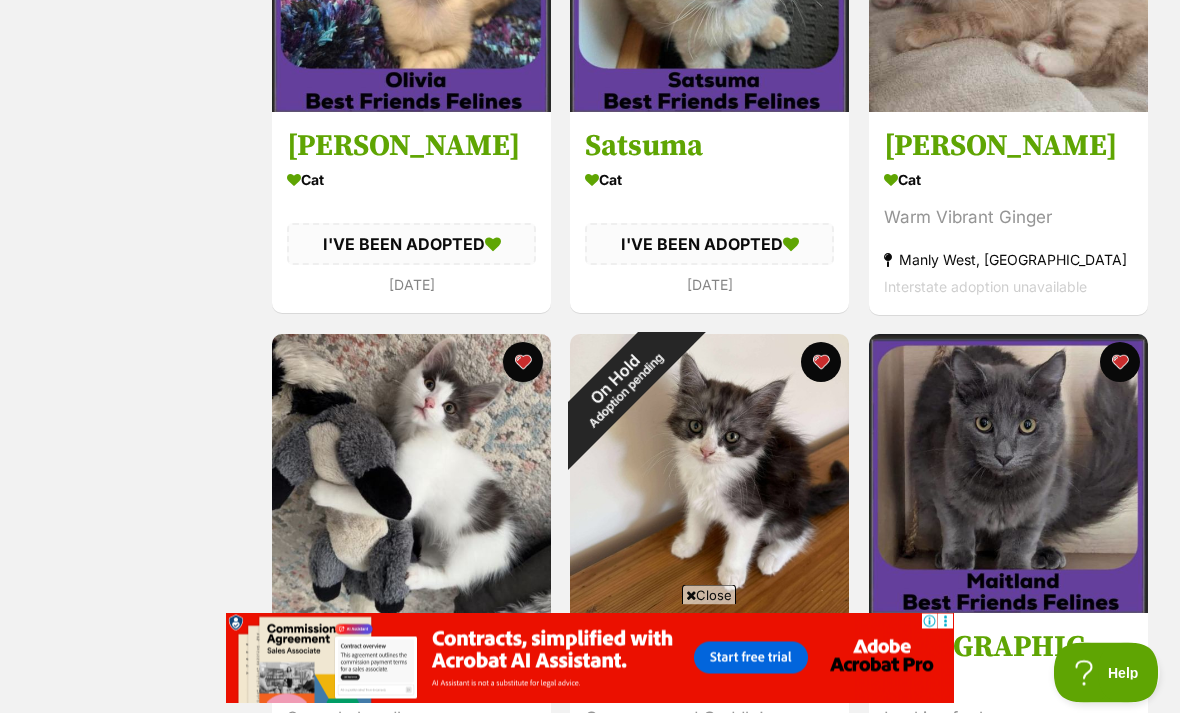 scroll, scrollTop: 2077, scrollLeft: 0, axis: vertical 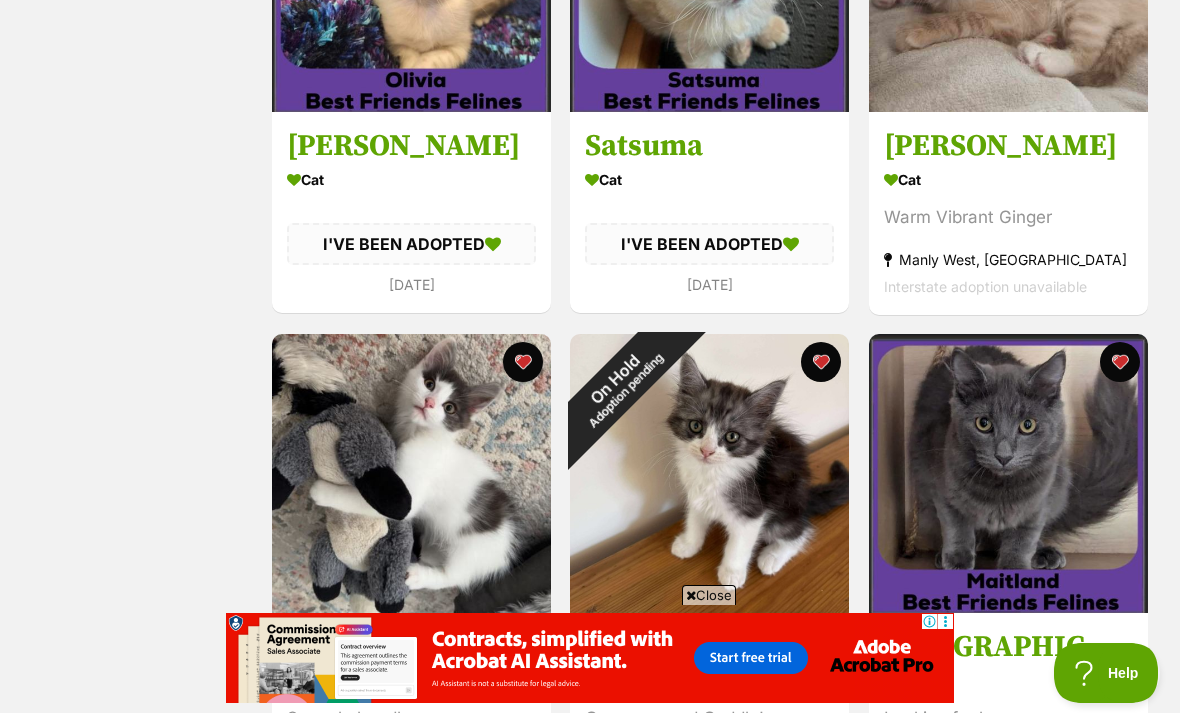 click at bounding box center [822, 362] 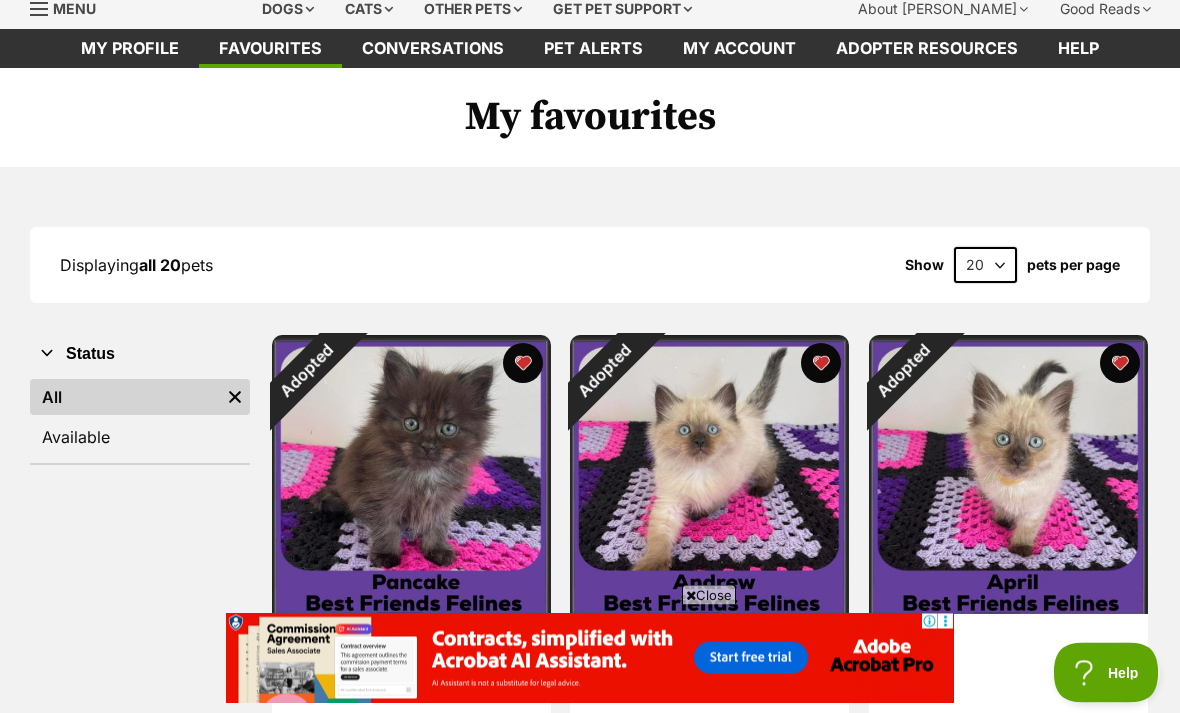 scroll, scrollTop: 74, scrollLeft: 0, axis: vertical 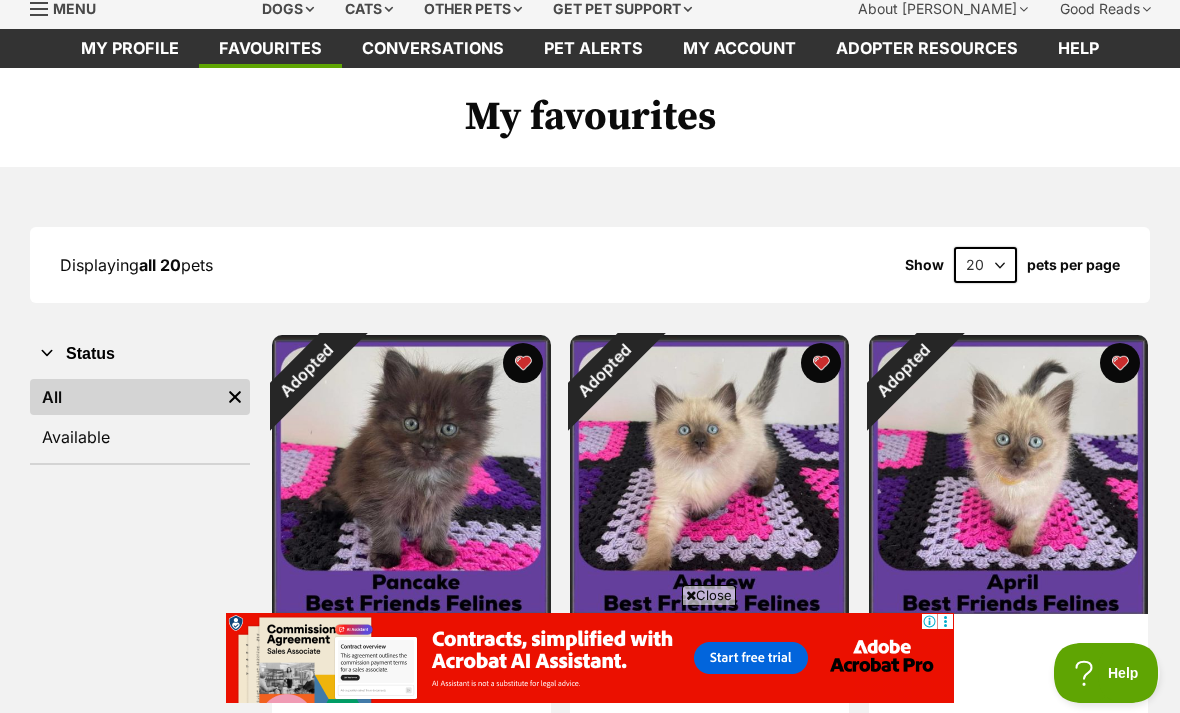 click at bounding box center (523, 363) 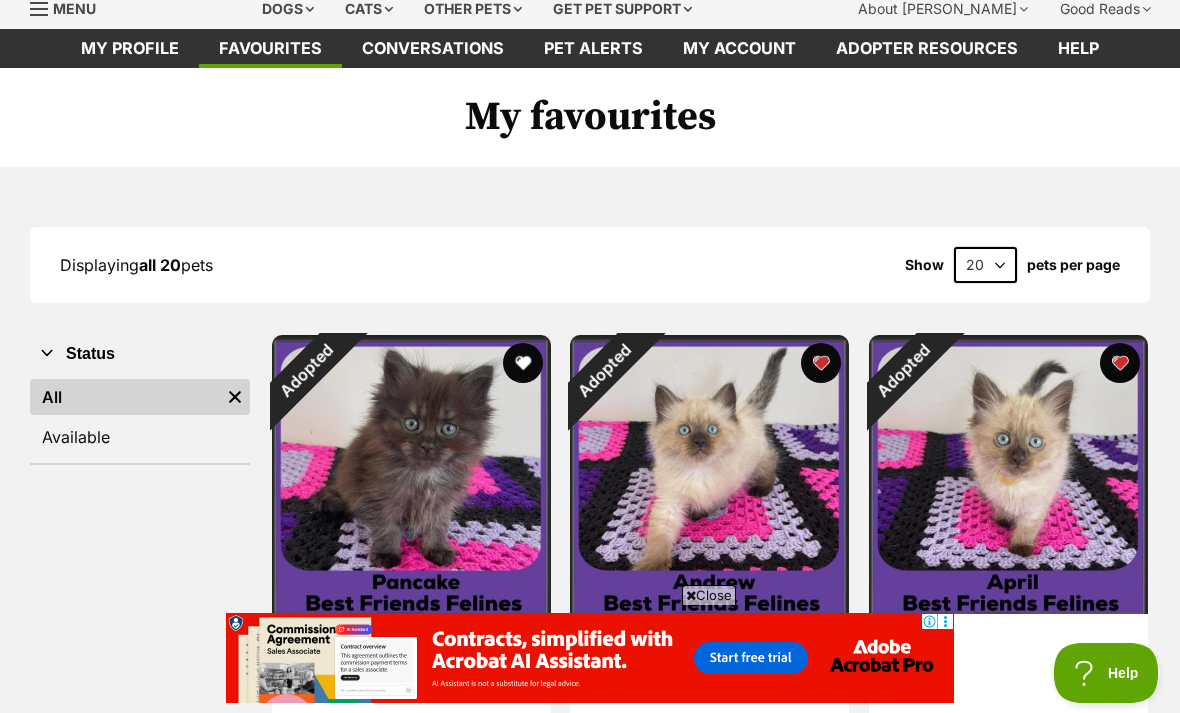 click at bounding box center [822, 363] 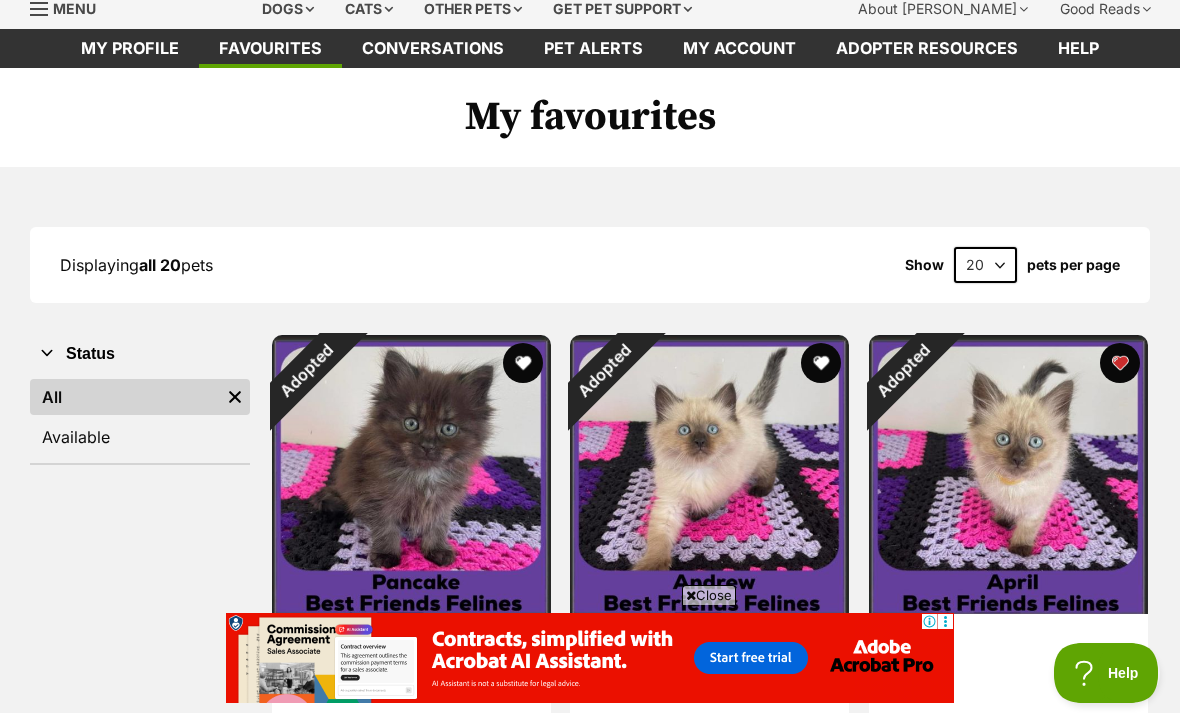 click at bounding box center (1120, 363) 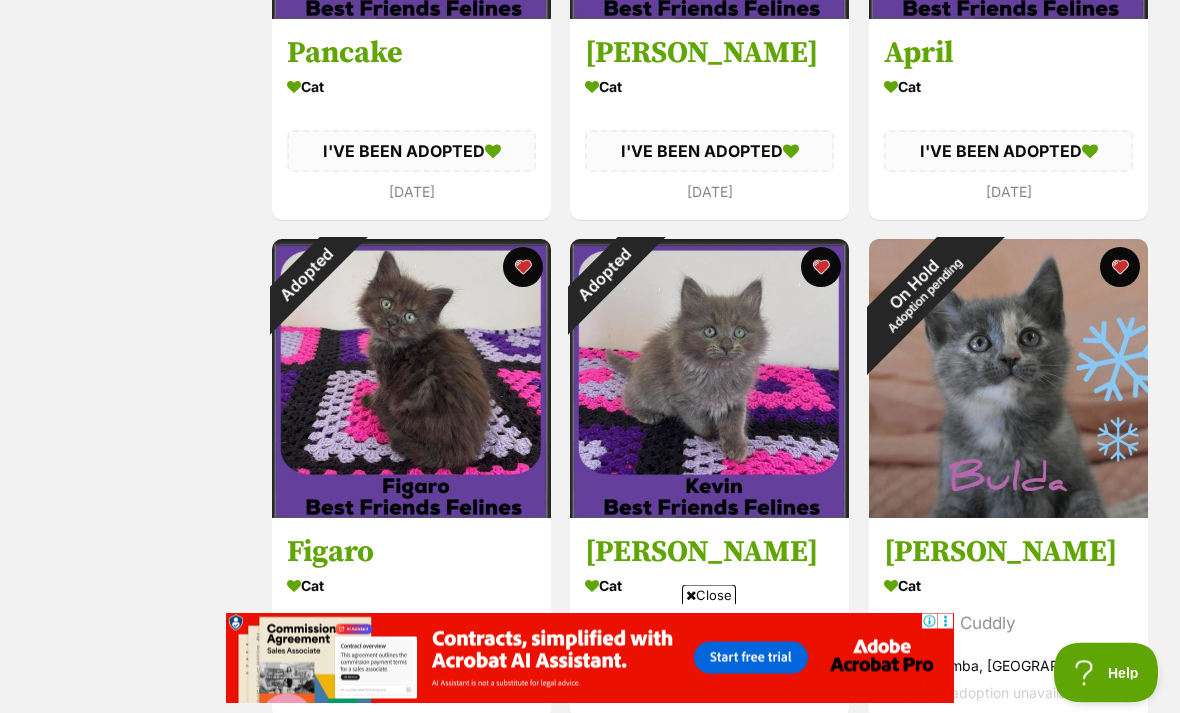 click at bounding box center (822, 268) 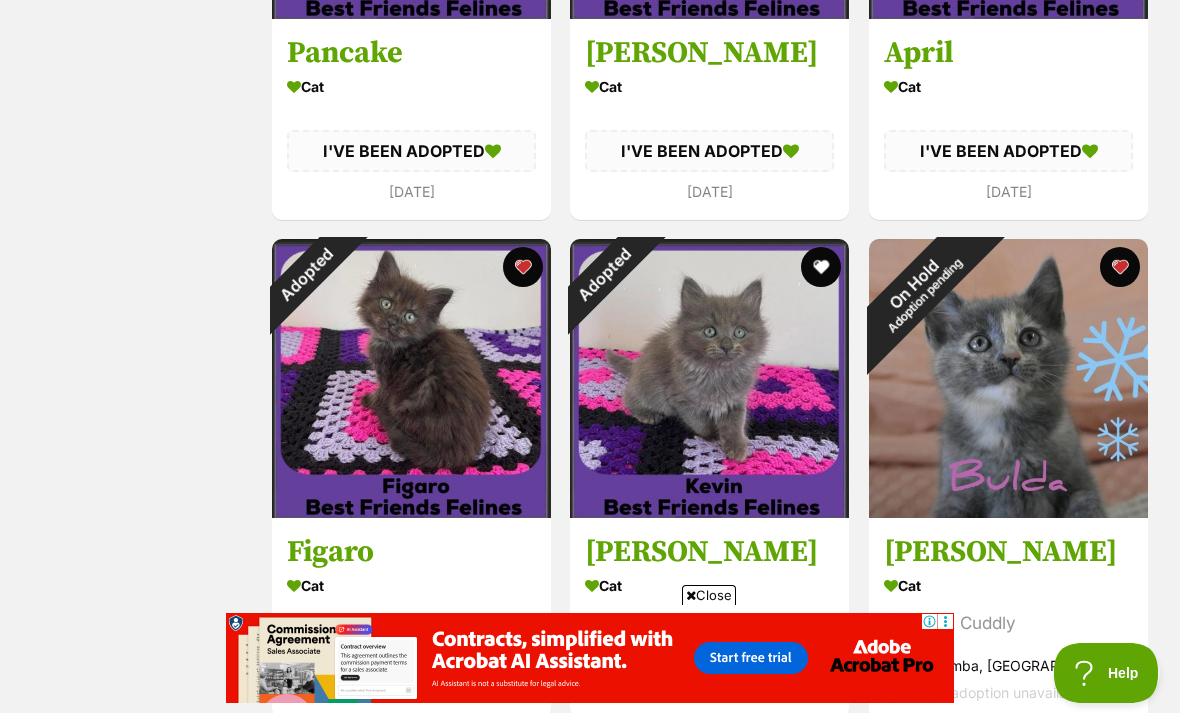 click at bounding box center (523, 267) 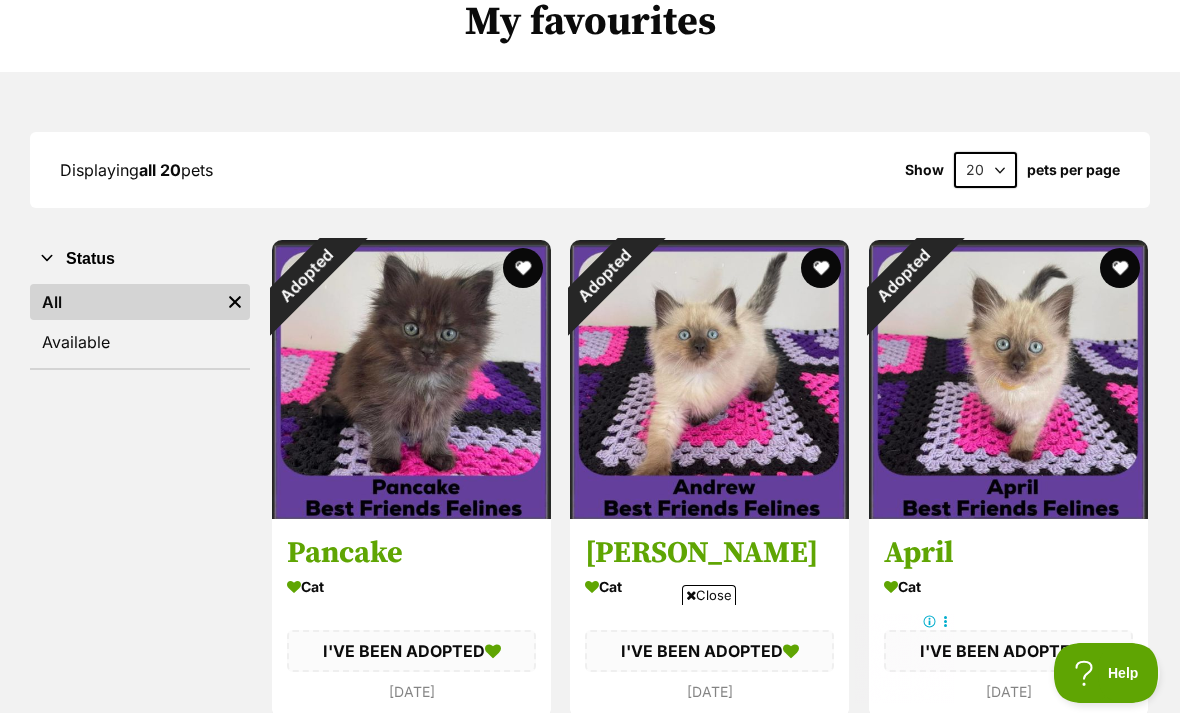 scroll, scrollTop: 0, scrollLeft: 0, axis: both 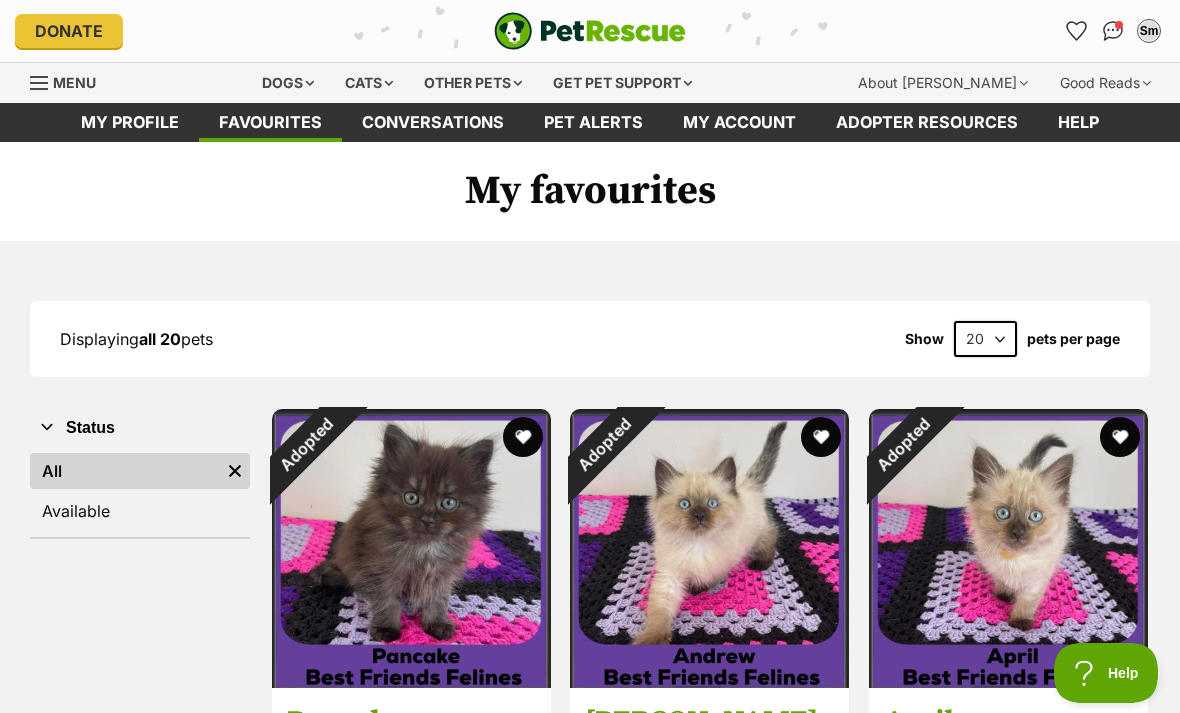 click on "Cats" at bounding box center [369, 83] 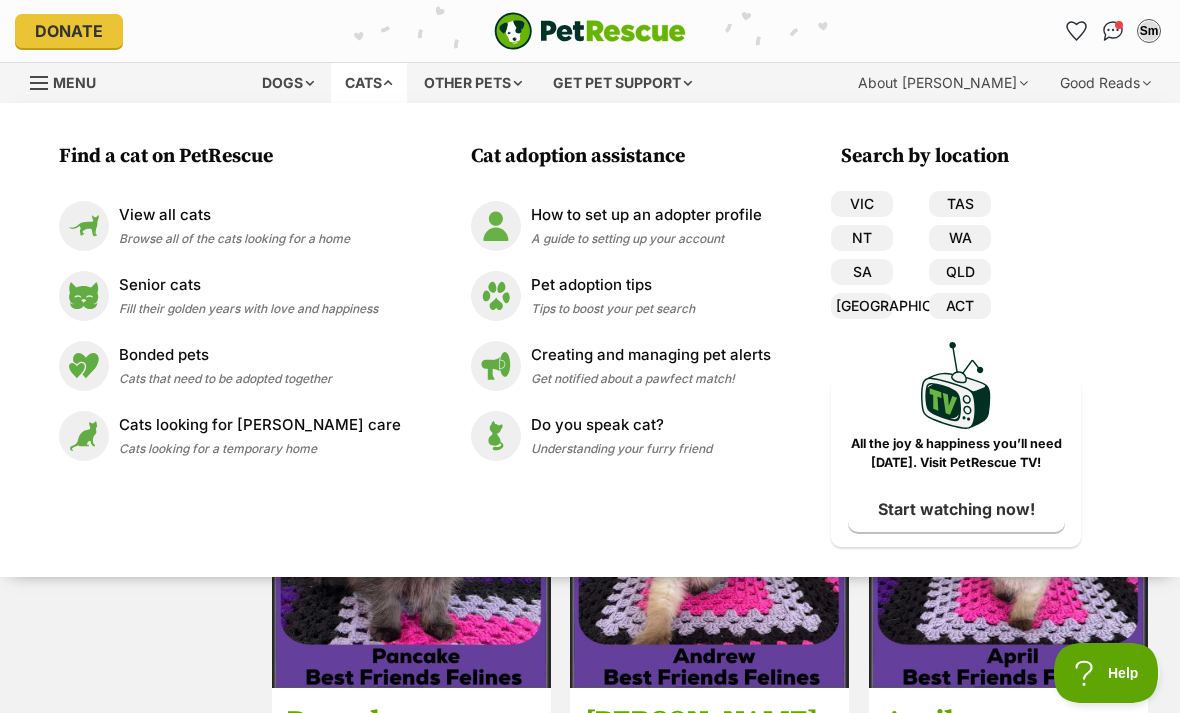 click on "View all cats
Browse all of the cats looking for a home" at bounding box center [234, 225] 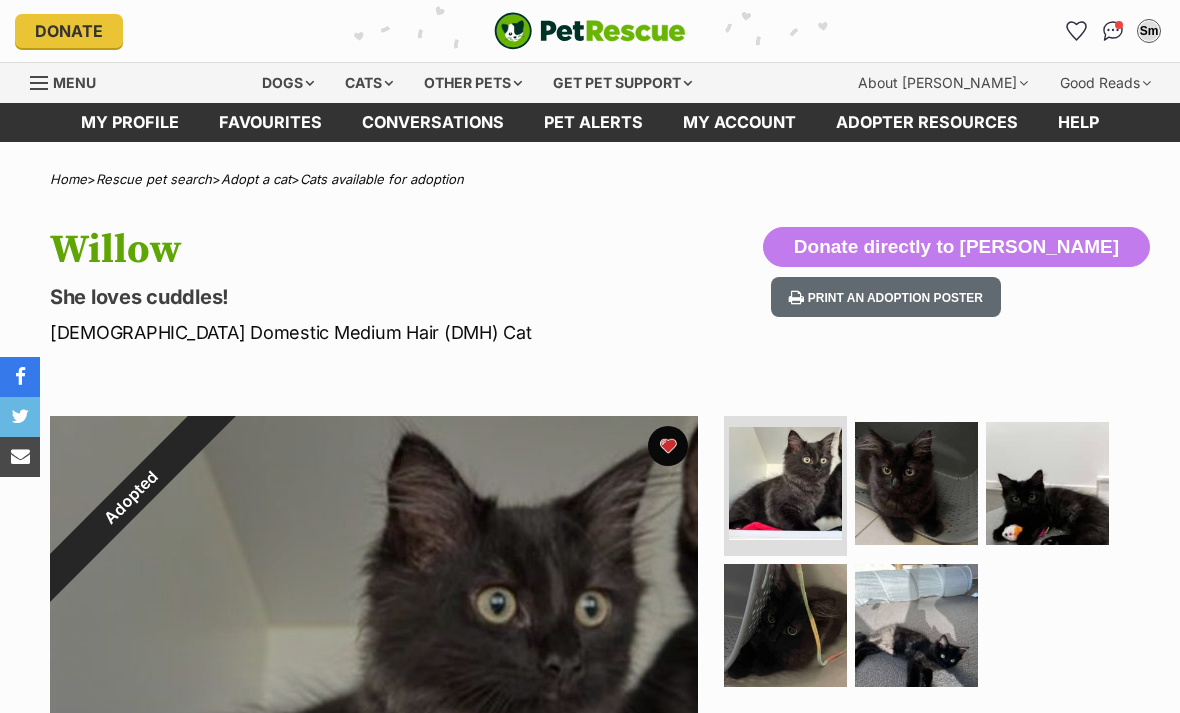 scroll, scrollTop: 0, scrollLeft: 0, axis: both 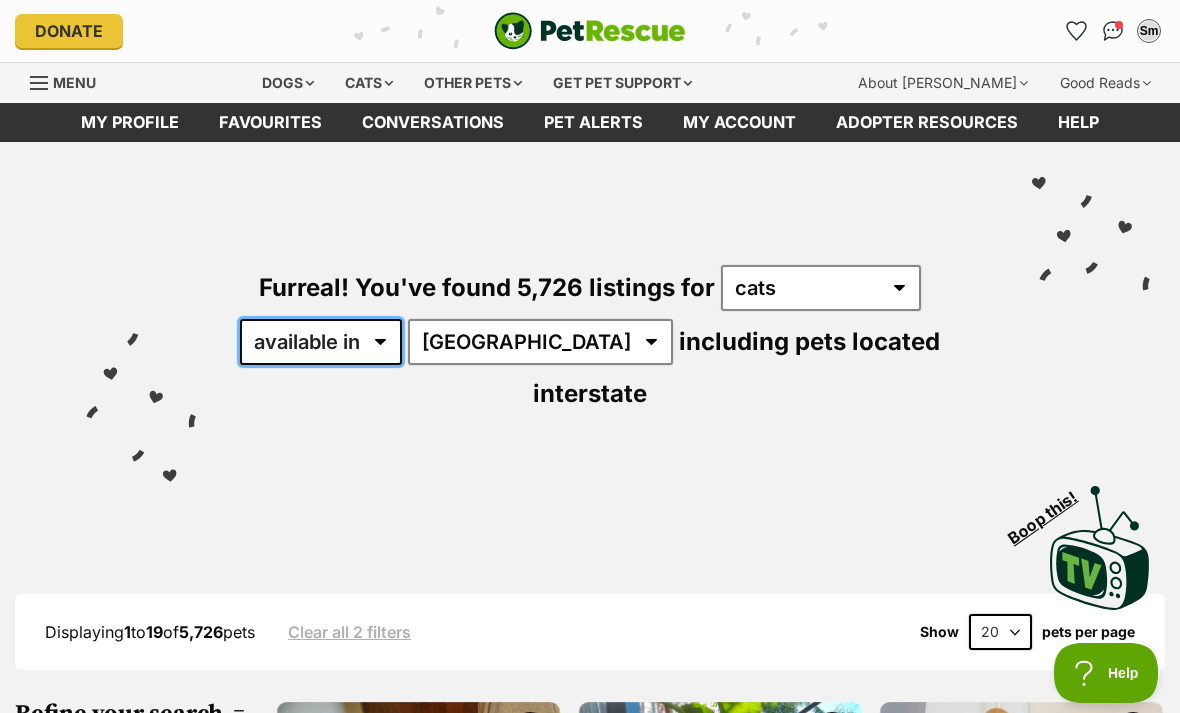 click on "available in
located in" at bounding box center [321, 342] 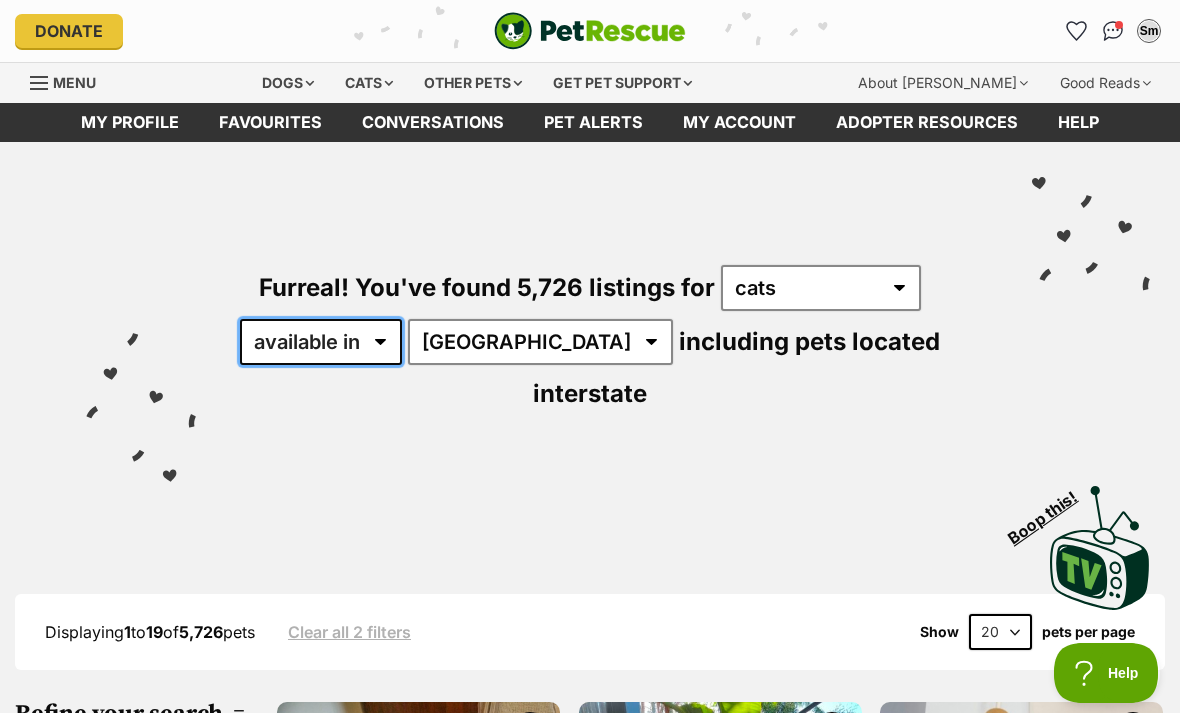 scroll, scrollTop: 0, scrollLeft: 0, axis: both 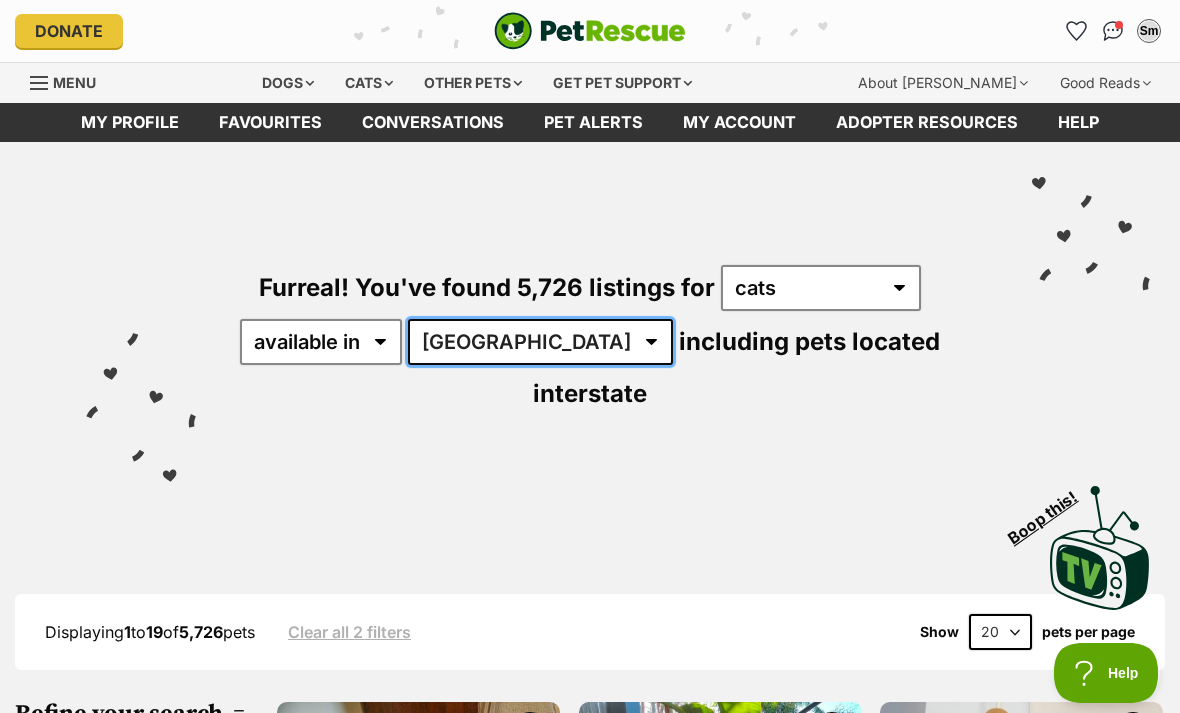 click on "Australia
ACT
NSW
NT
QLD
SA
TAS
VIC
WA" at bounding box center (540, 342) 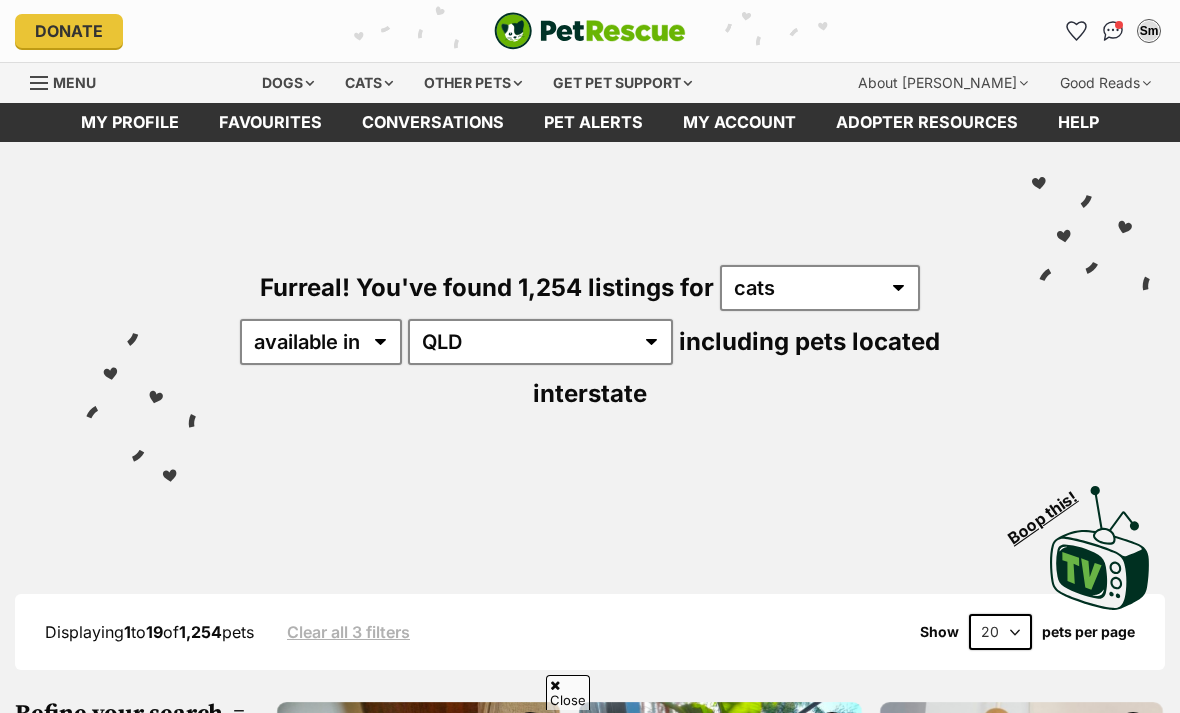 scroll, scrollTop: 358, scrollLeft: 0, axis: vertical 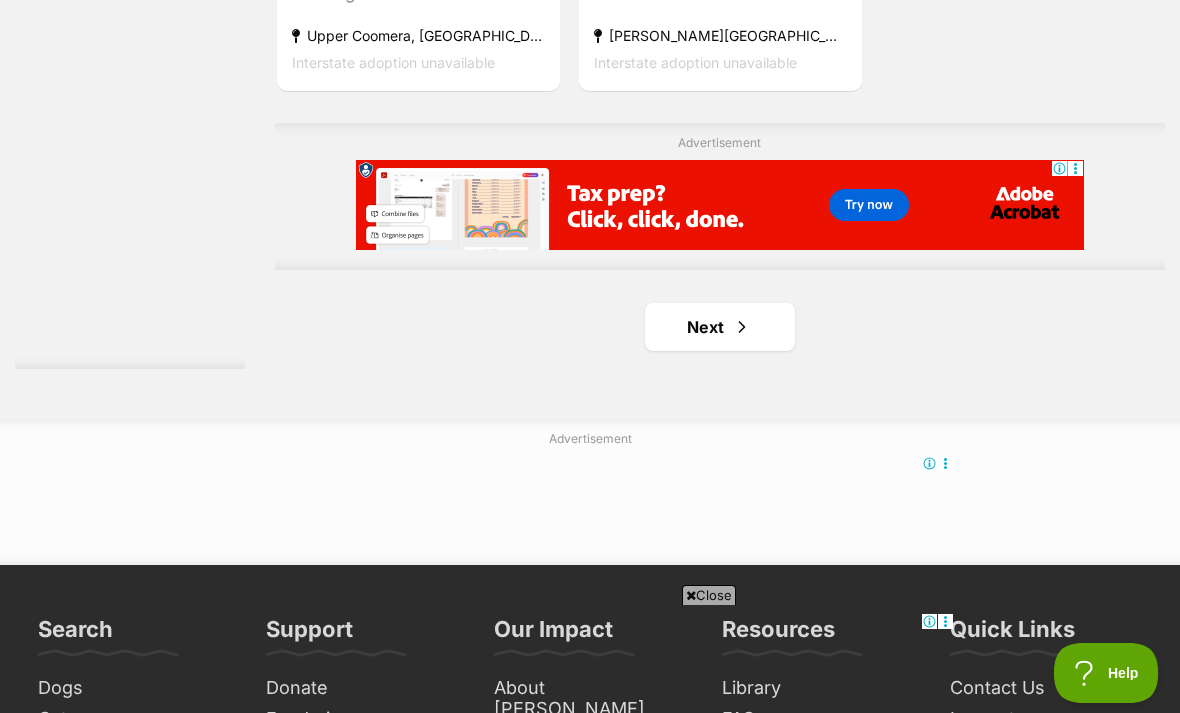 click at bounding box center (742, 327) 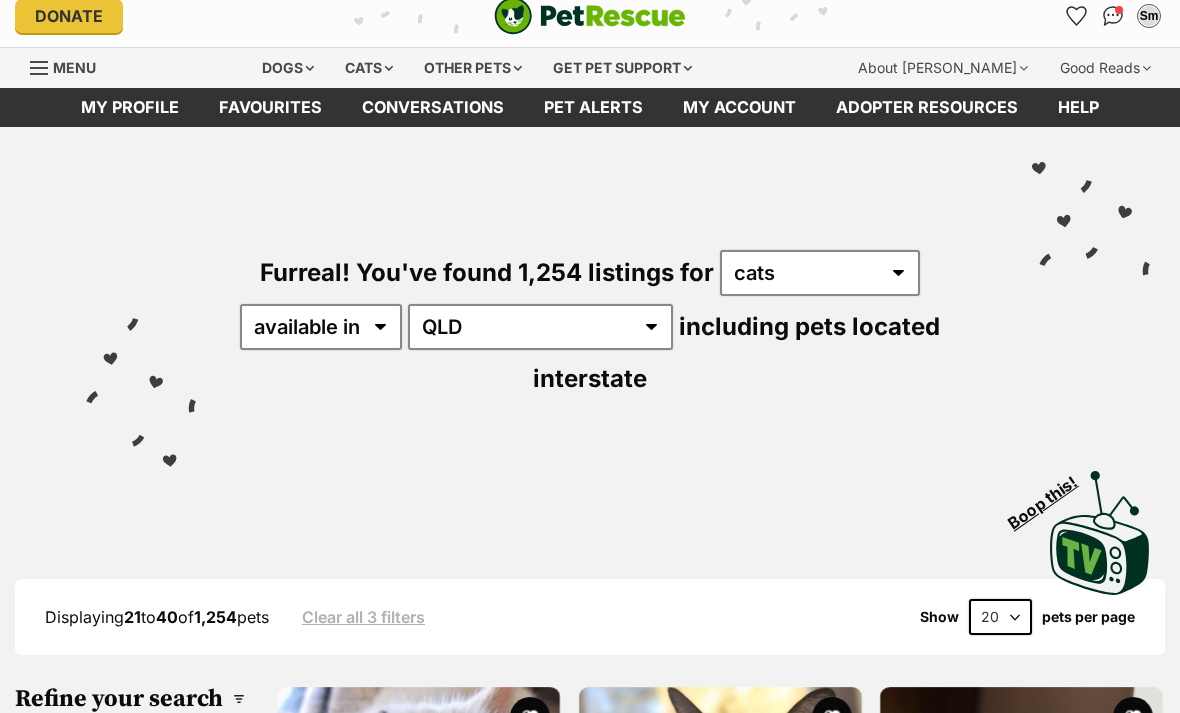 scroll, scrollTop: 0, scrollLeft: 0, axis: both 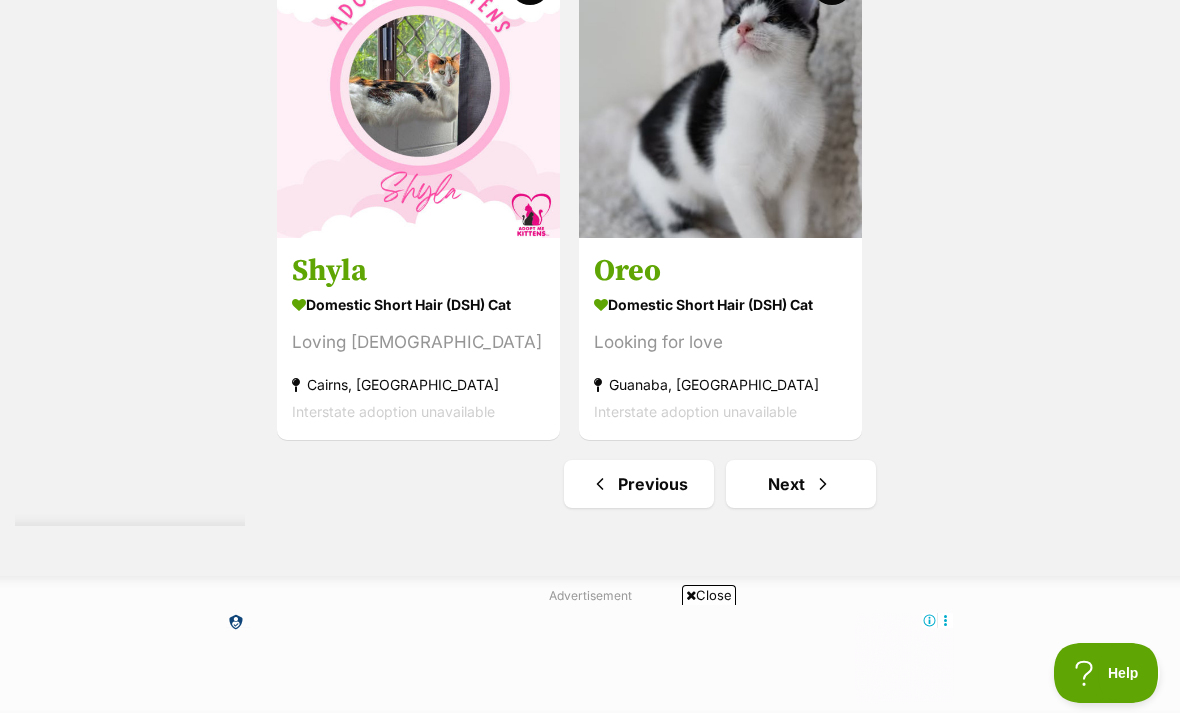 click at bounding box center (823, 484) 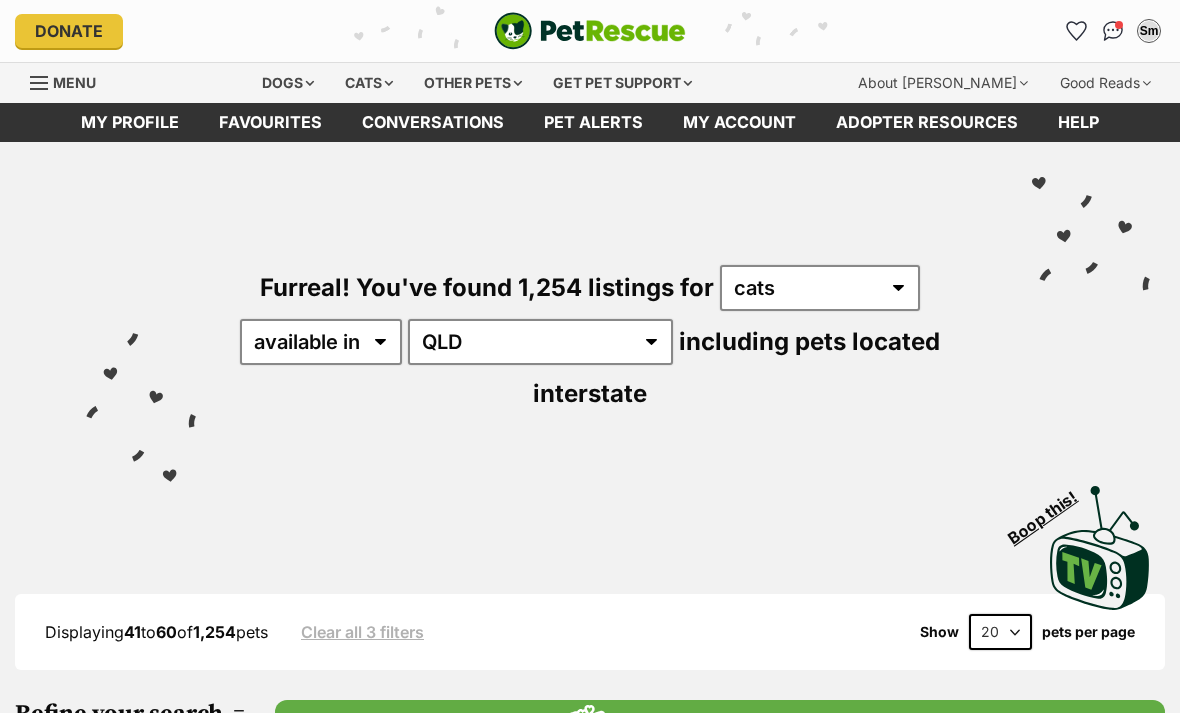 scroll, scrollTop: 401, scrollLeft: 0, axis: vertical 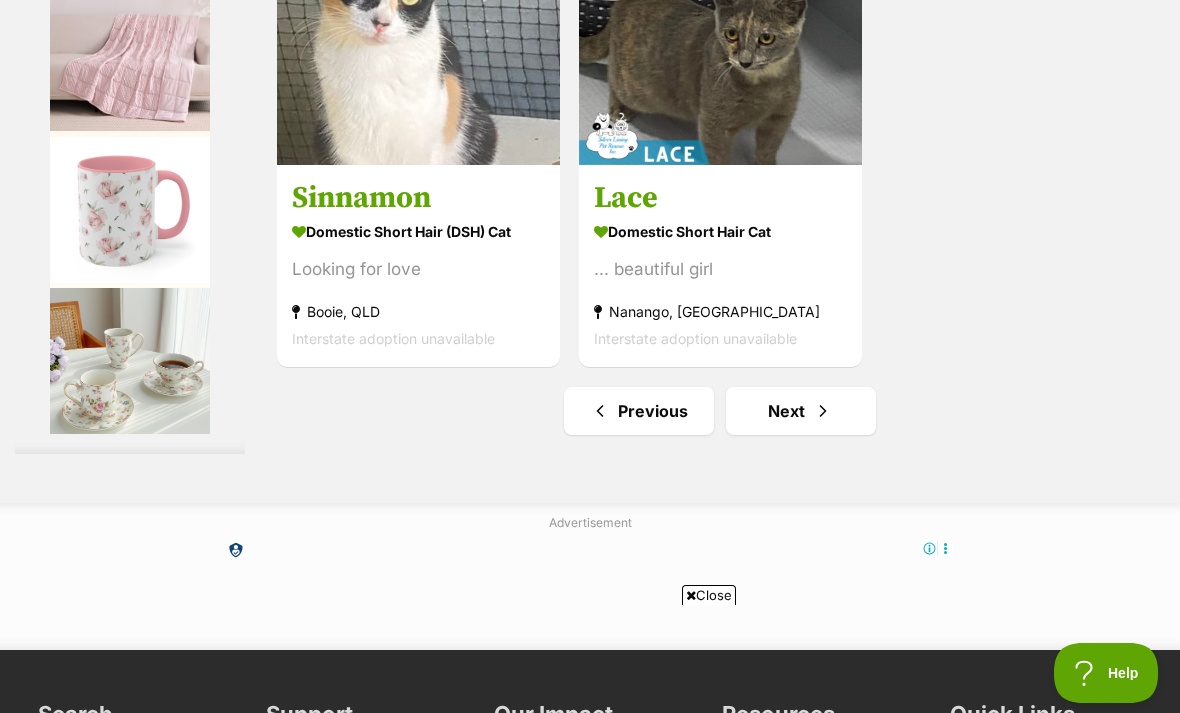 click on "Next" at bounding box center (801, 411) 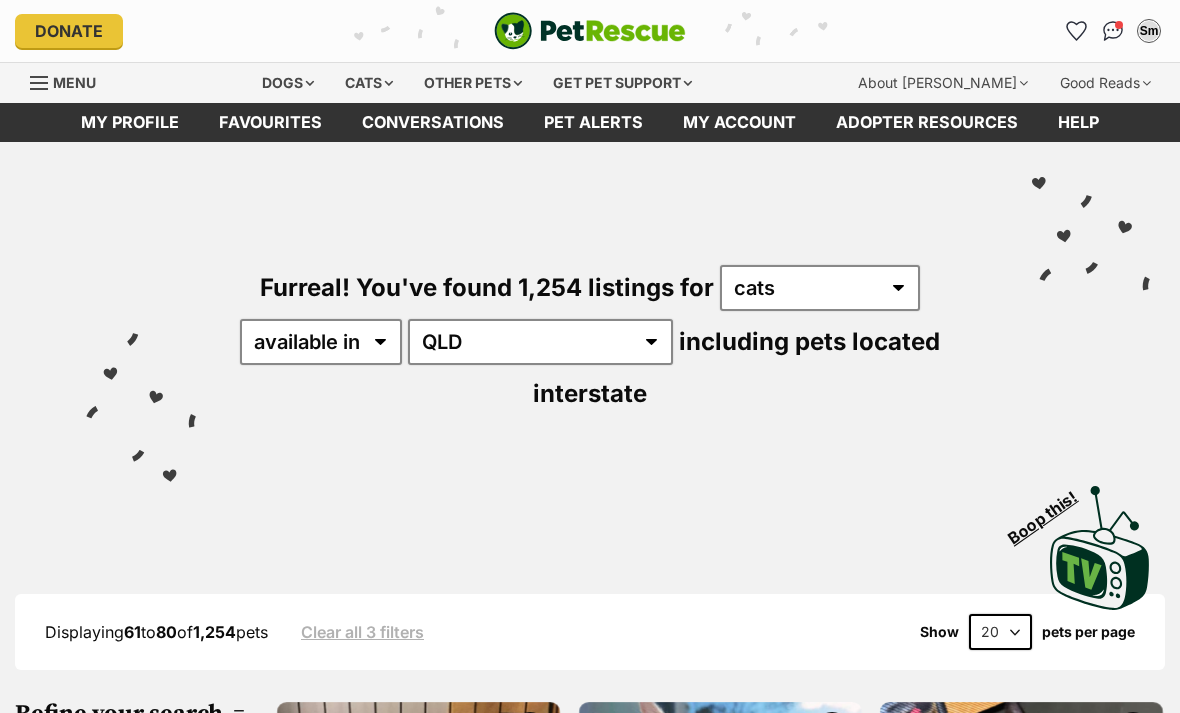 scroll, scrollTop: 345, scrollLeft: 0, axis: vertical 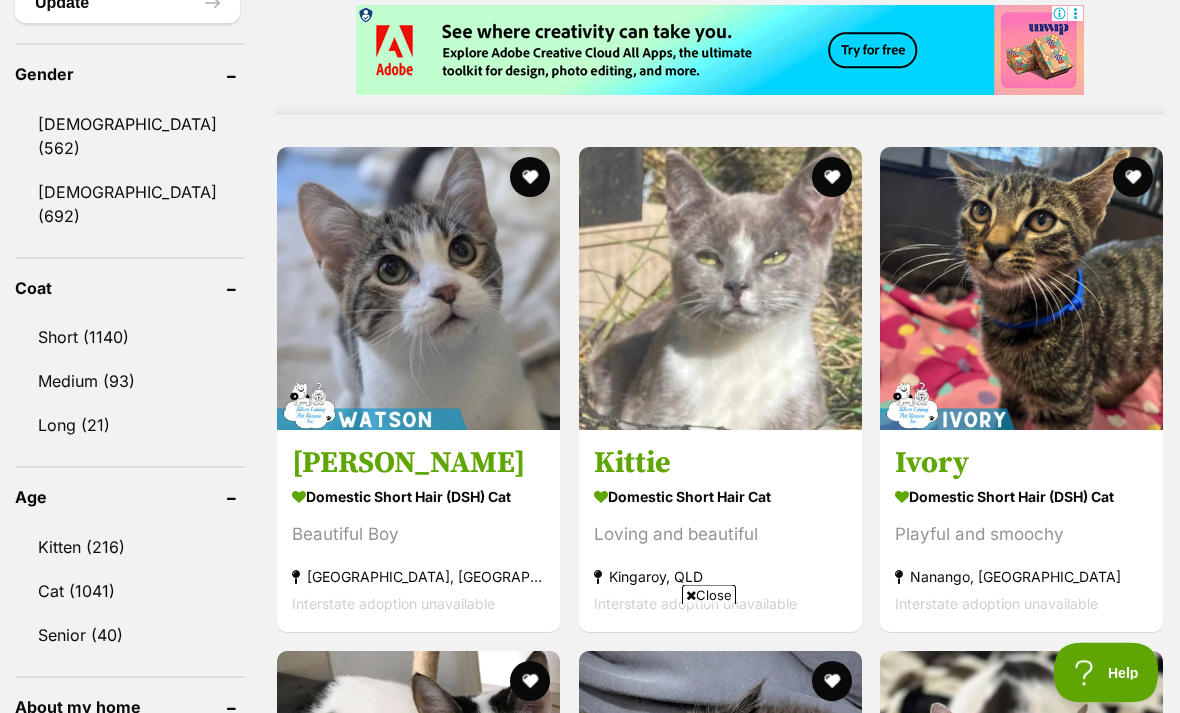 click at bounding box center [831, 178] 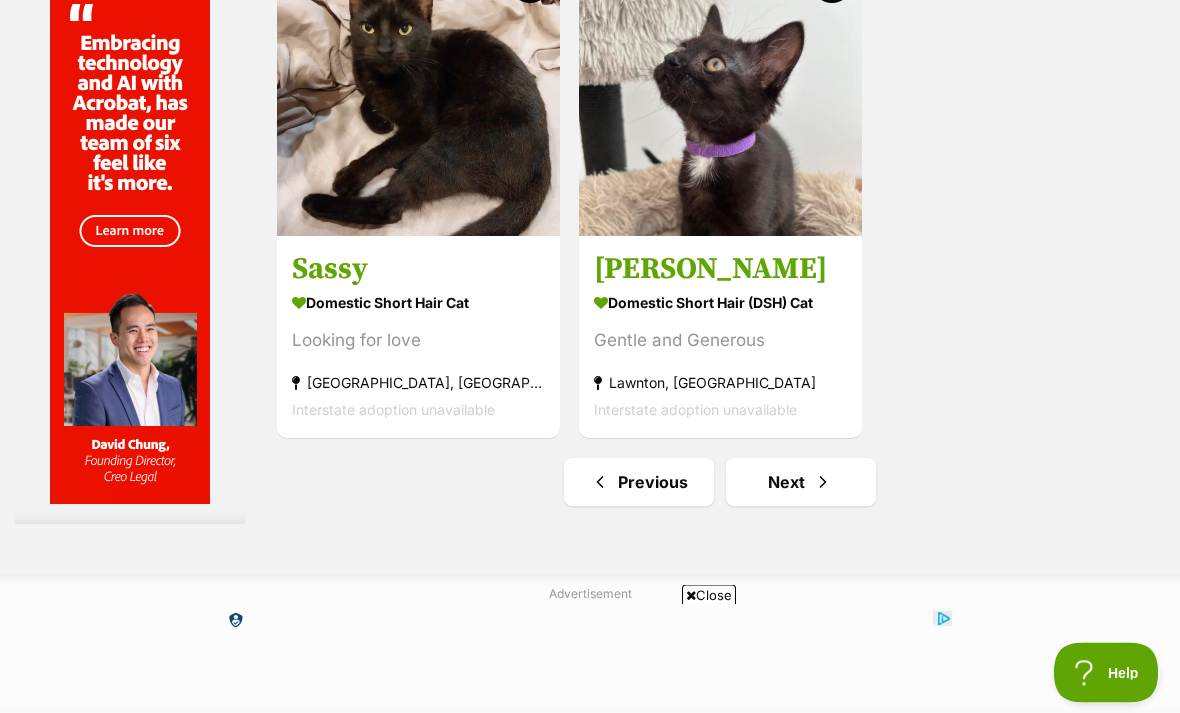 scroll, scrollTop: 4342, scrollLeft: 0, axis: vertical 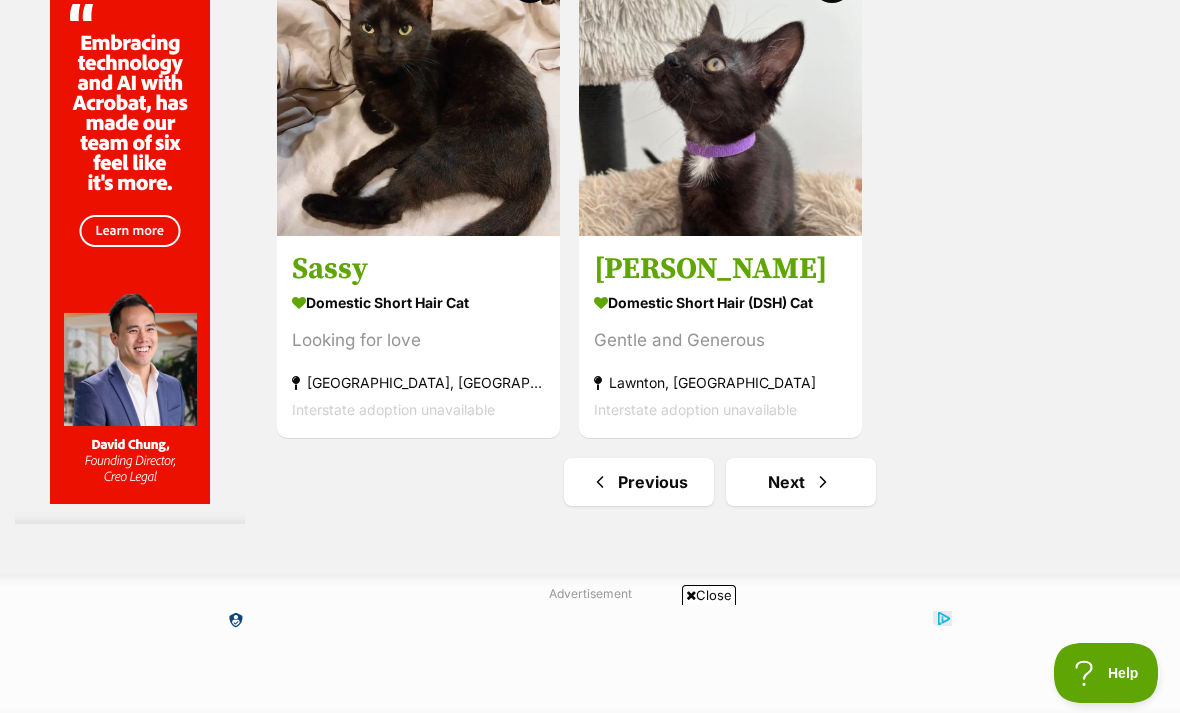 click on "Next" at bounding box center [801, 482] 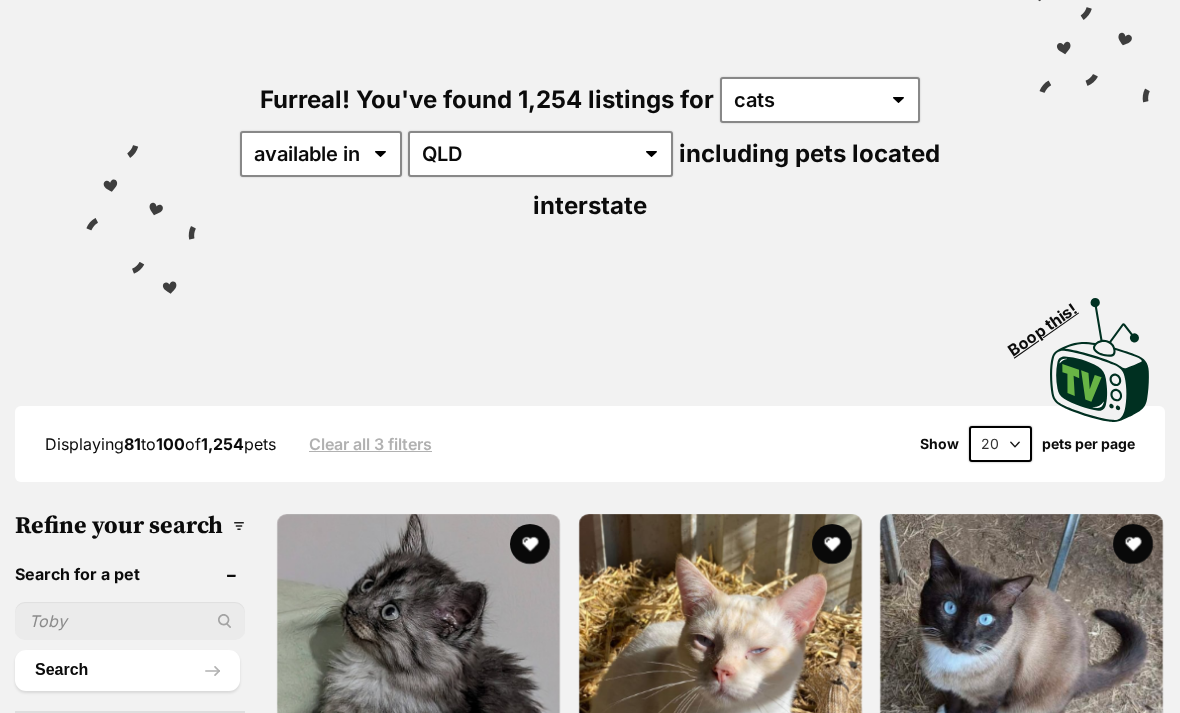 scroll, scrollTop: 0, scrollLeft: 0, axis: both 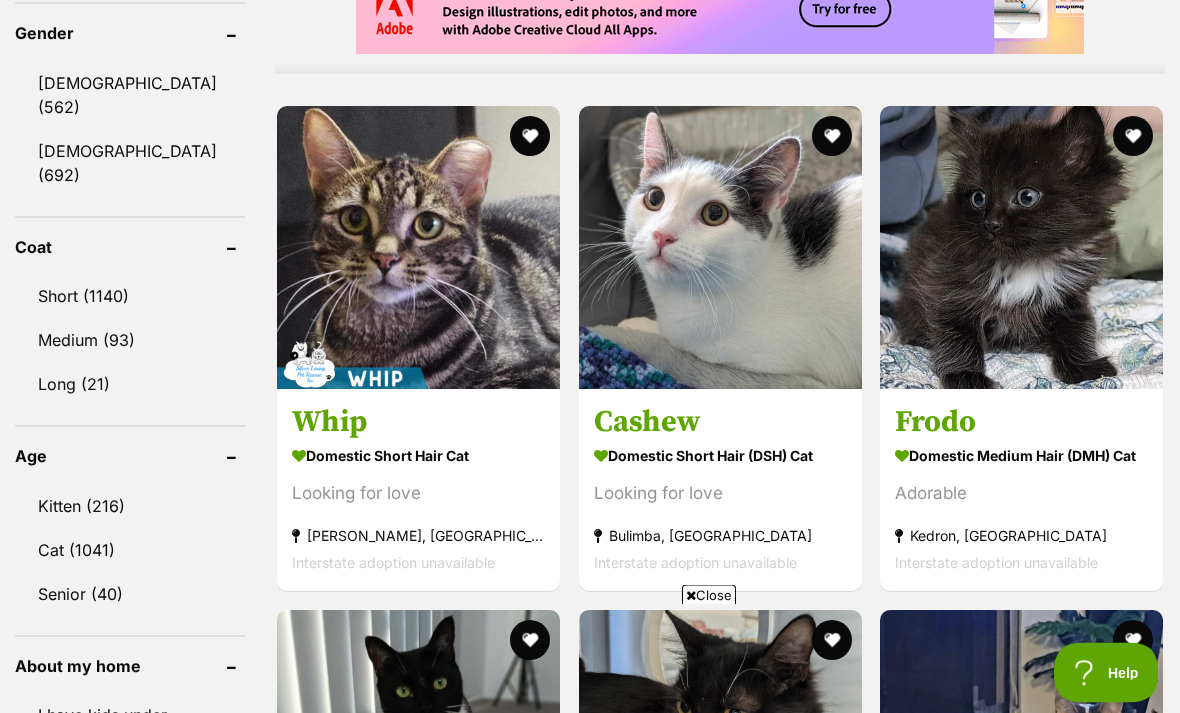 click at bounding box center (1133, 137) 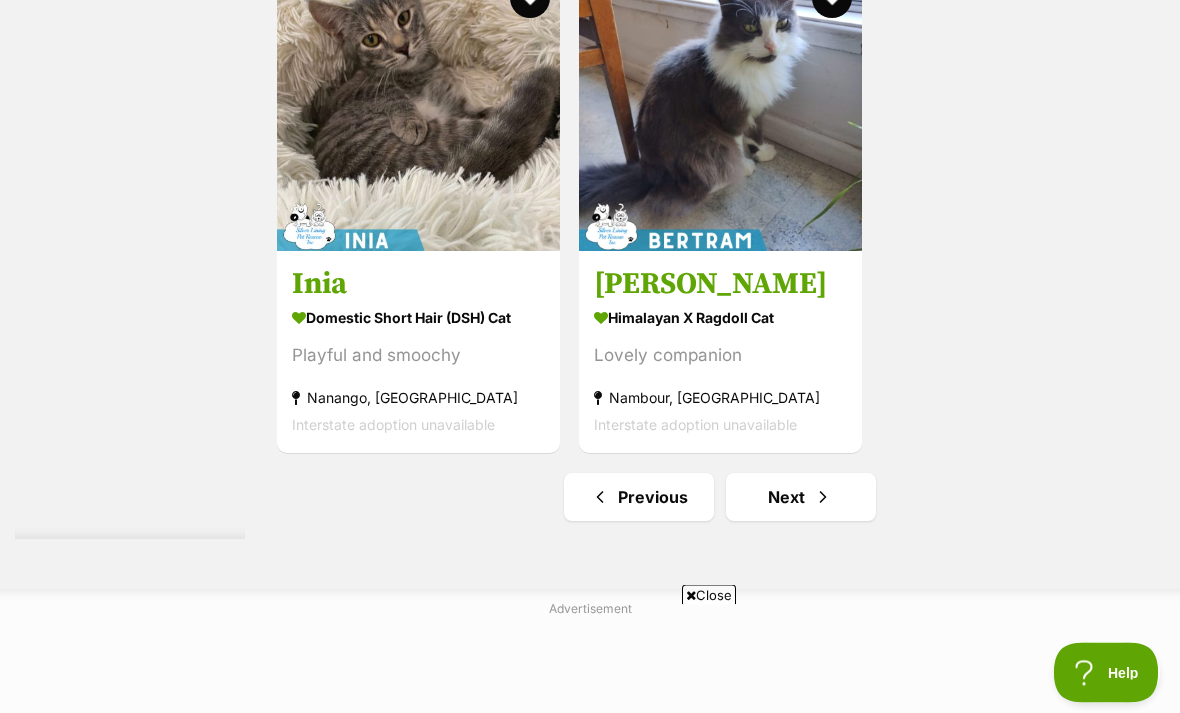 scroll, scrollTop: 4331, scrollLeft: 0, axis: vertical 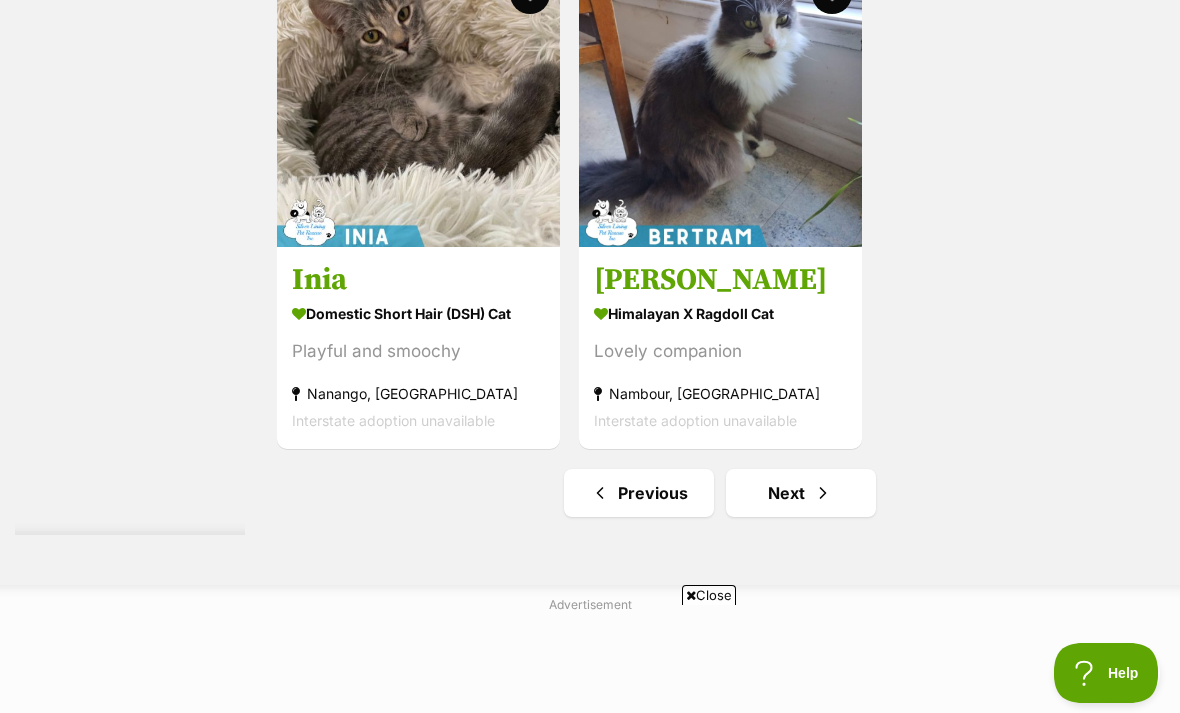 click on "Next" at bounding box center [801, 493] 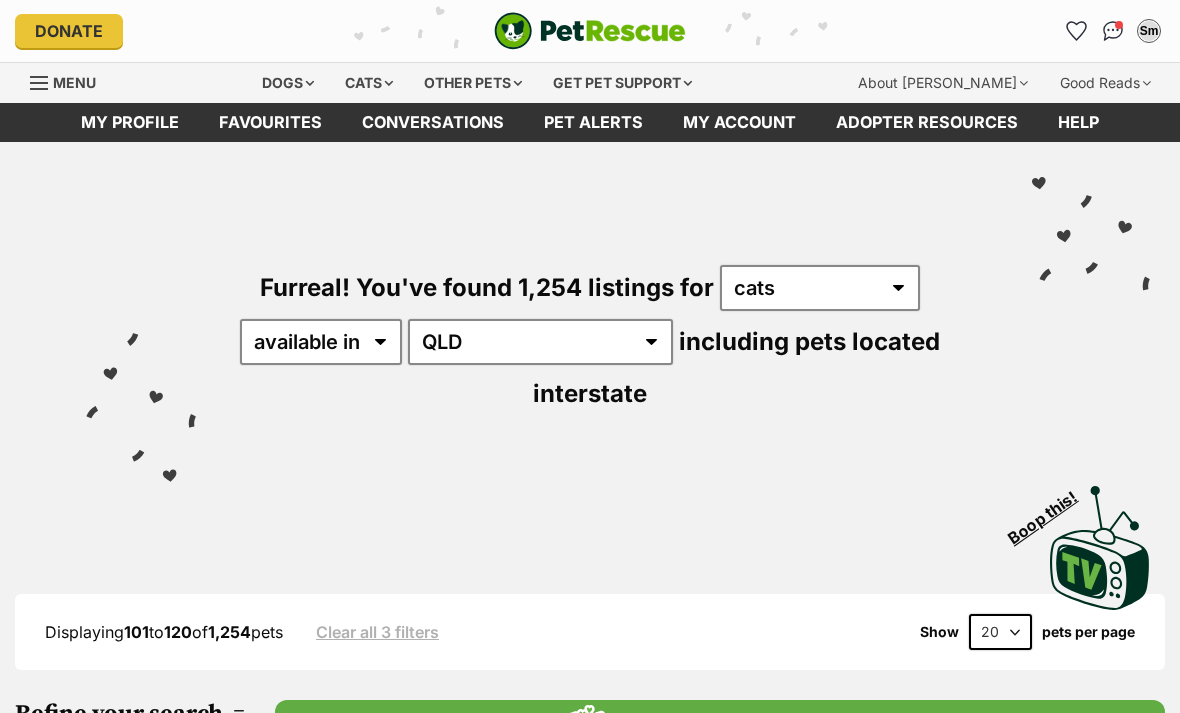 scroll, scrollTop: 385, scrollLeft: 0, axis: vertical 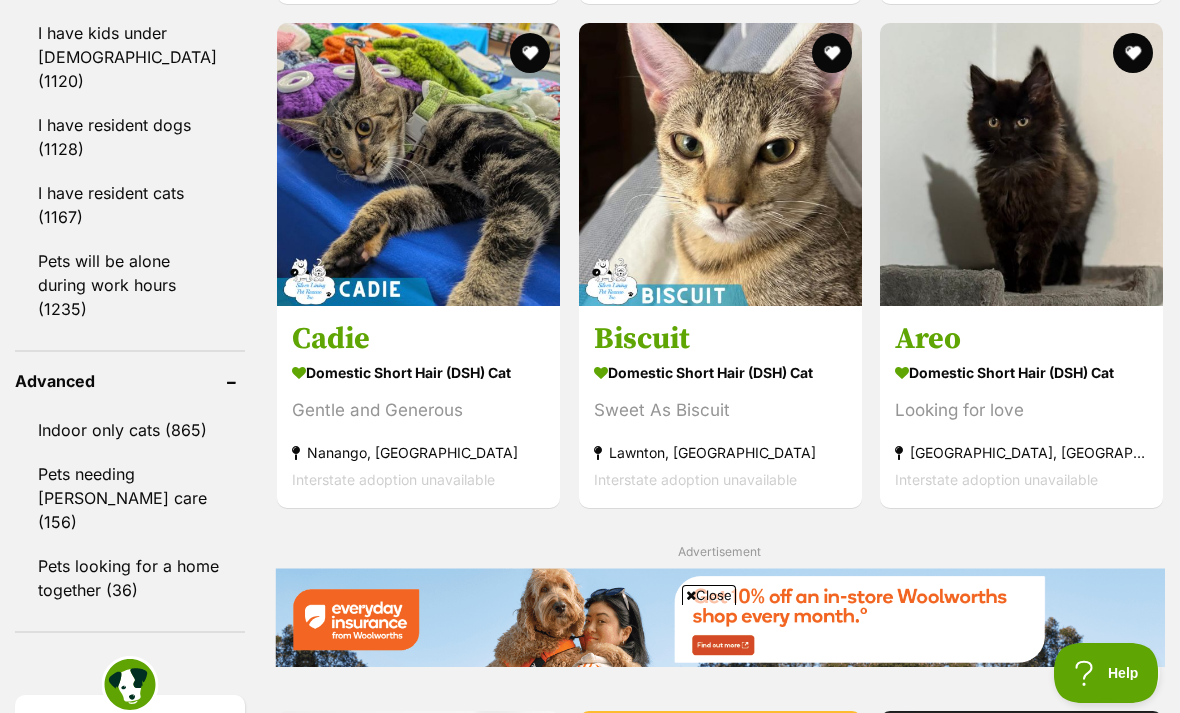 click at bounding box center [1133, 53] 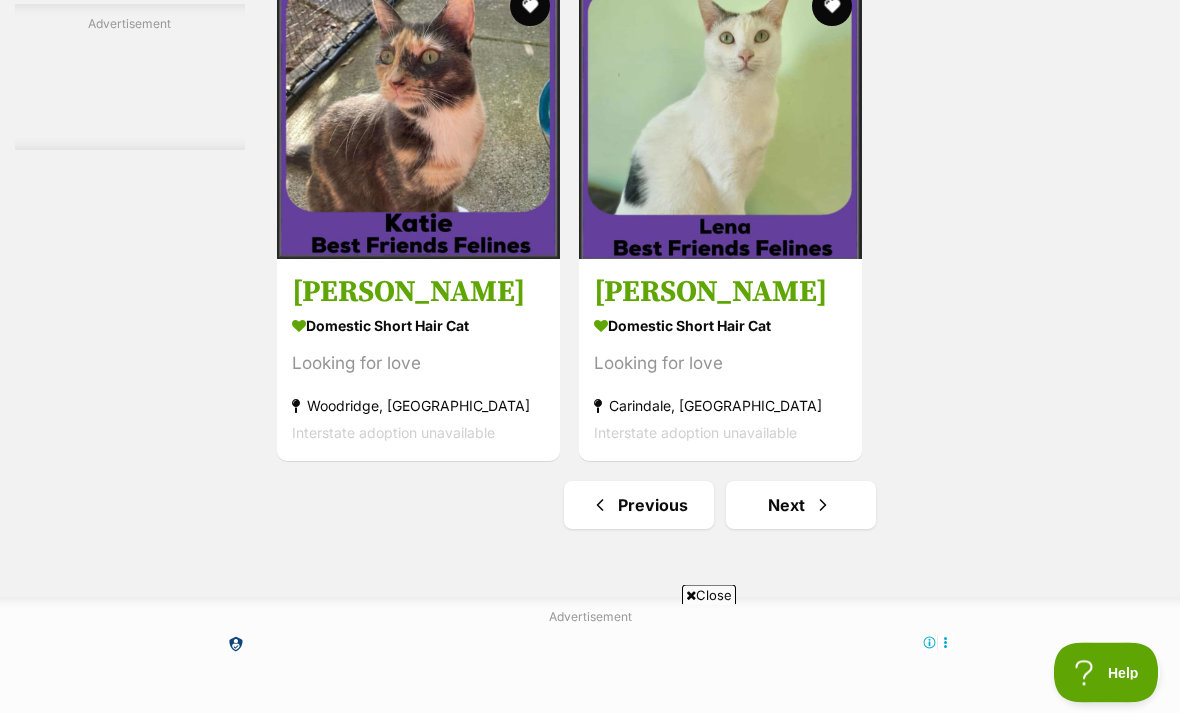 scroll, scrollTop: 4505, scrollLeft: 0, axis: vertical 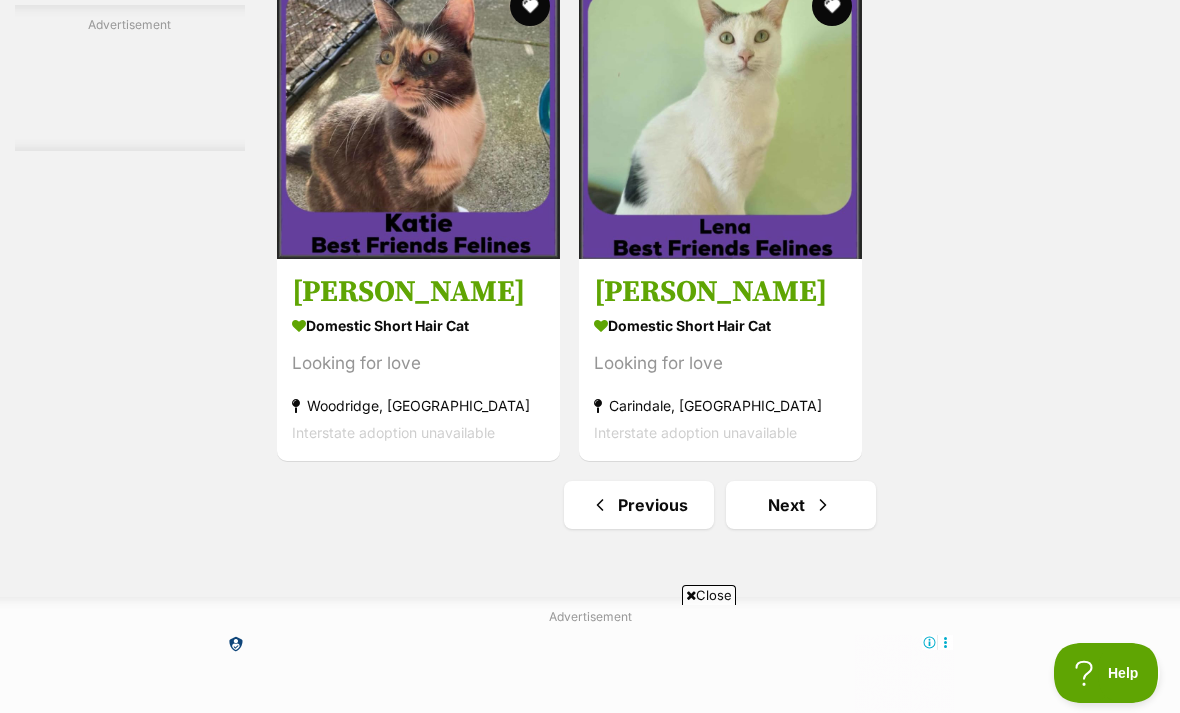 click on "Next" at bounding box center (801, 505) 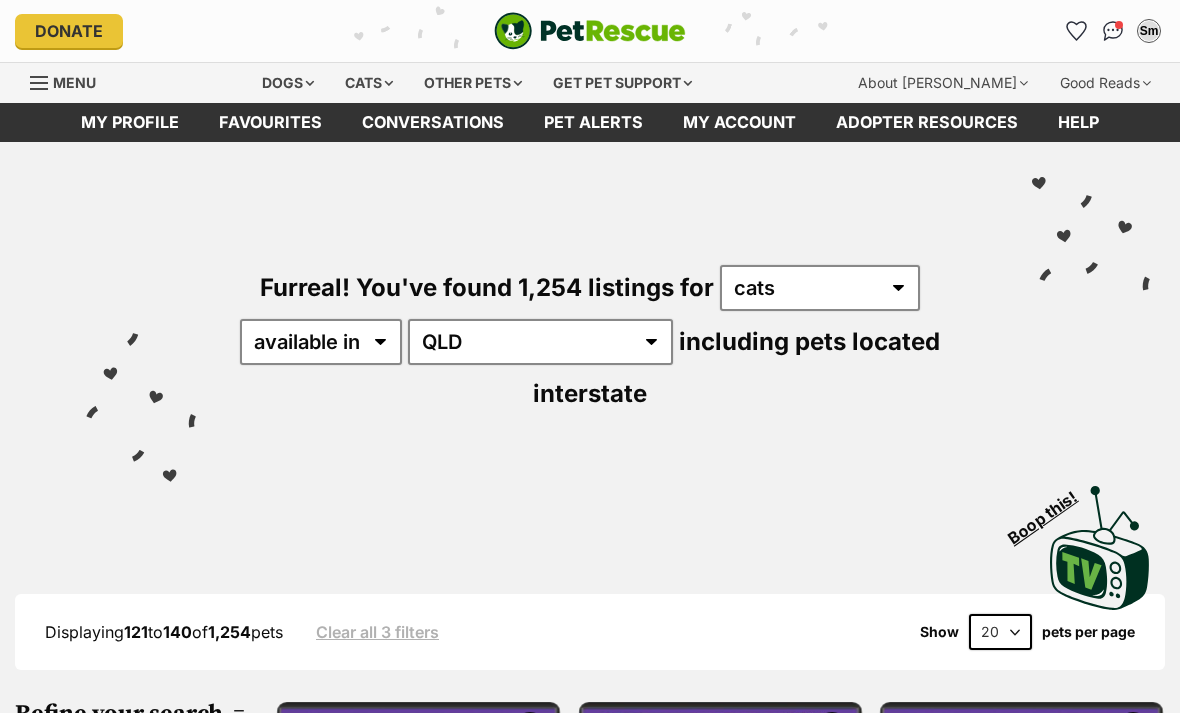 scroll, scrollTop: 275, scrollLeft: 0, axis: vertical 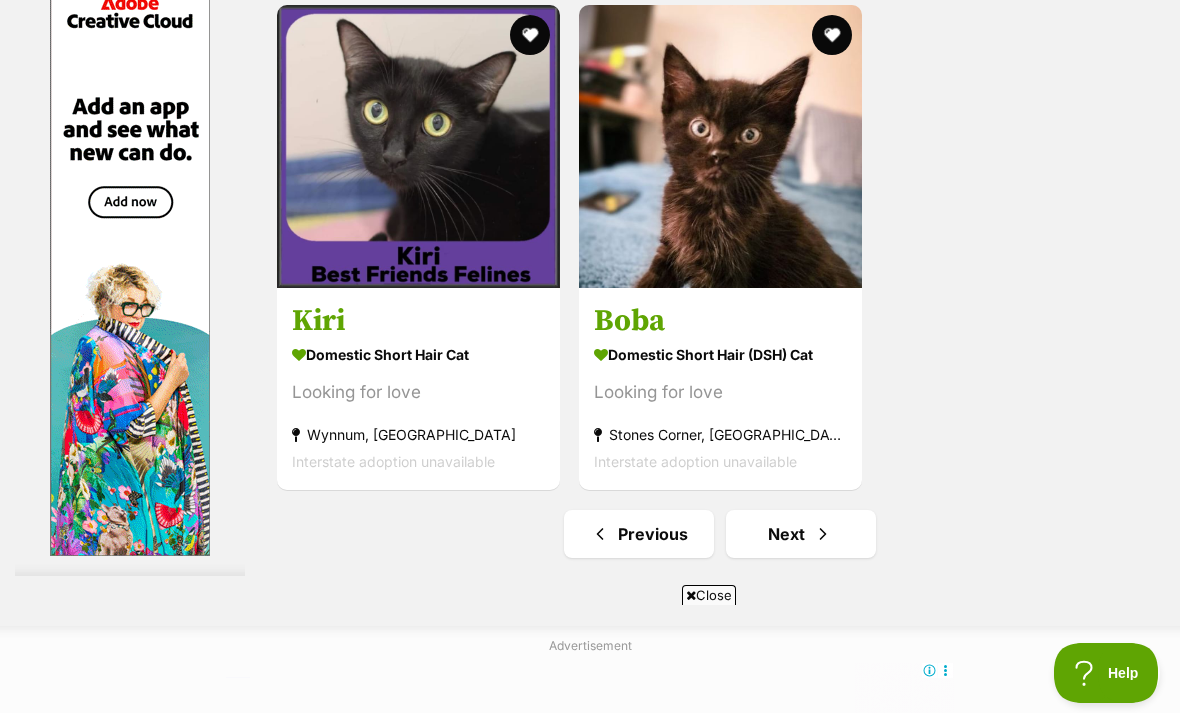 click on "Next" at bounding box center [801, 534] 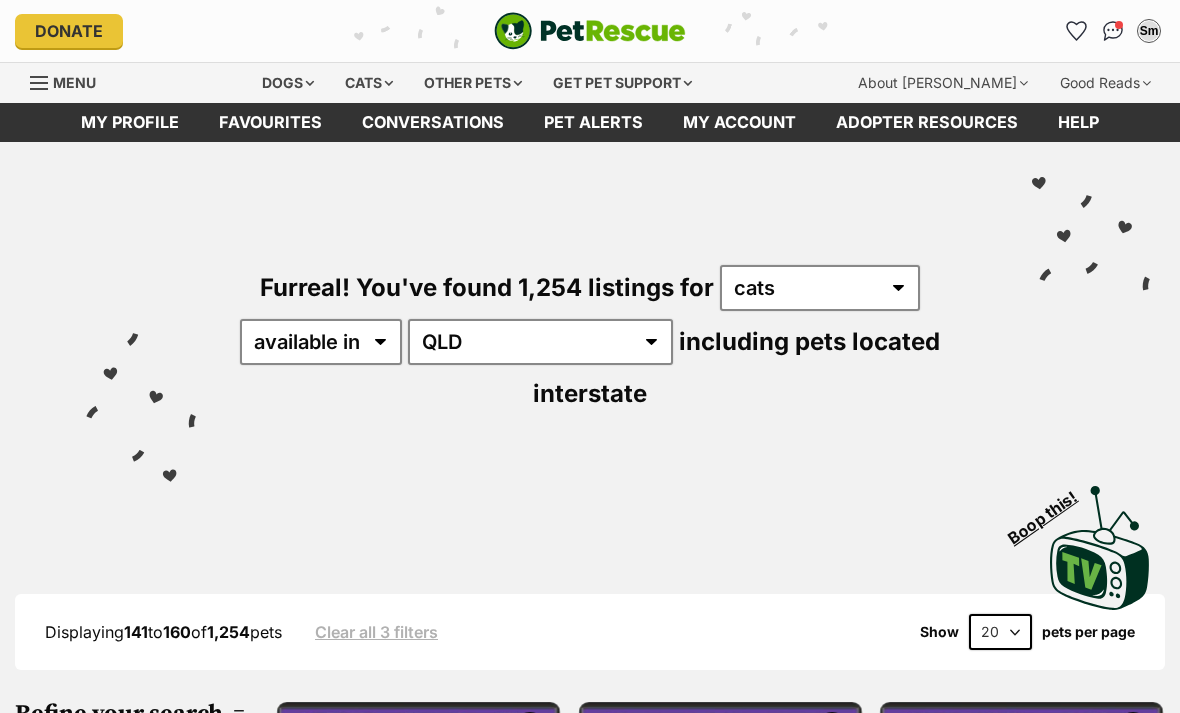 scroll, scrollTop: 219, scrollLeft: 0, axis: vertical 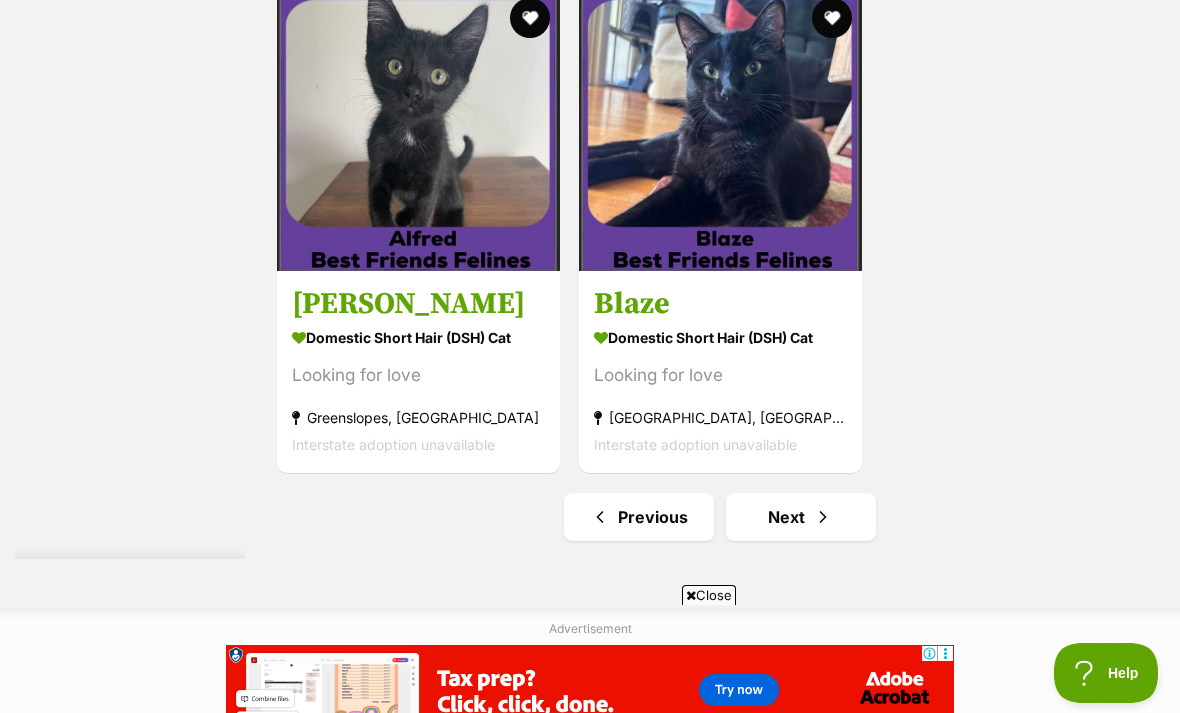 click on "Next" at bounding box center (801, 517) 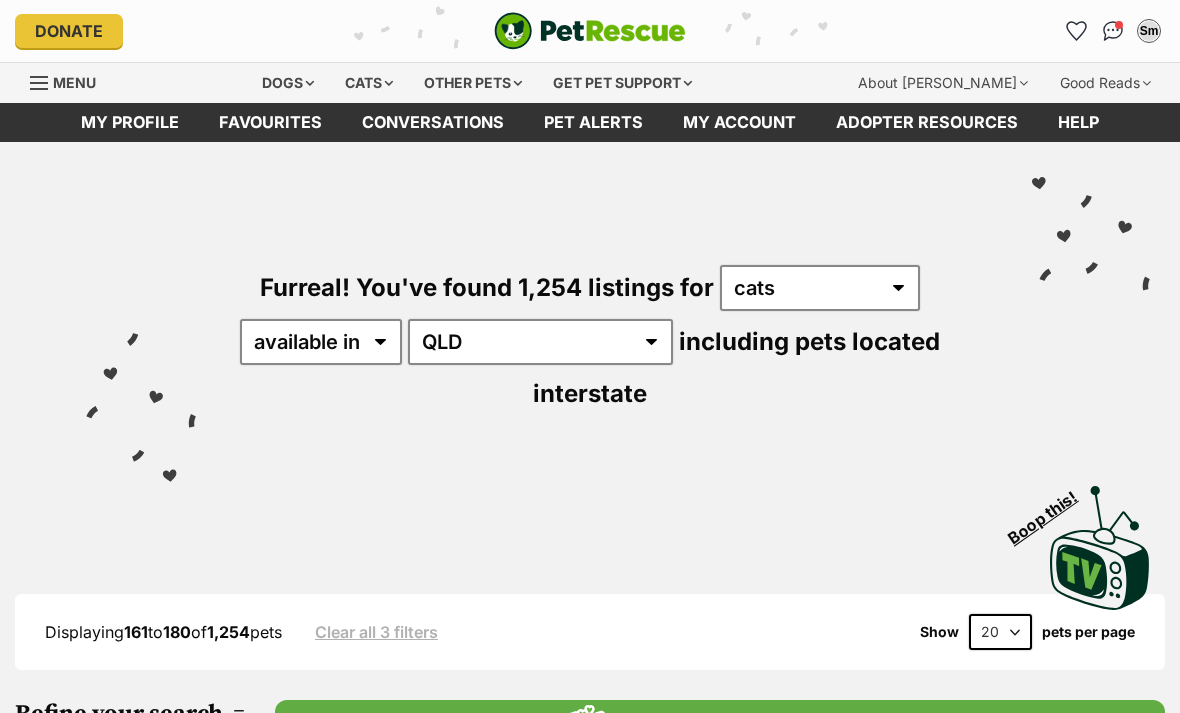 scroll, scrollTop: 18, scrollLeft: 0, axis: vertical 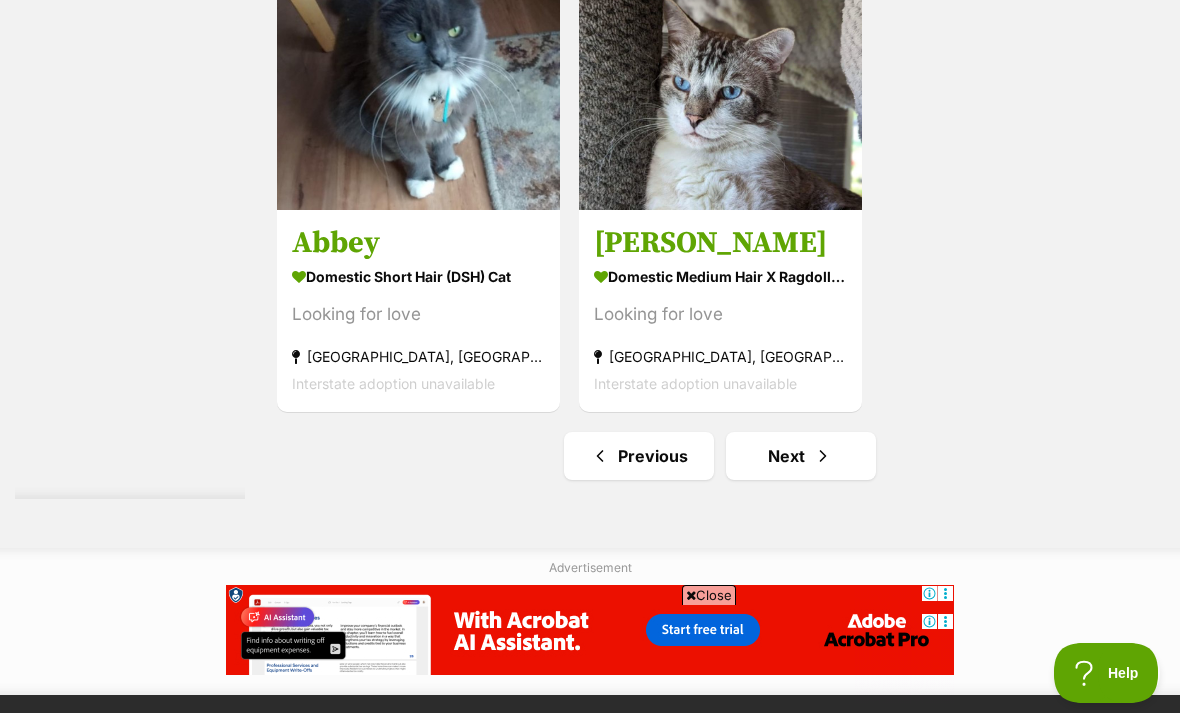 click on "Next" at bounding box center [801, 456] 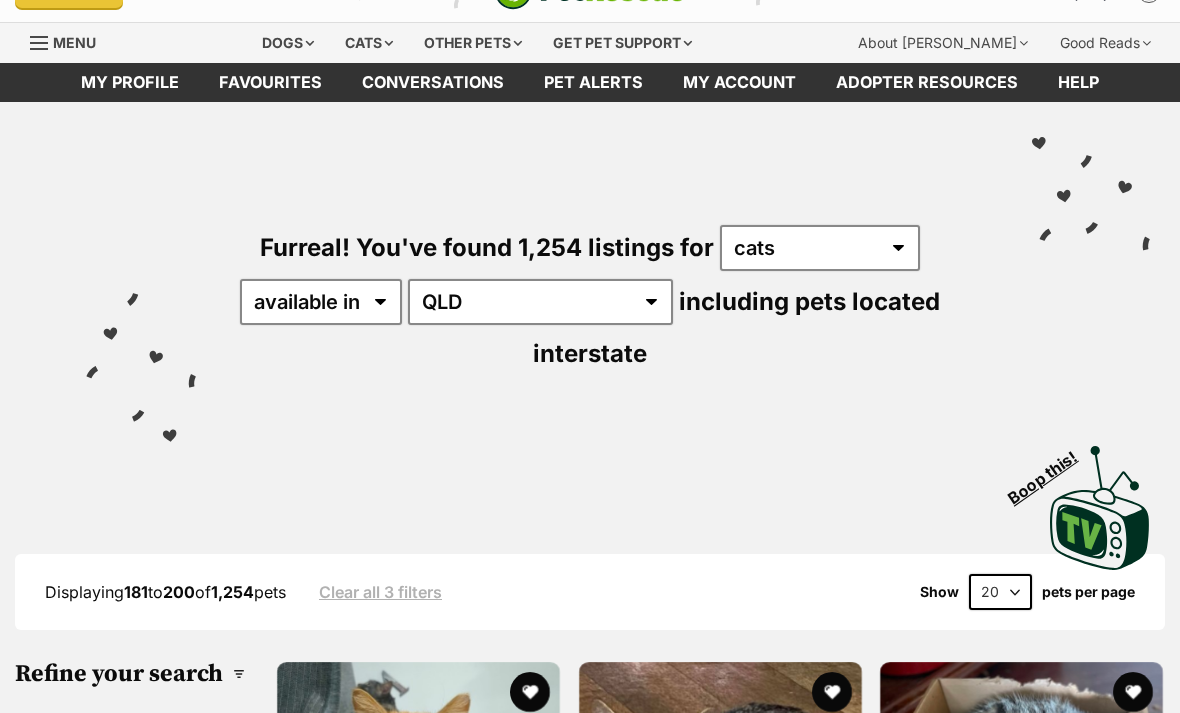 scroll, scrollTop: 0, scrollLeft: 0, axis: both 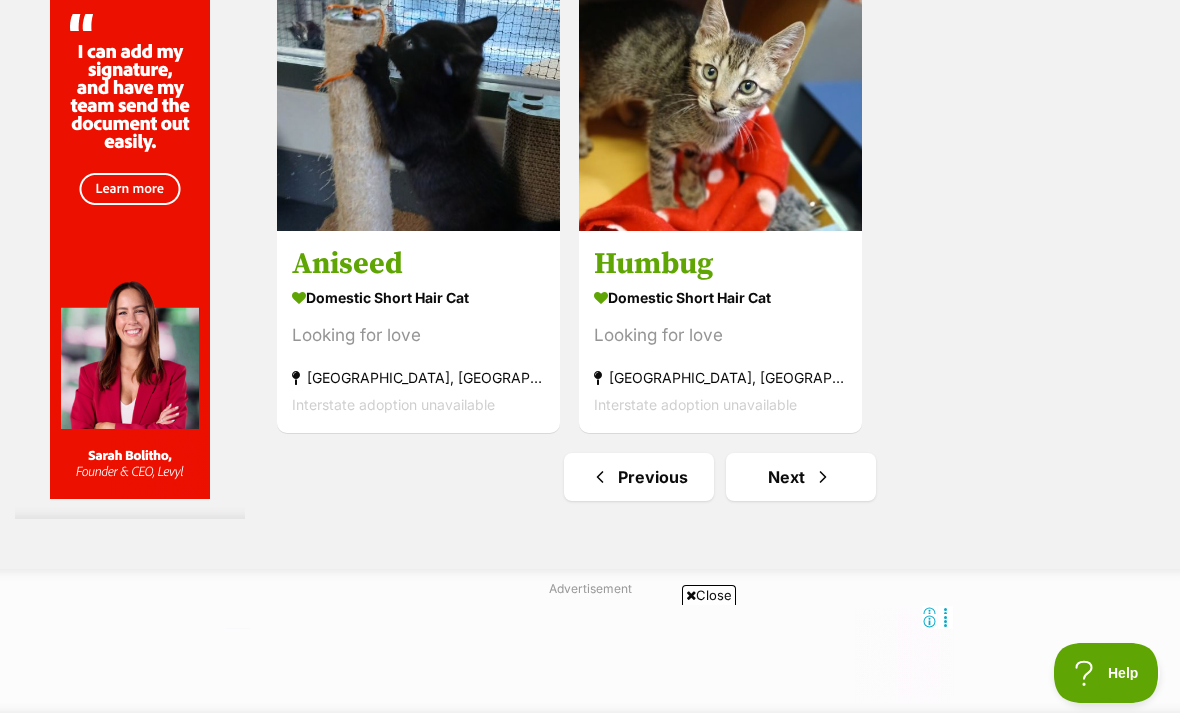 click on "Next" at bounding box center [801, 477] 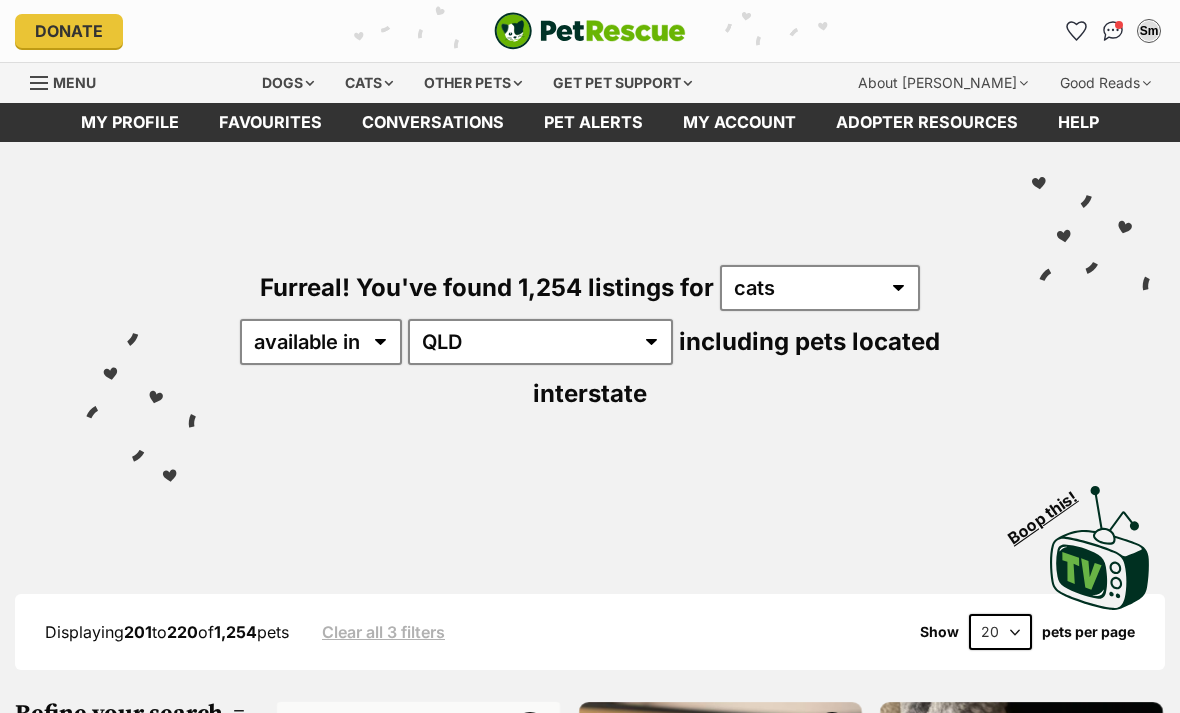 scroll, scrollTop: 126, scrollLeft: 0, axis: vertical 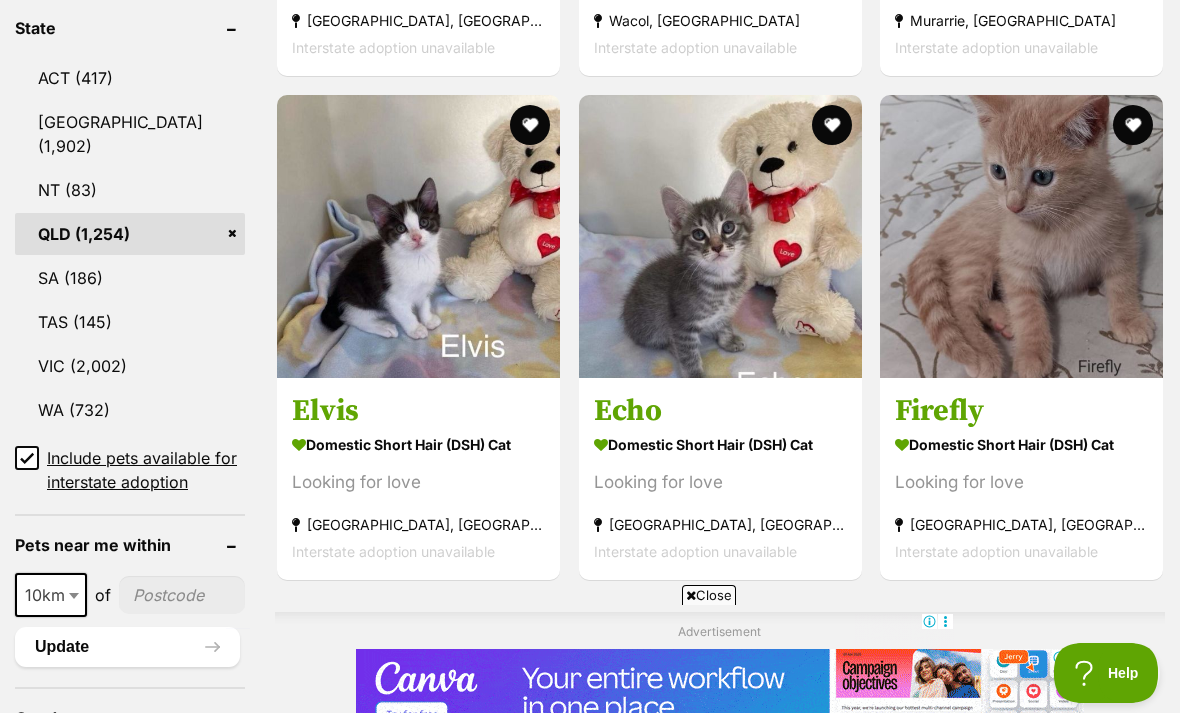 click at bounding box center [1133, 125] 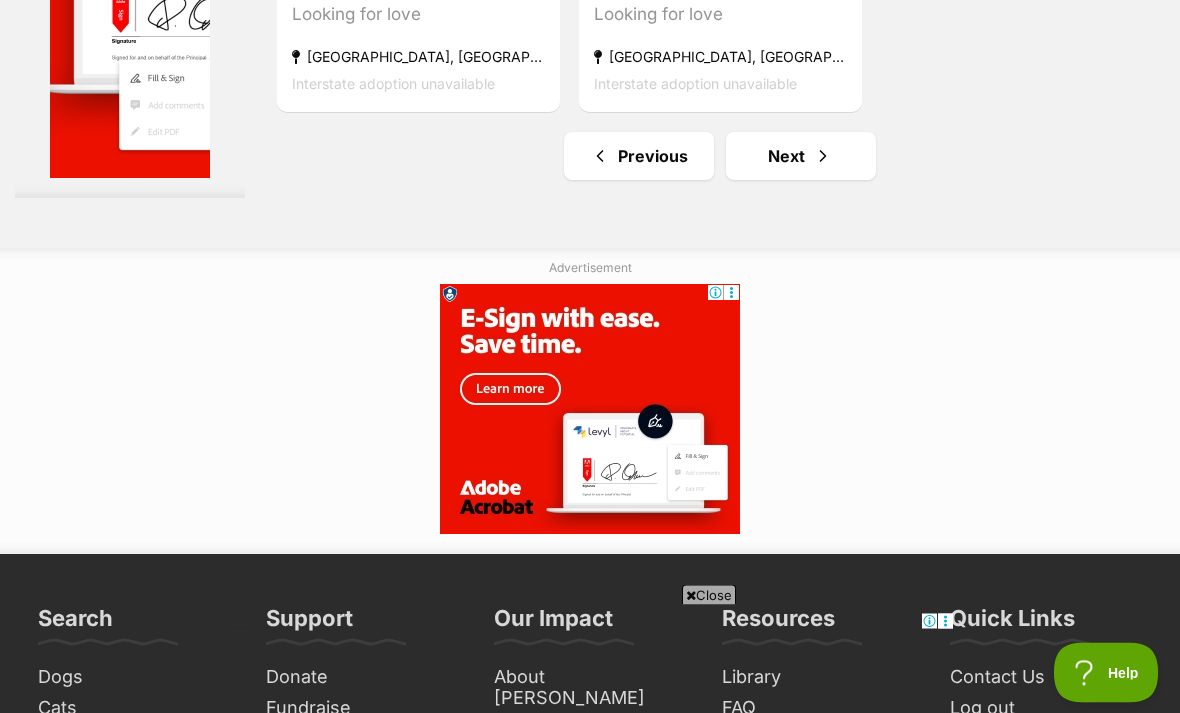 scroll, scrollTop: 4668, scrollLeft: 0, axis: vertical 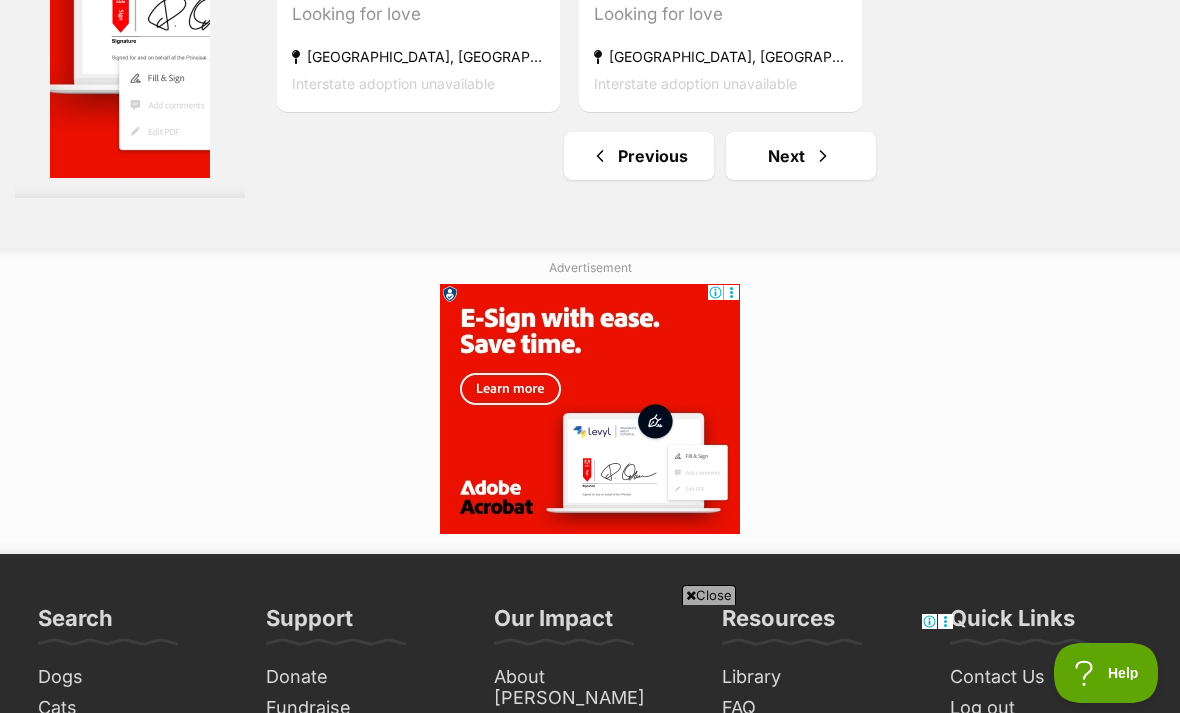 click on "Next" at bounding box center (801, 156) 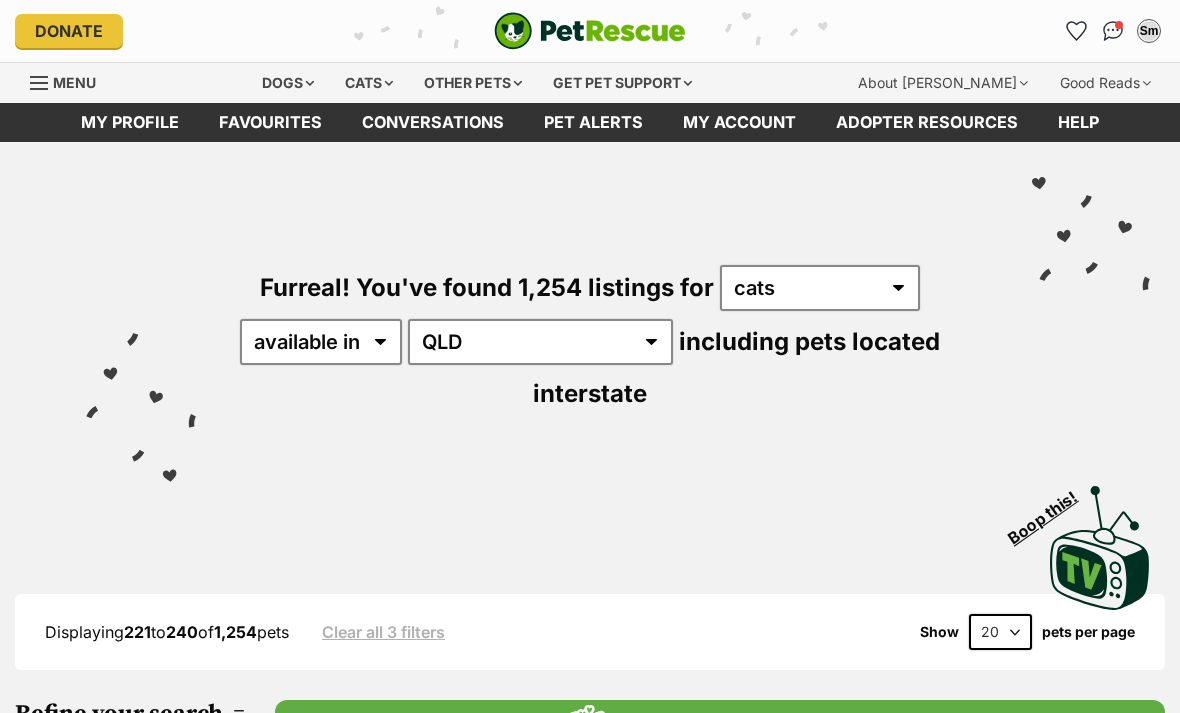 scroll, scrollTop: 0, scrollLeft: 0, axis: both 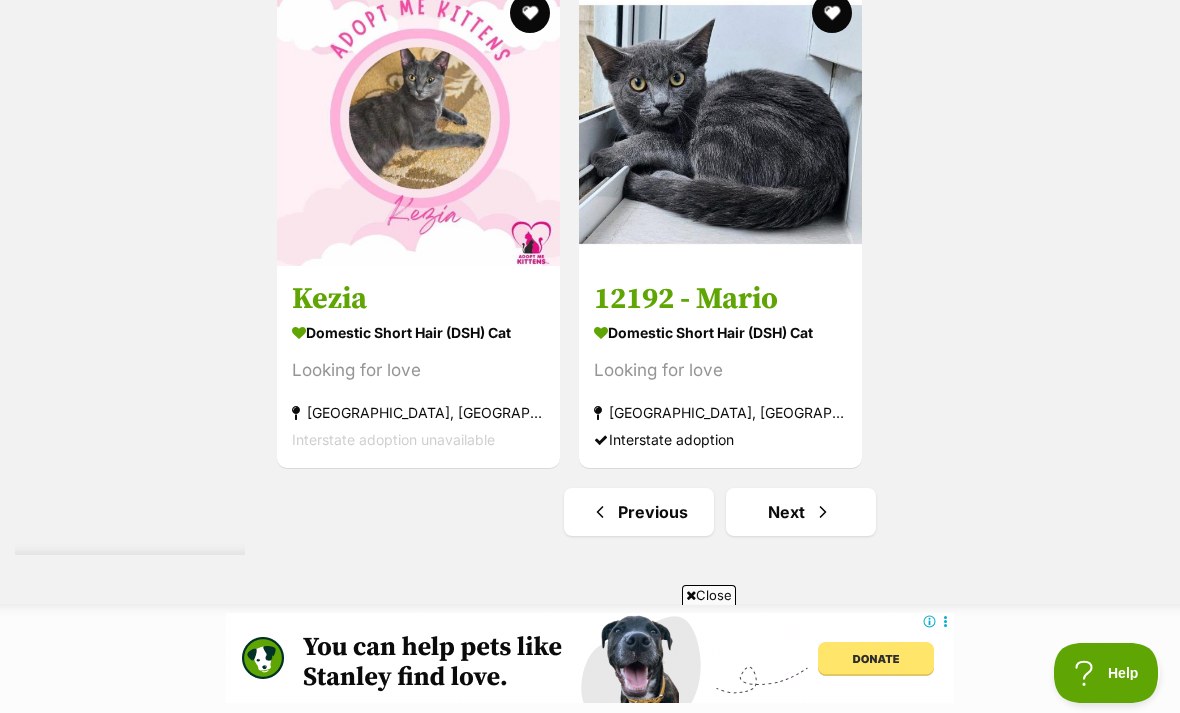 click on "Next" at bounding box center (801, 512) 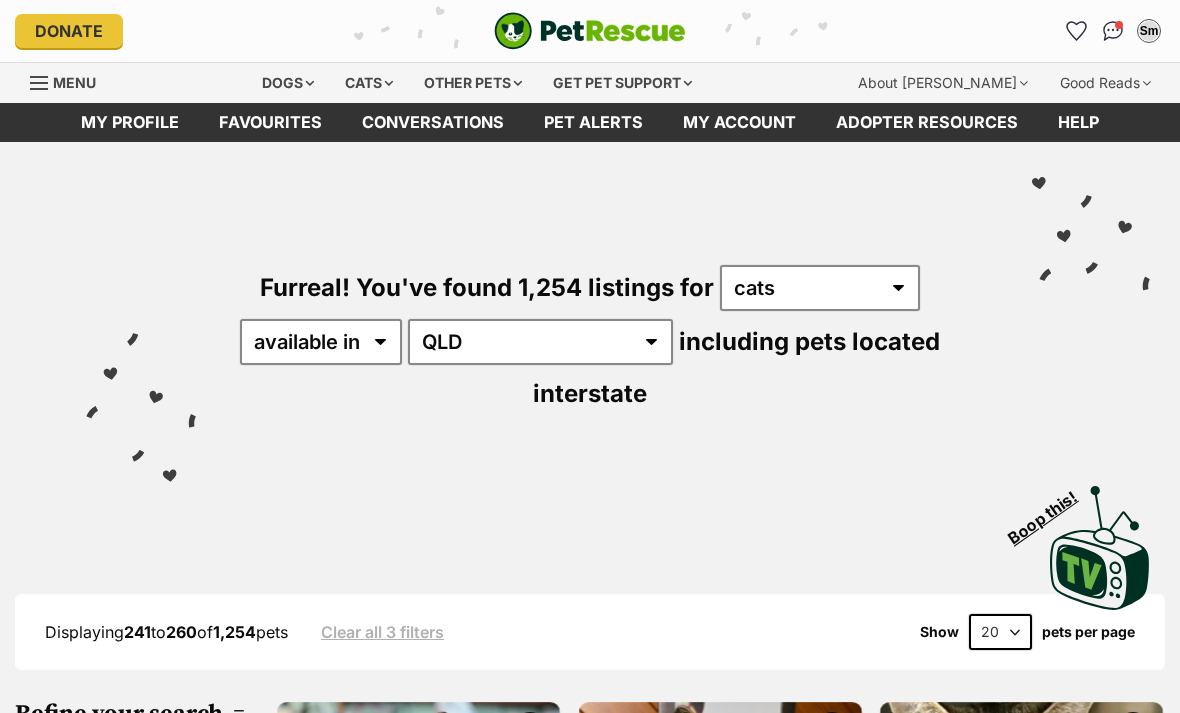 scroll, scrollTop: 100, scrollLeft: 0, axis: vertical 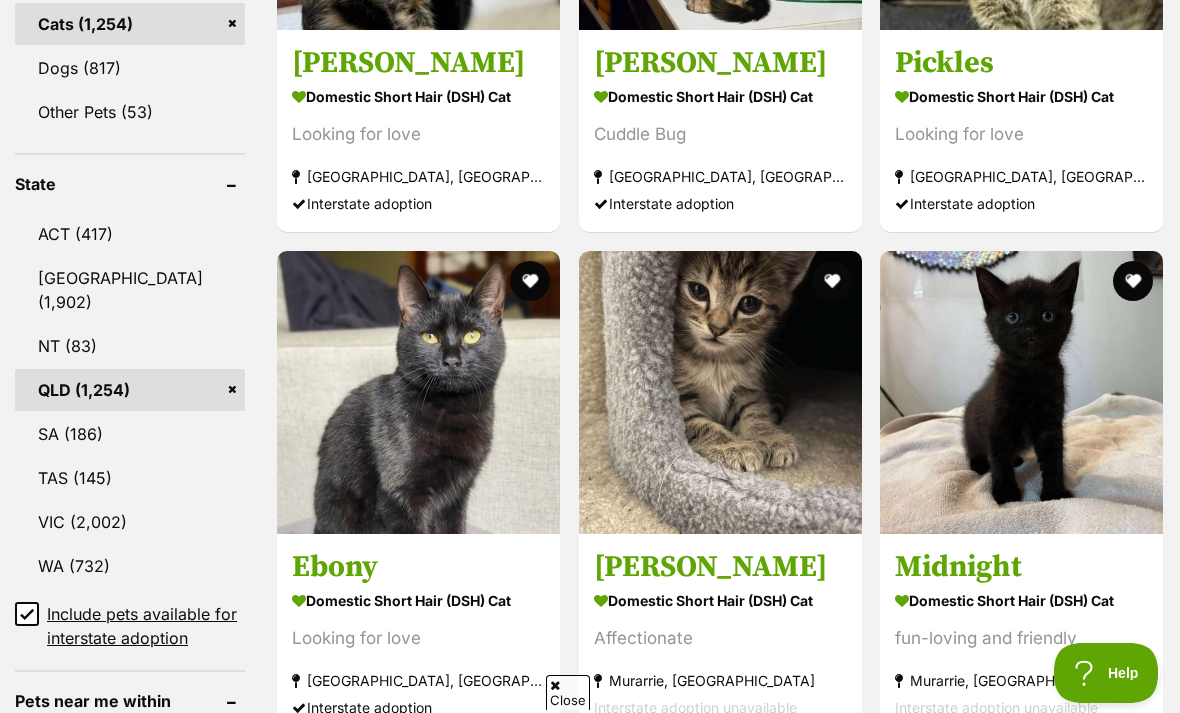 click at bounding box center (1133, 281) 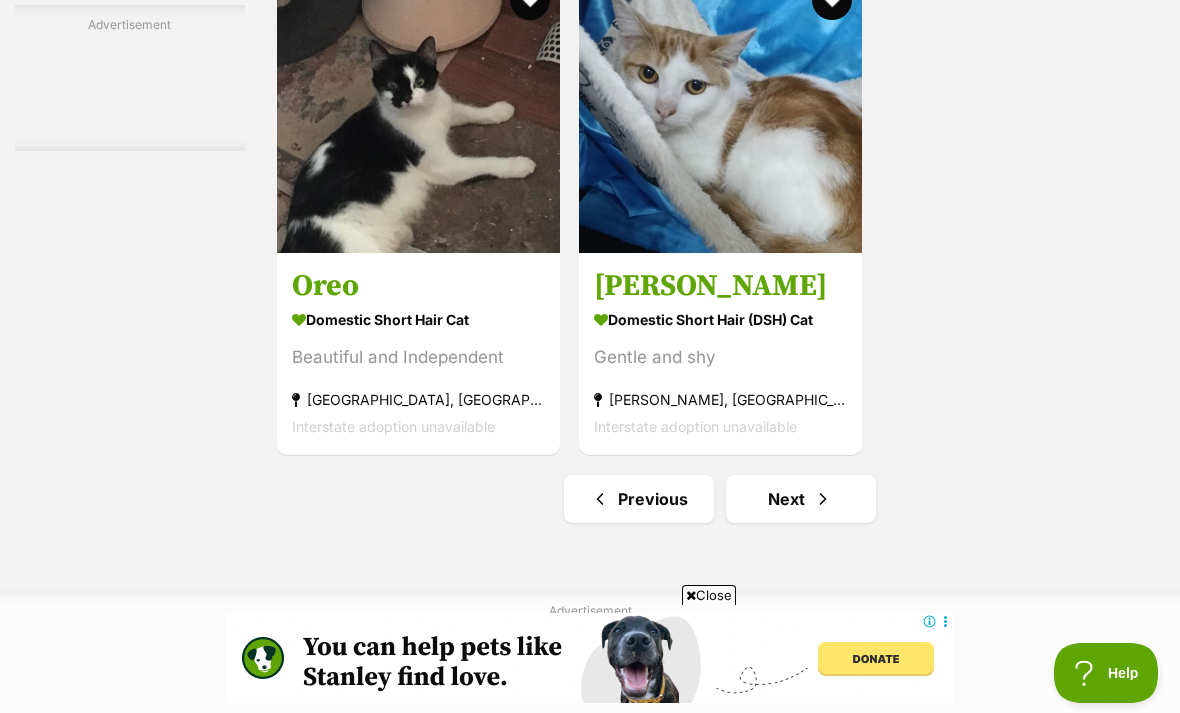 scroll, scrollTop: 4326, scrollLeft: 0, axis: vertical 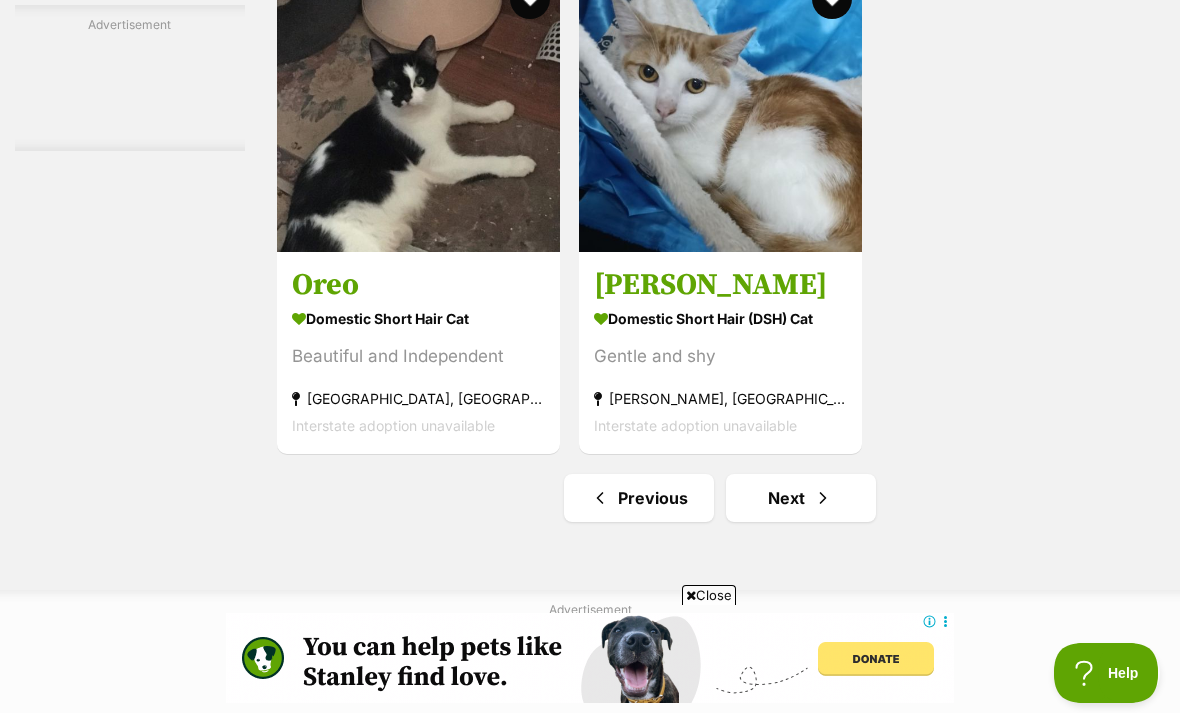 click on "Next" at bounding box center (801, 498) 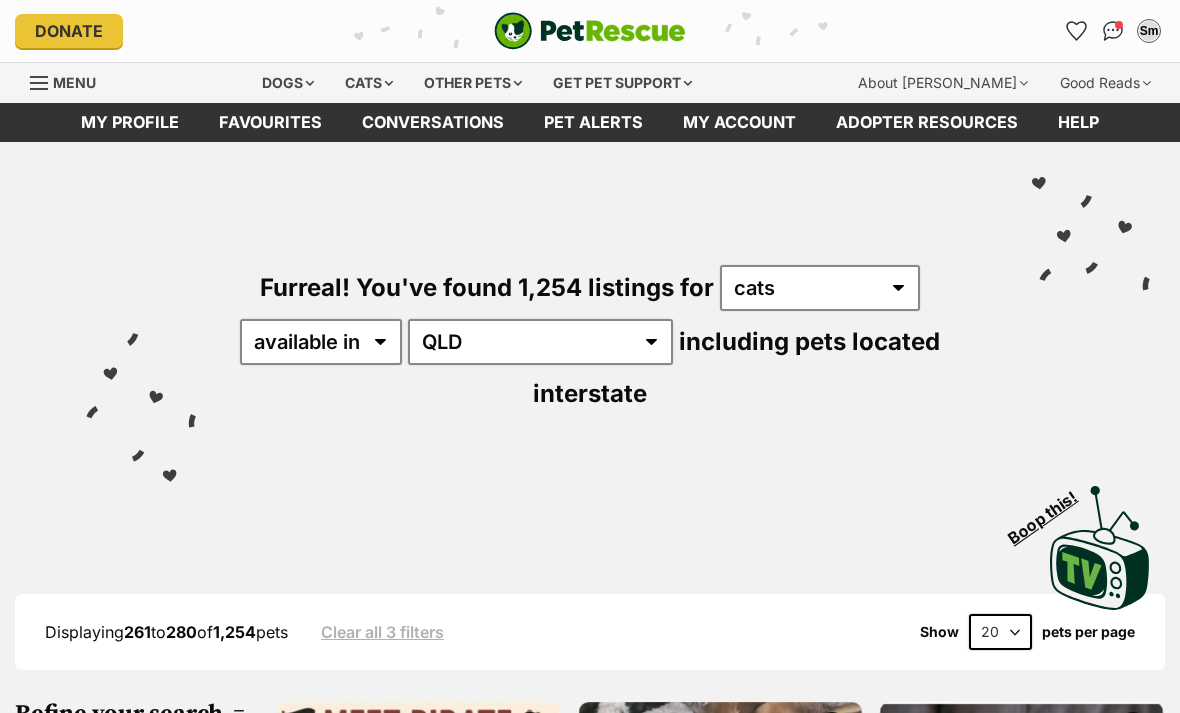 scroll, scrollTop: 401, scrollLeft: 0, axis: vertical 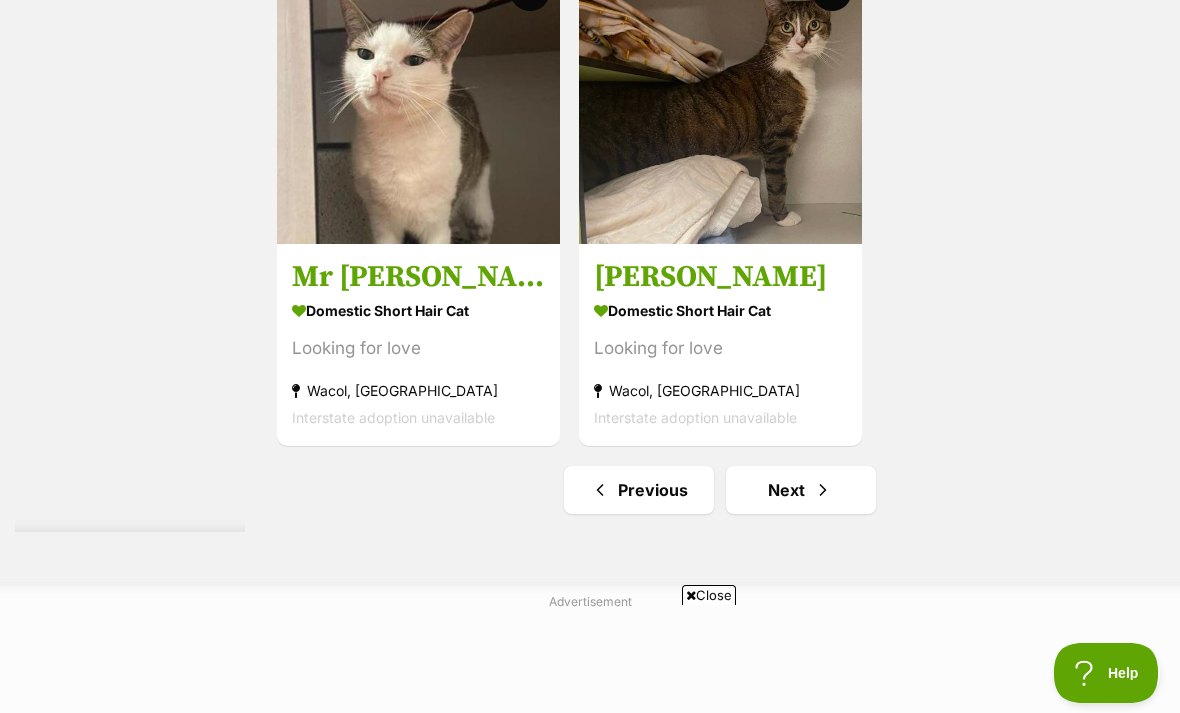 click on "Next" at bounding box center (801, 490) 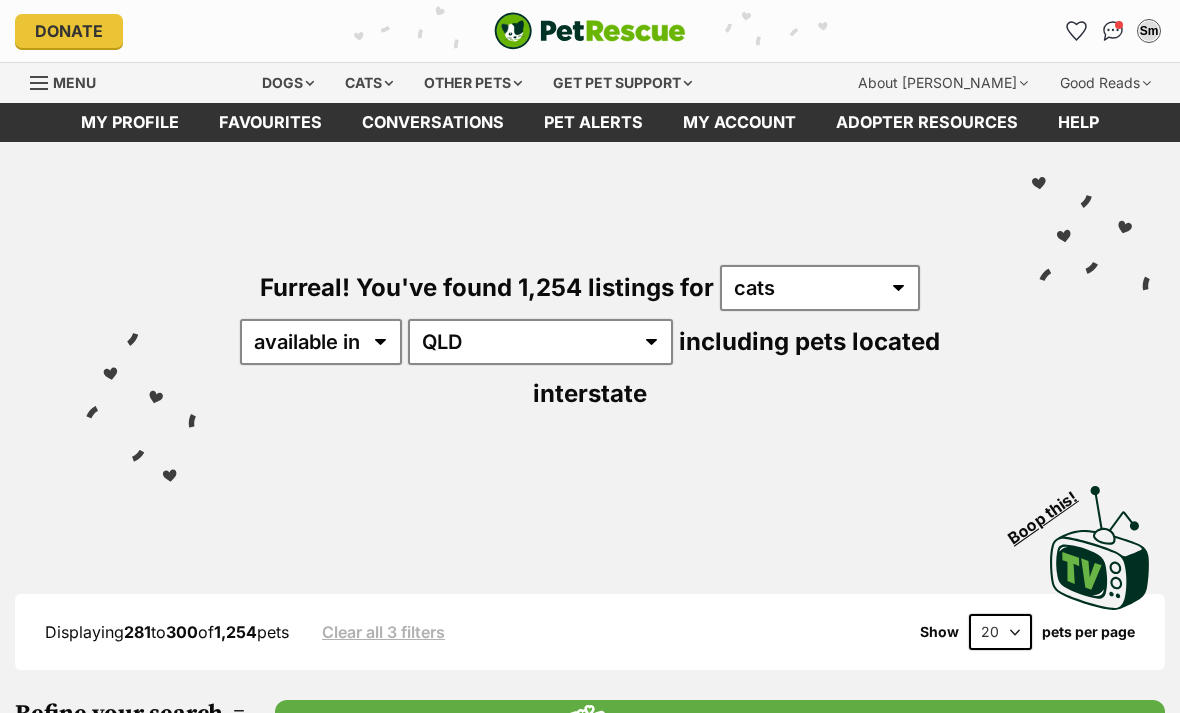 scroll, scrollTop: 249, scrollLeft: 0, axis: vertical 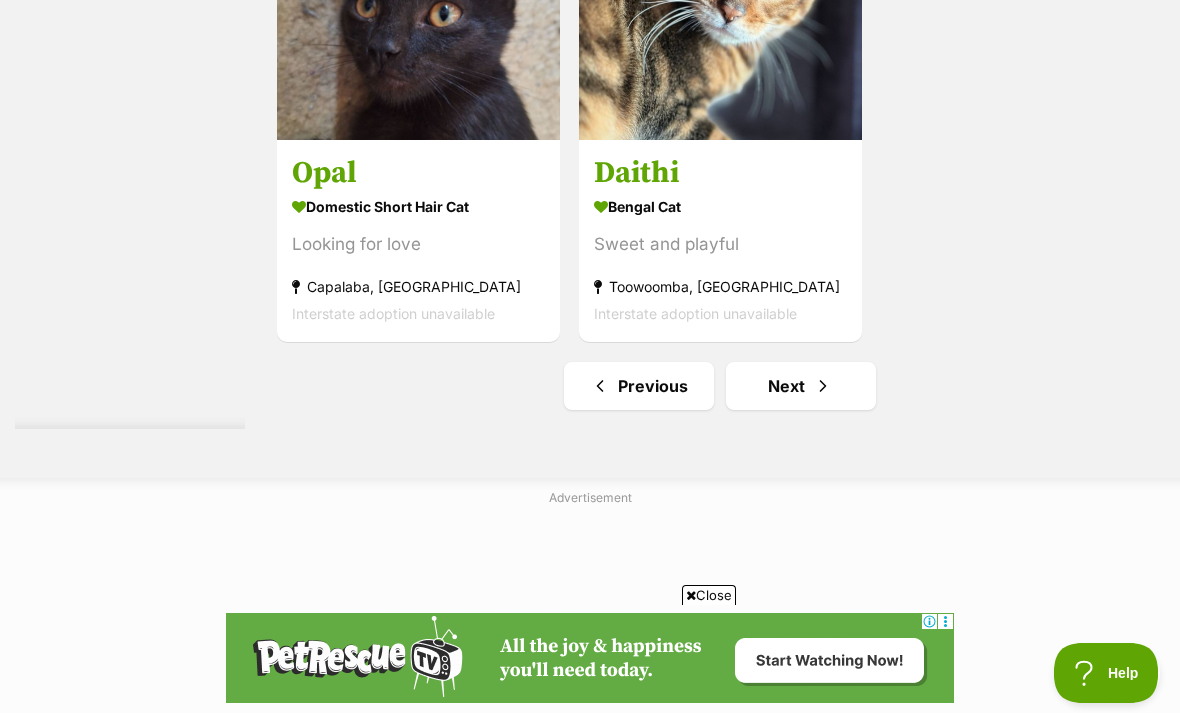 click on "Next" at bounding box center (801, 386) 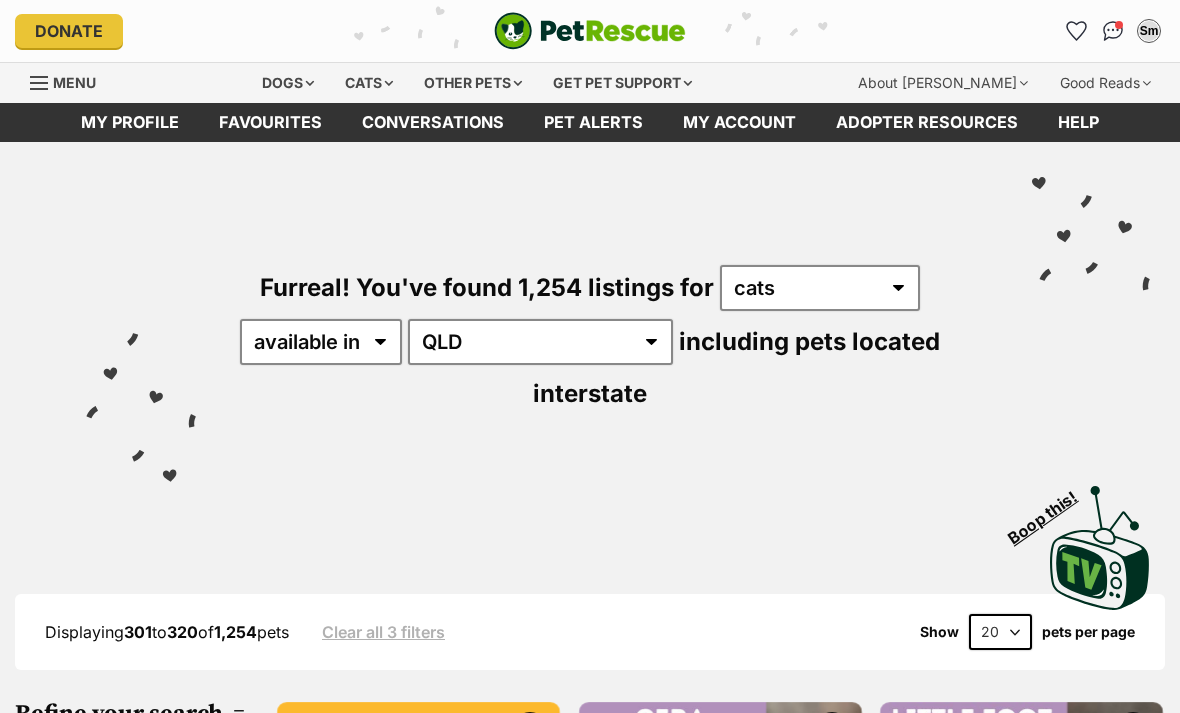 scroll, scrollTop: 348, scrollLeft: 0, axis: vertical 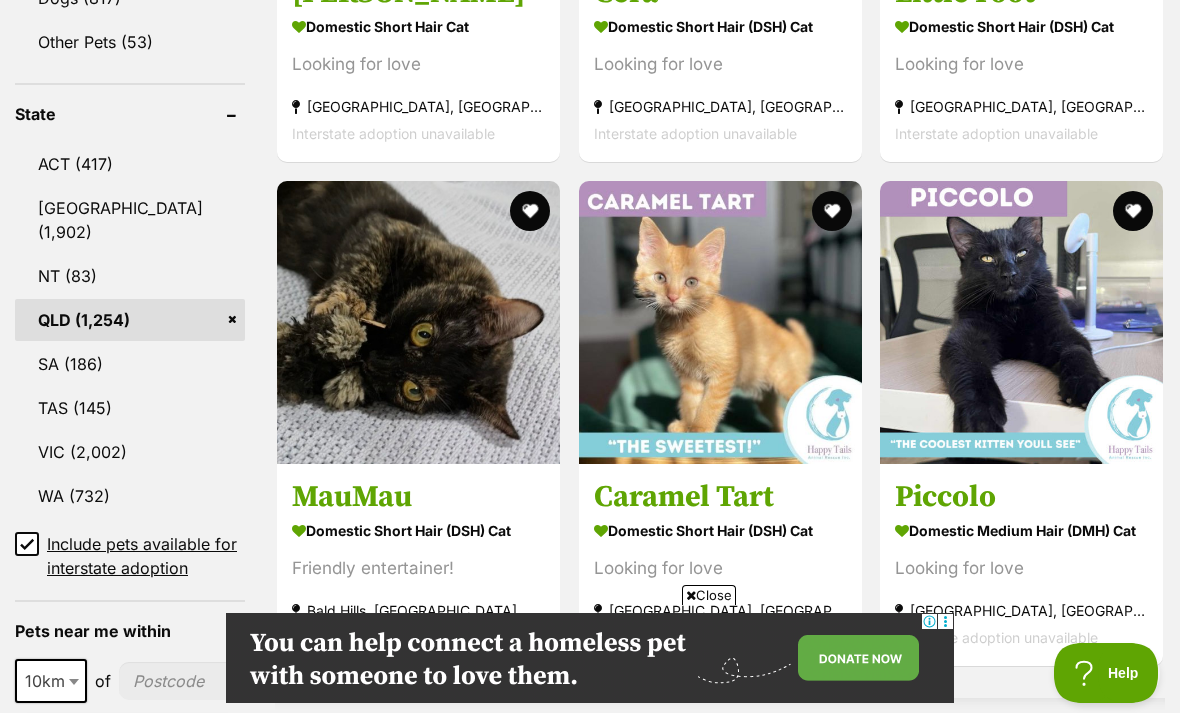click at bounding box center (831, 211) 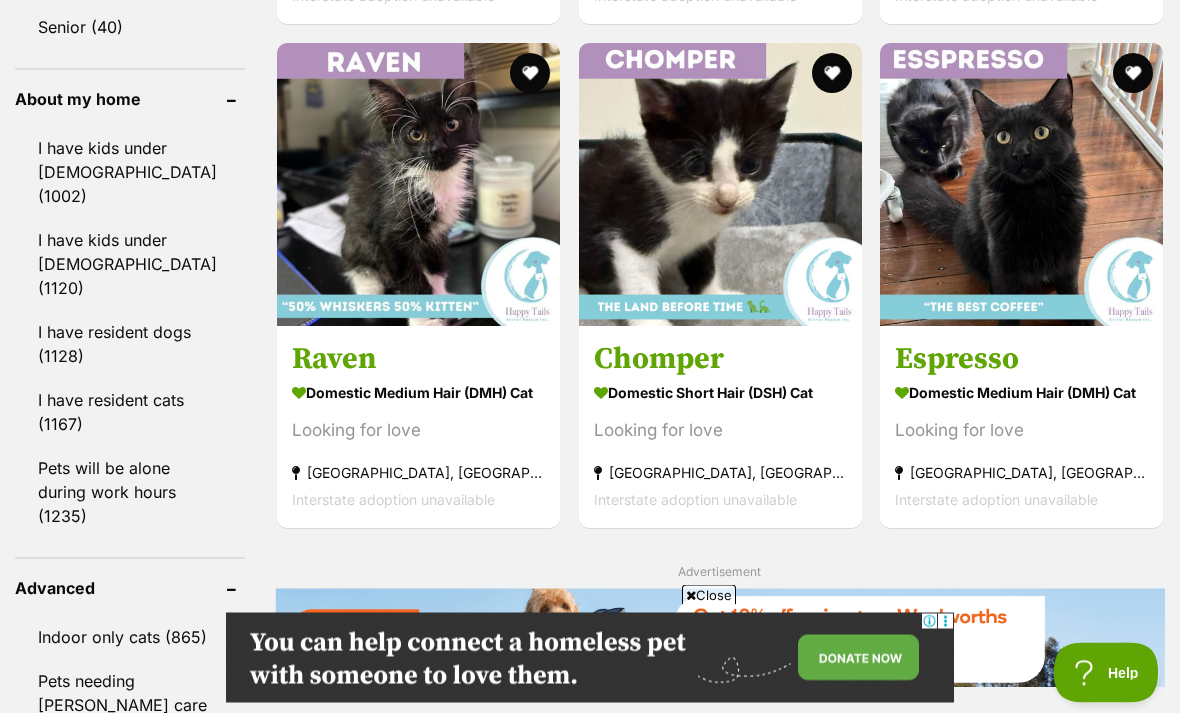 click at bounding box center (530, 74) 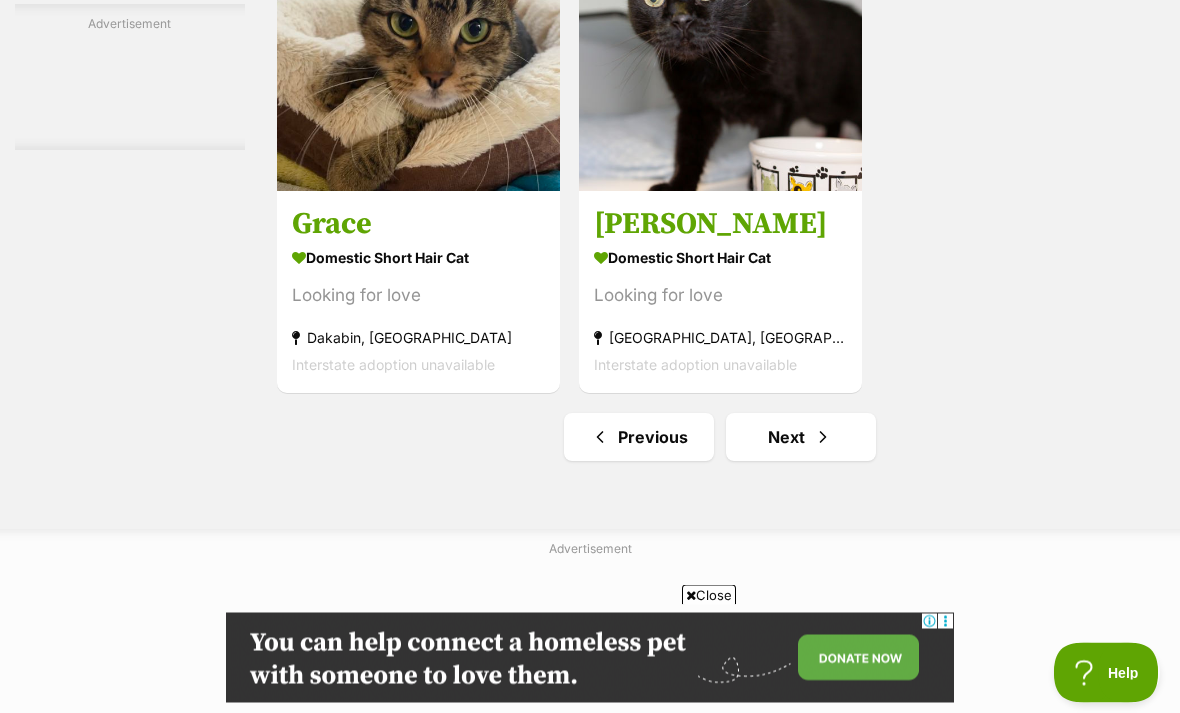 scroll, scrollTop: 4389, scrollLeft: 0, axis: vertical 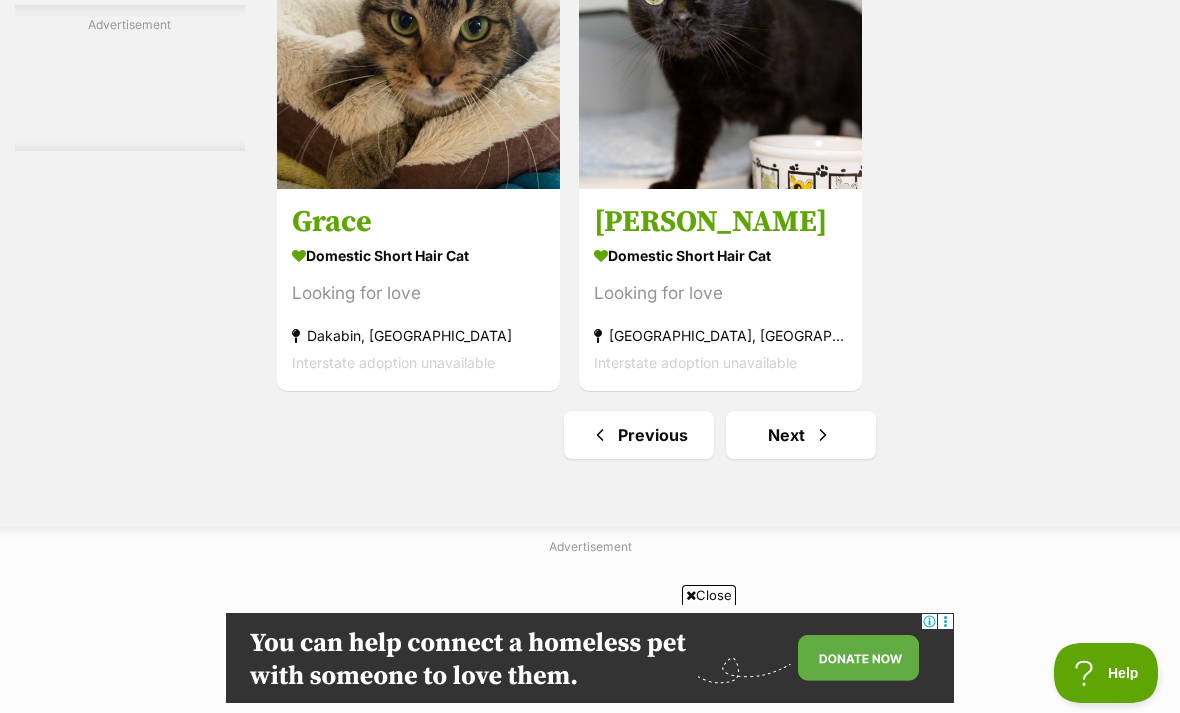 click on "Next" at bounding box center (801, 435) 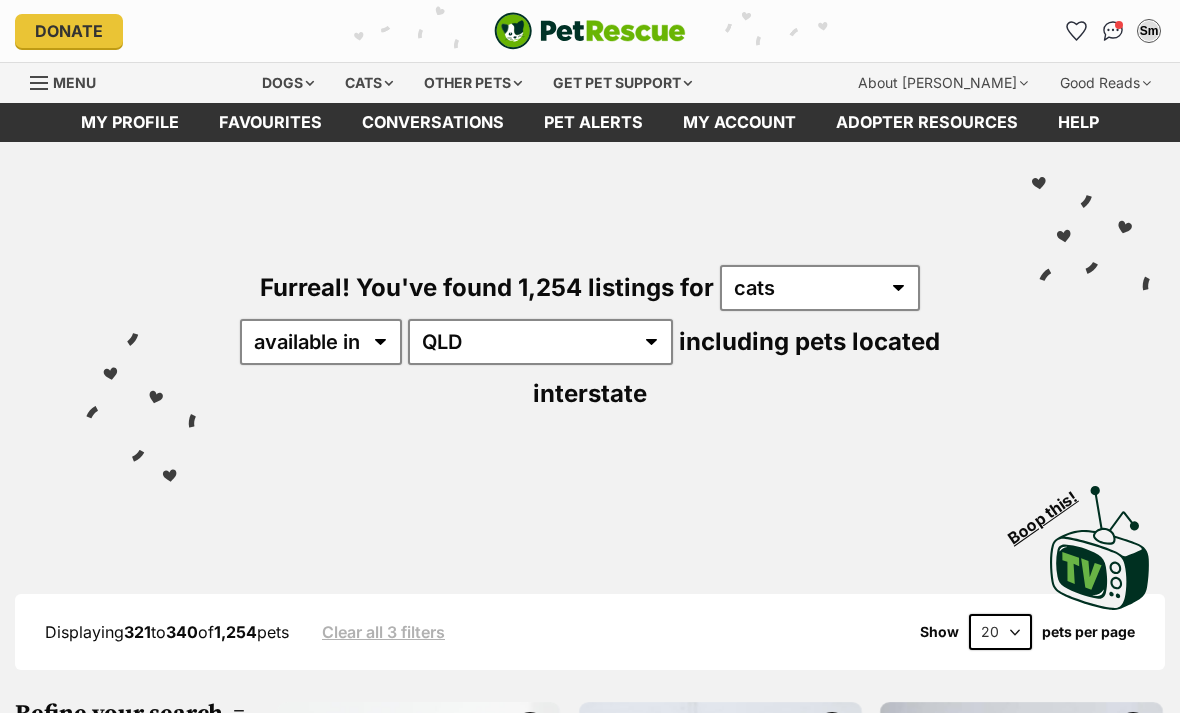scroll, scrollTop: 341, scrollLeft: 0, axis: vertical 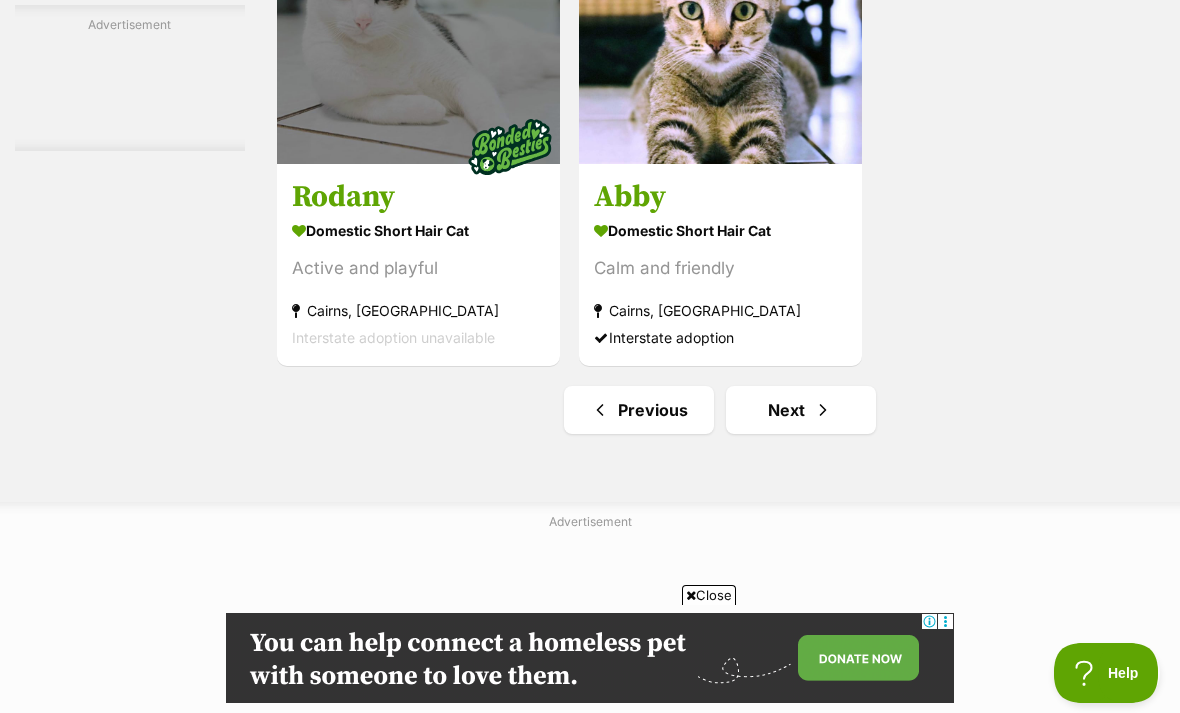 click on "Next" at bounding box center (801, 410) 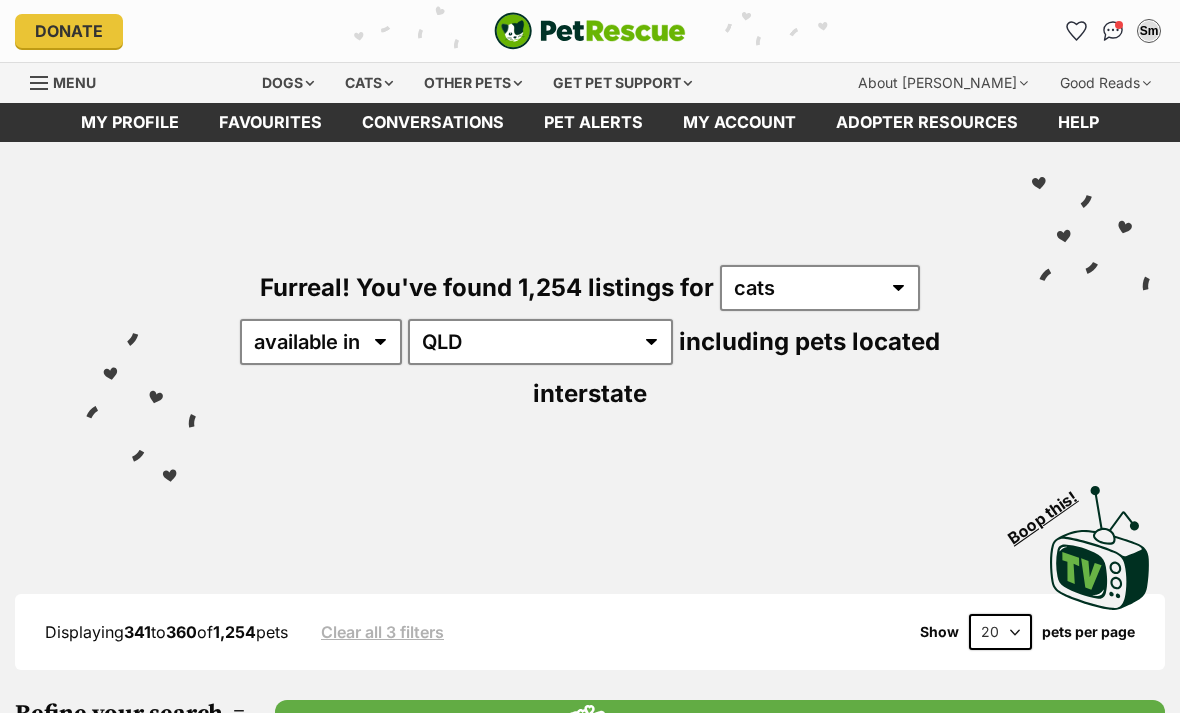 scroll, scrollTop: 614, scrollLeft: 0, axis: vertical 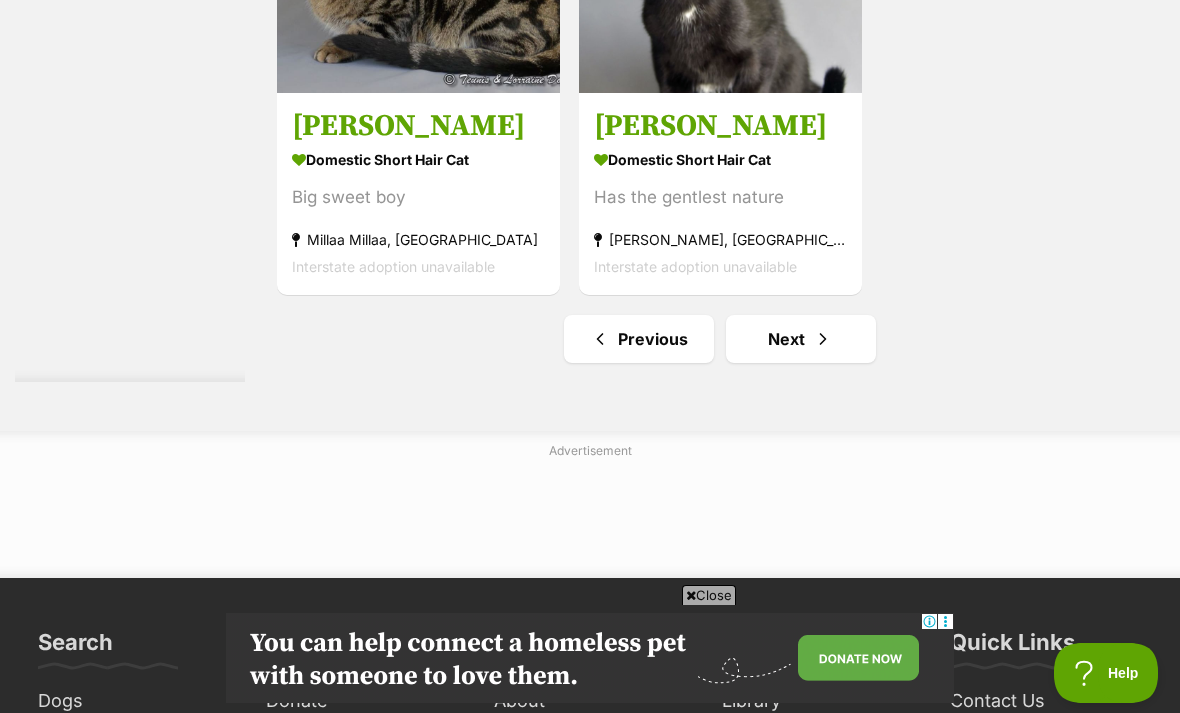 click on "Next" at bounding box center [801, 339] 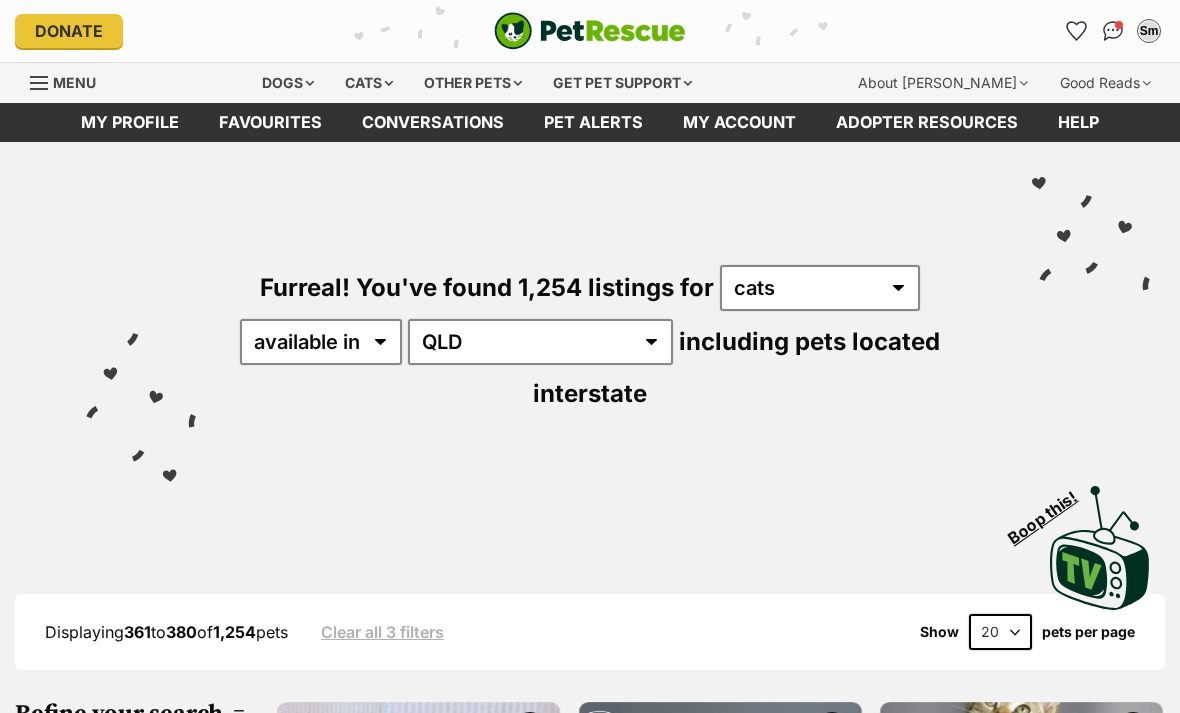 scroll, scrollTop: 332, scrollLeft: 0, axis: vertical 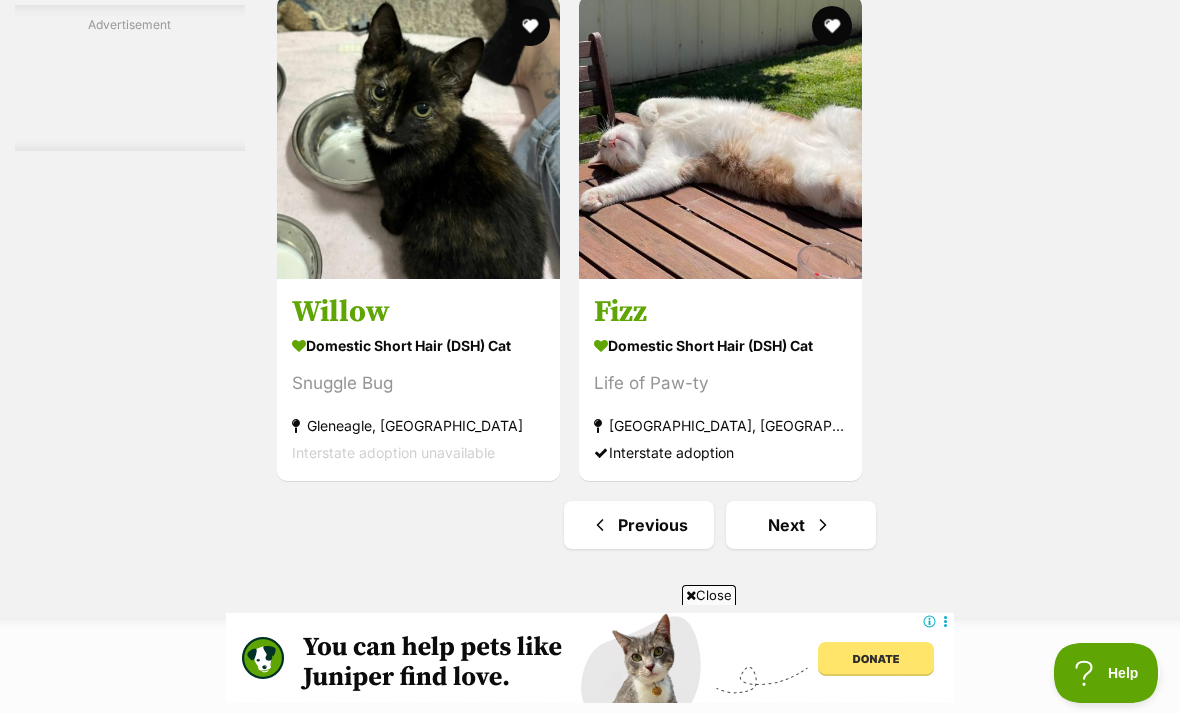 click on "Next" at bounding box center [801, 525] 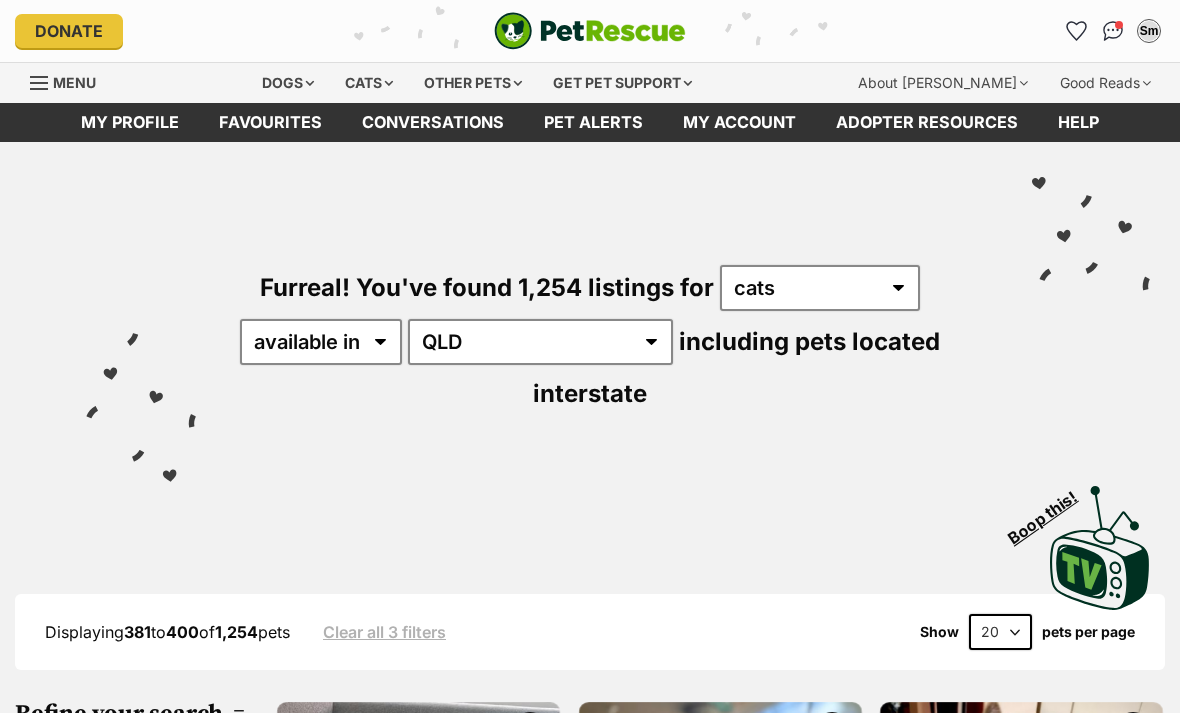 scroll, scrollTop: 232, scrollLeft: 0, axis: vertical 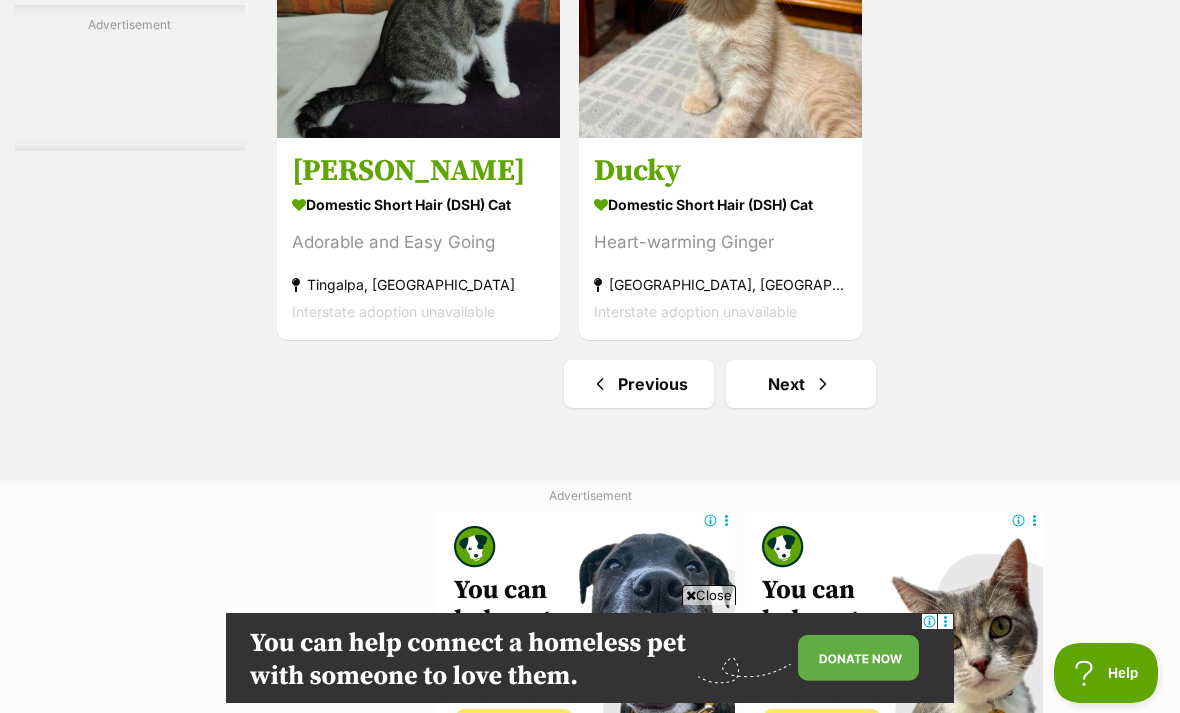 click at bounding box center (823, 384) 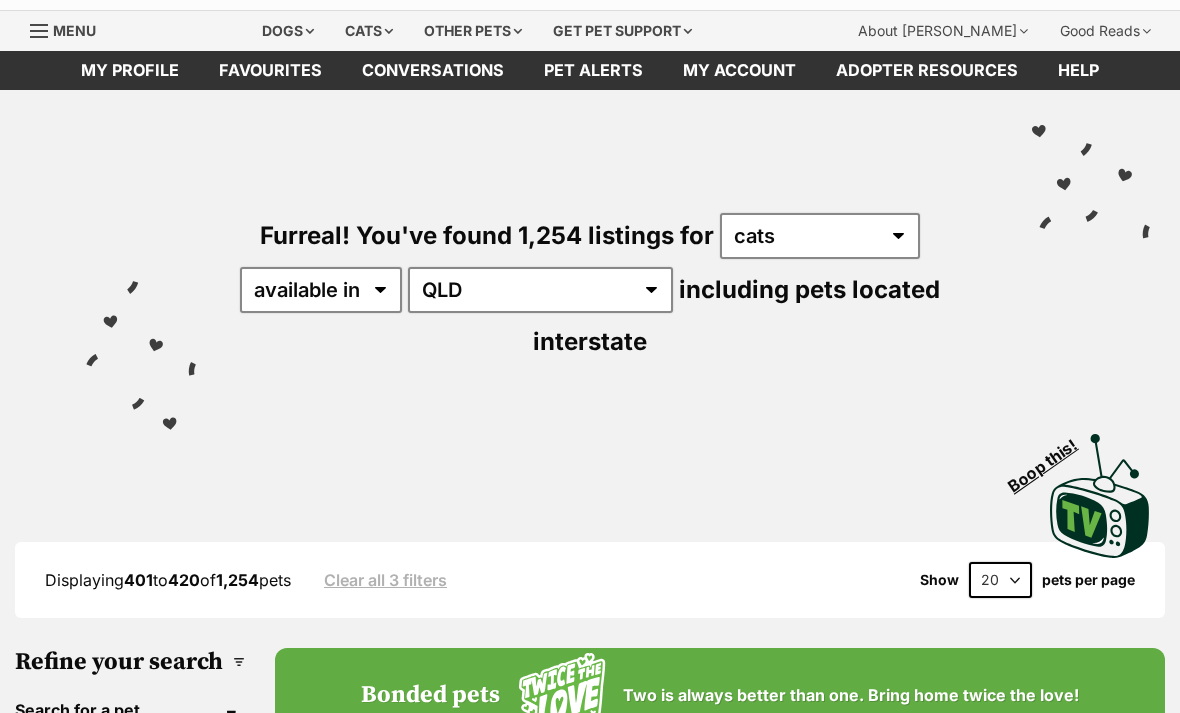scroll, scrollTop: 0, scrollLeft: 0, axis: both 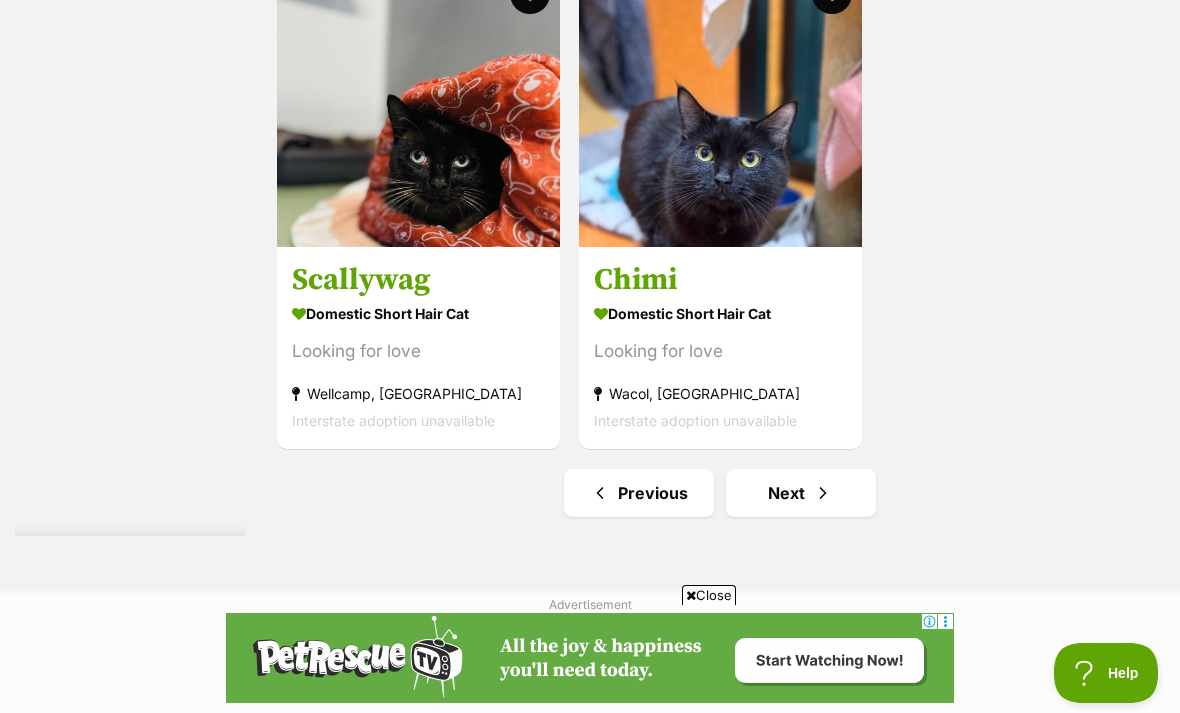 click on "Next" at bounding box center (801, 493) 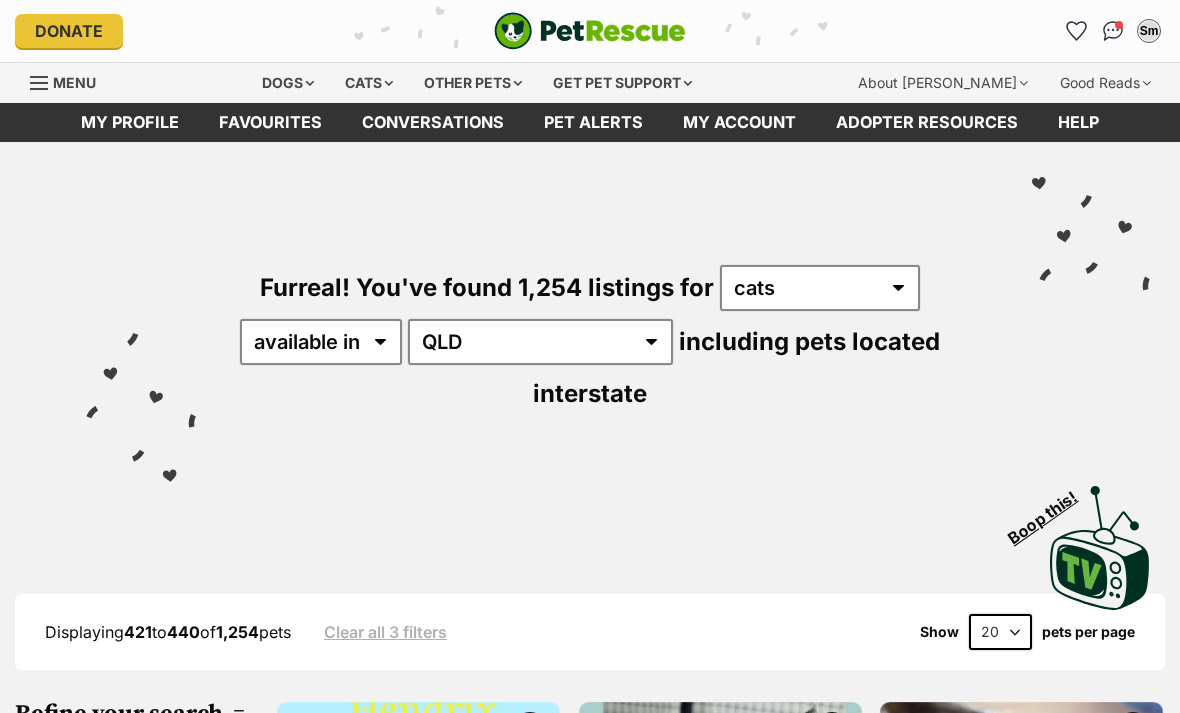 scroll, scrollTop: 326, scrollLeft: 0, axis: vertical 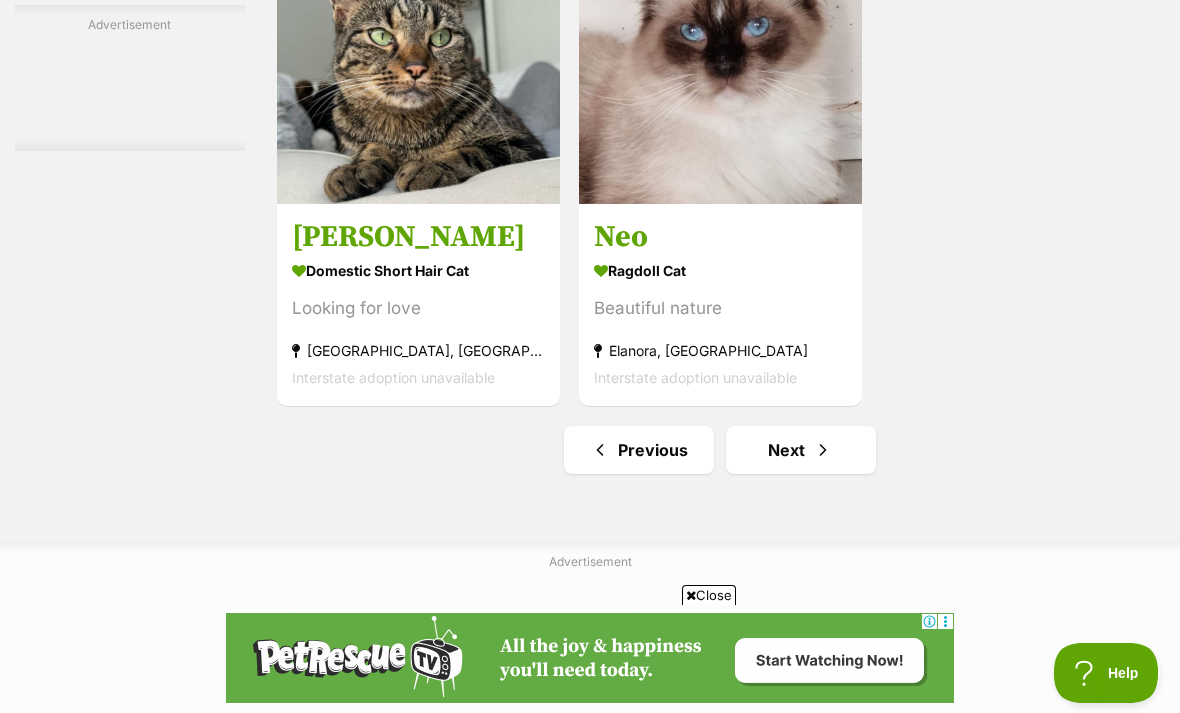 click on "Next" at bounding box center (801, 450) 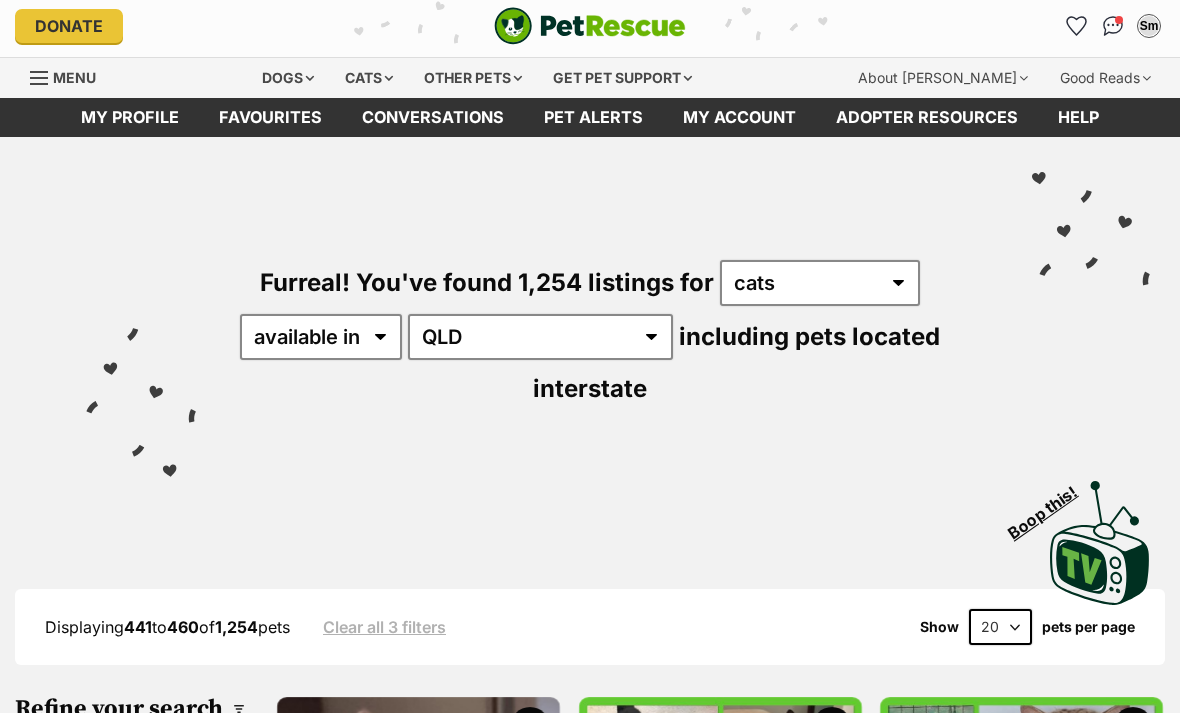 scroll, scrollTop: 0, scrollLeft: 0, axis: both 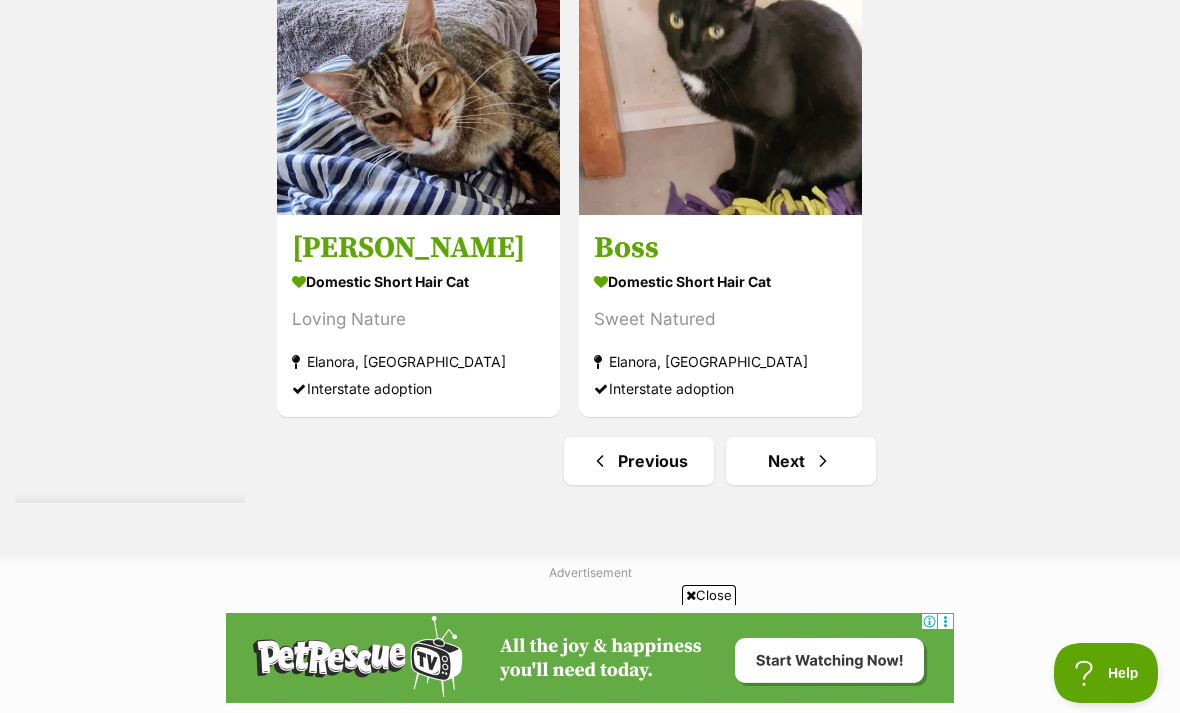 click on "Next" at bounding box center (801, 461) 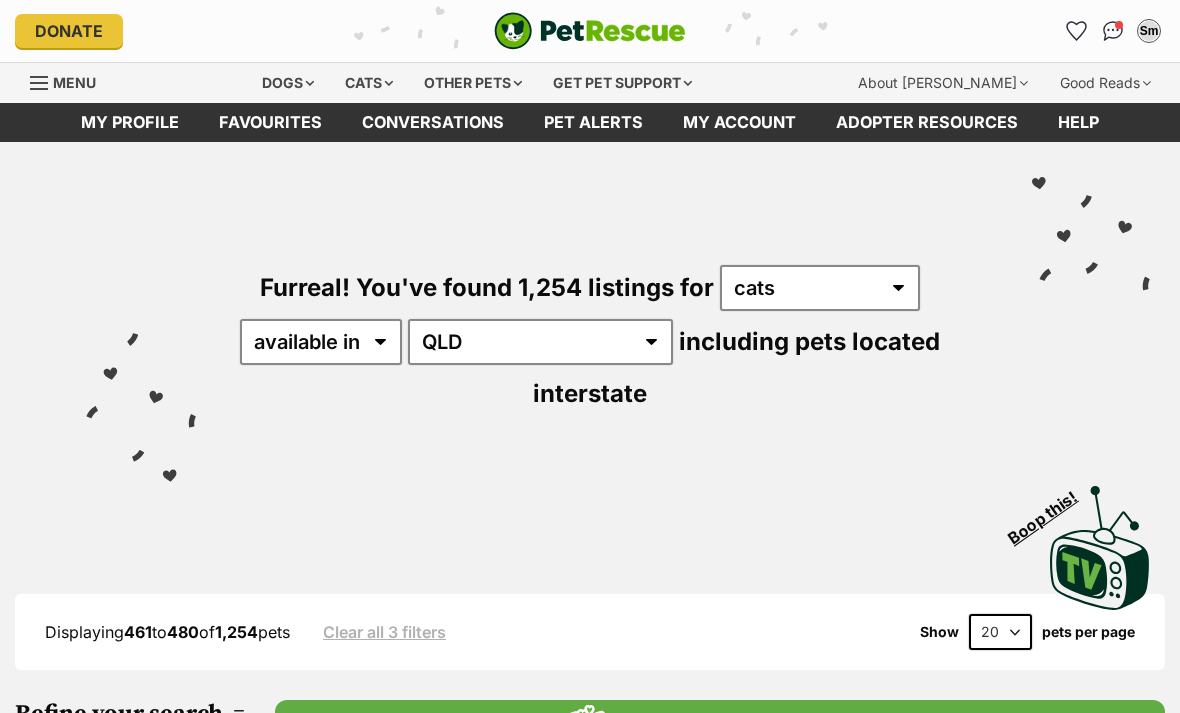 scroll, scrollTop: 0, scrollLeft: 0, axis: both 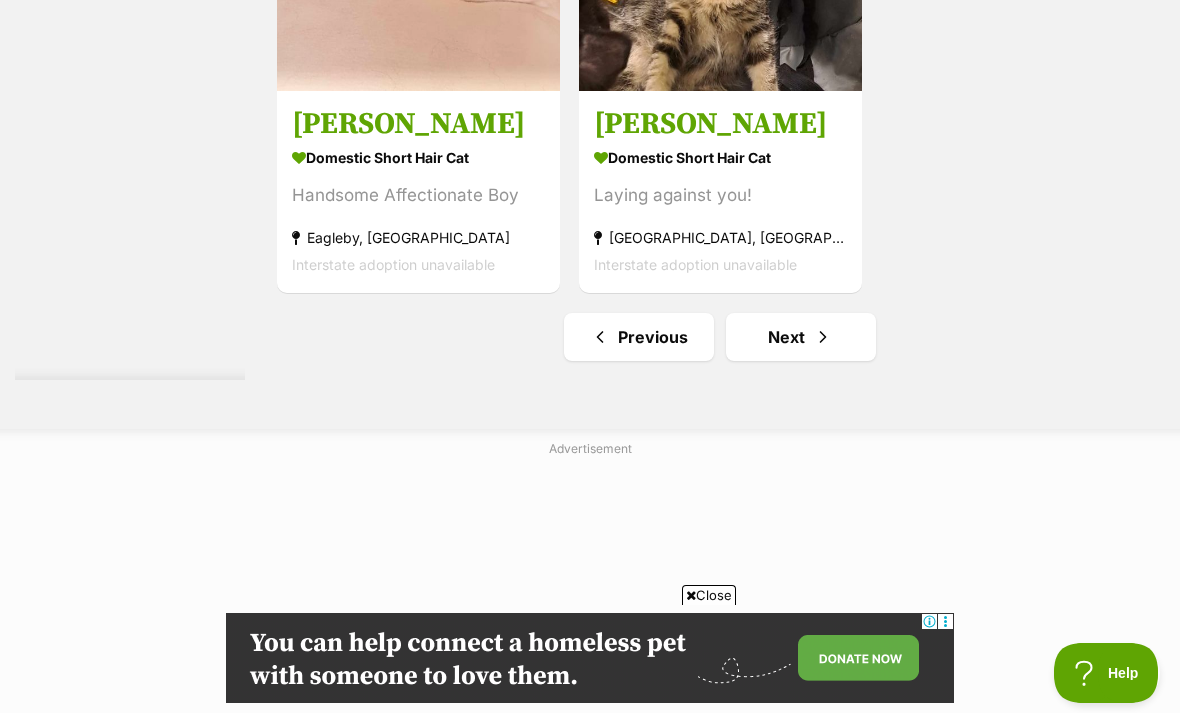 click on "Next" at bounding box center (801, 337) 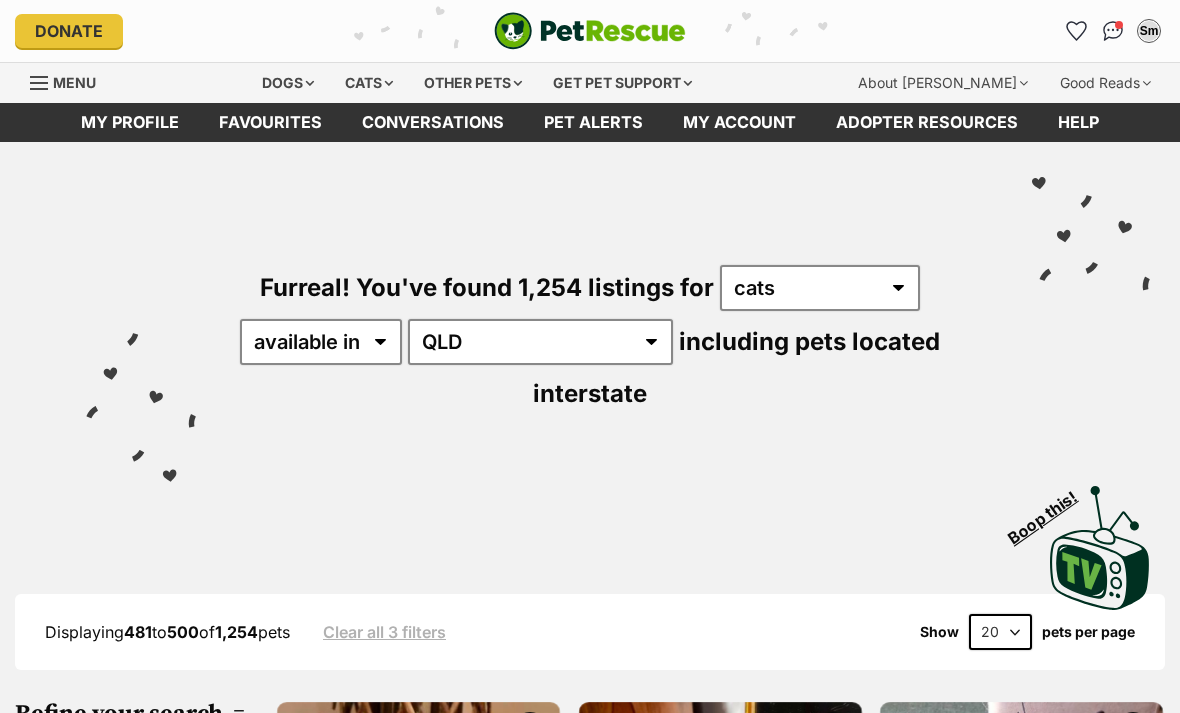 scroll, scrollTop: 7, scrollLeft: 0, axis: vertical 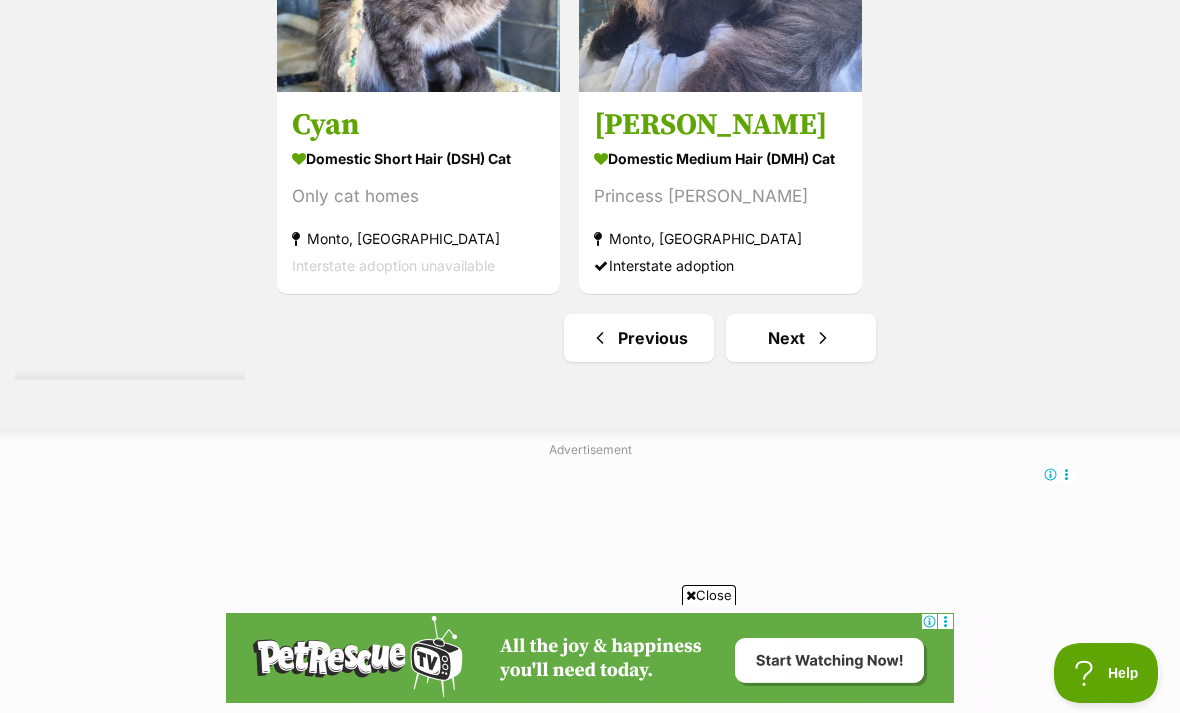 click on "Next" at bounding box center (801, 338) 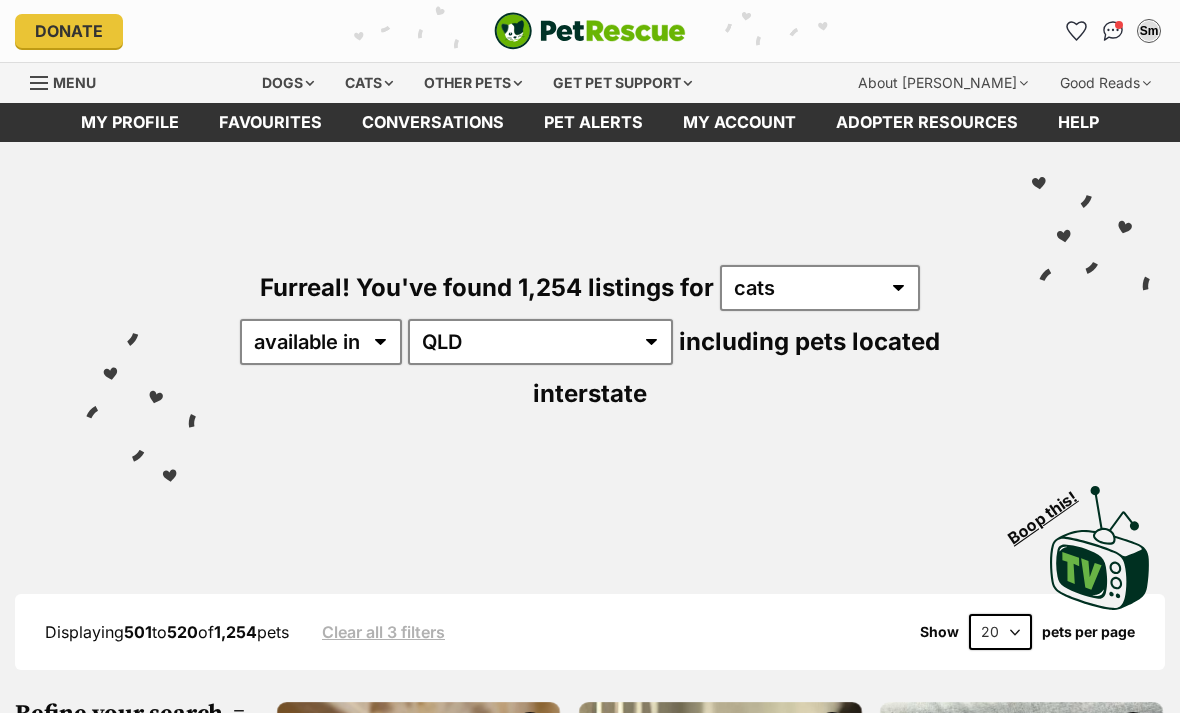 scroll, scrollTop: 214, scrollLeft: 0, axis: vertical 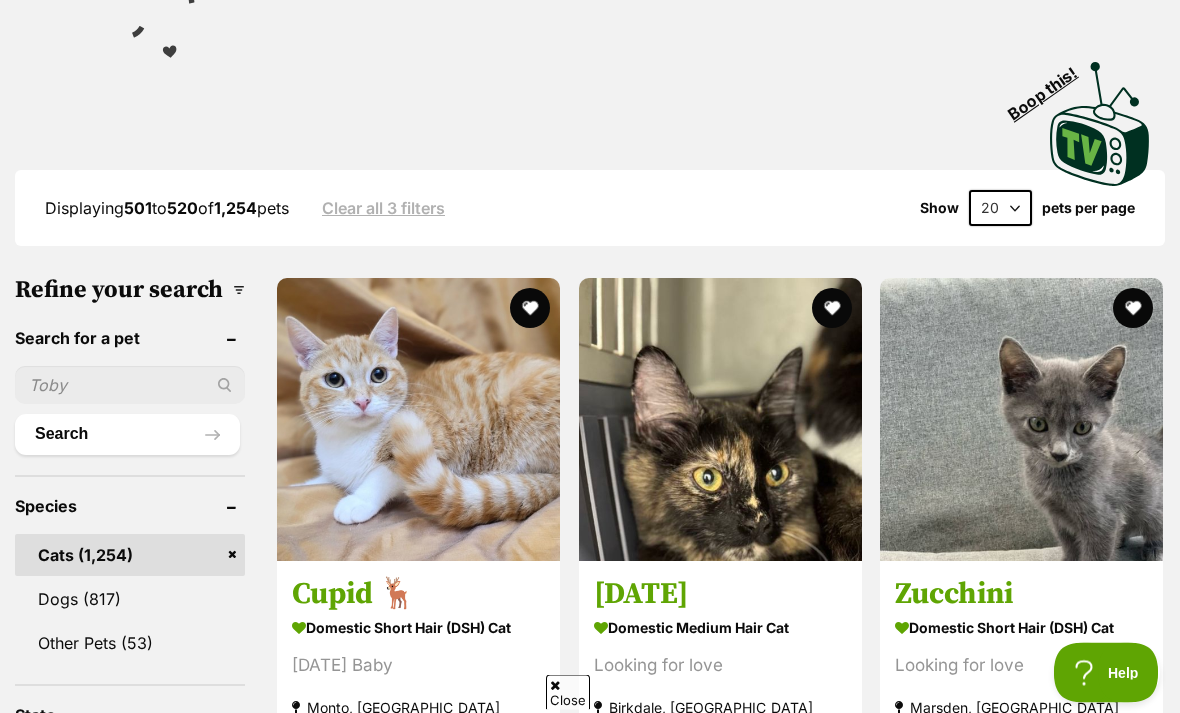 click at bounding box center (1133, 309) 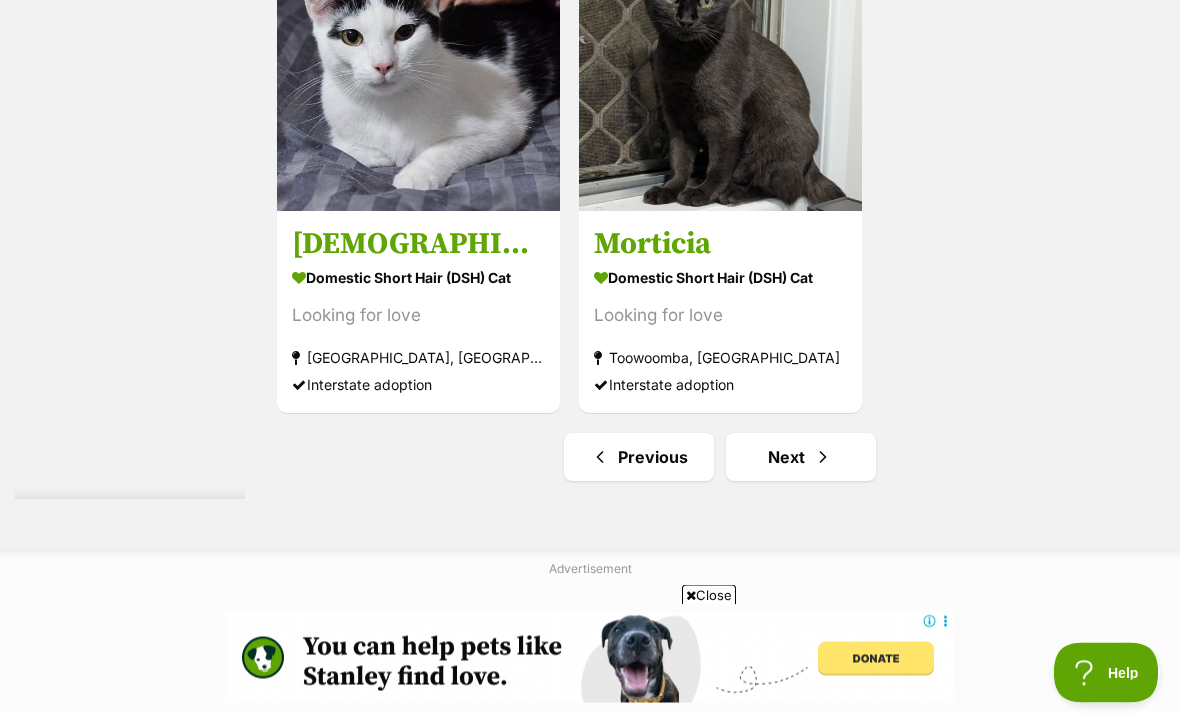 scroll, scrollTop: 4367, scrollLeft: 0, axis: vertical 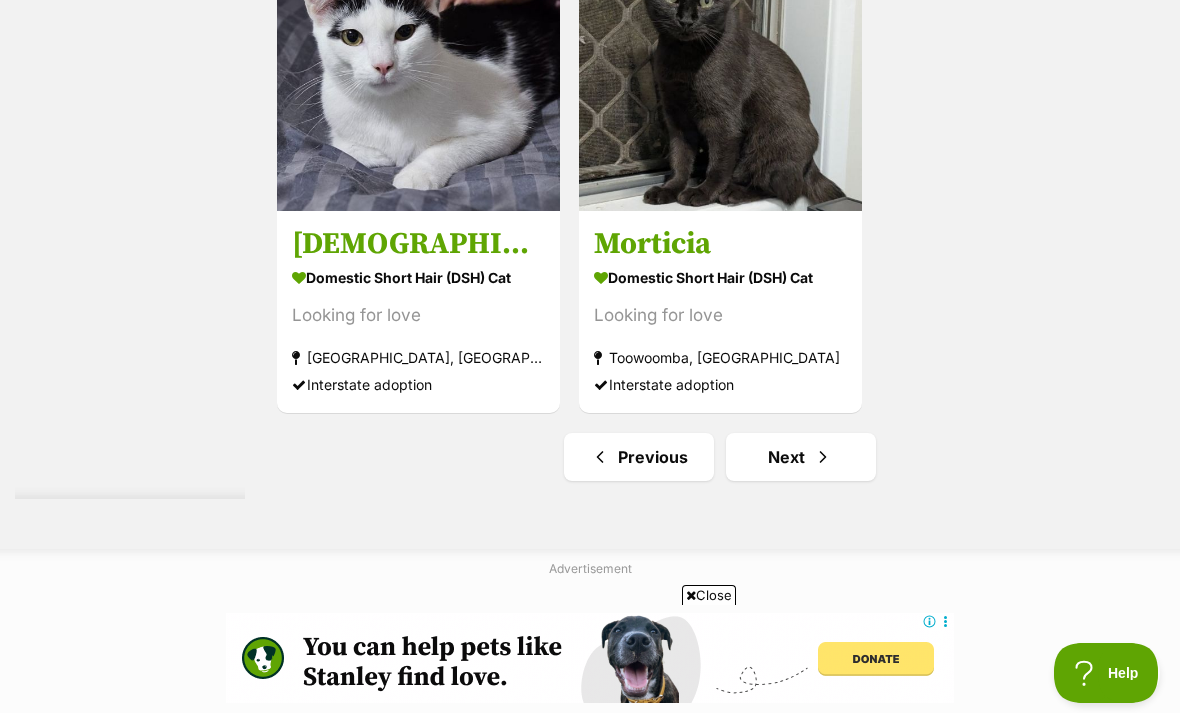 click on "Next" at bounding box center [801, 457] 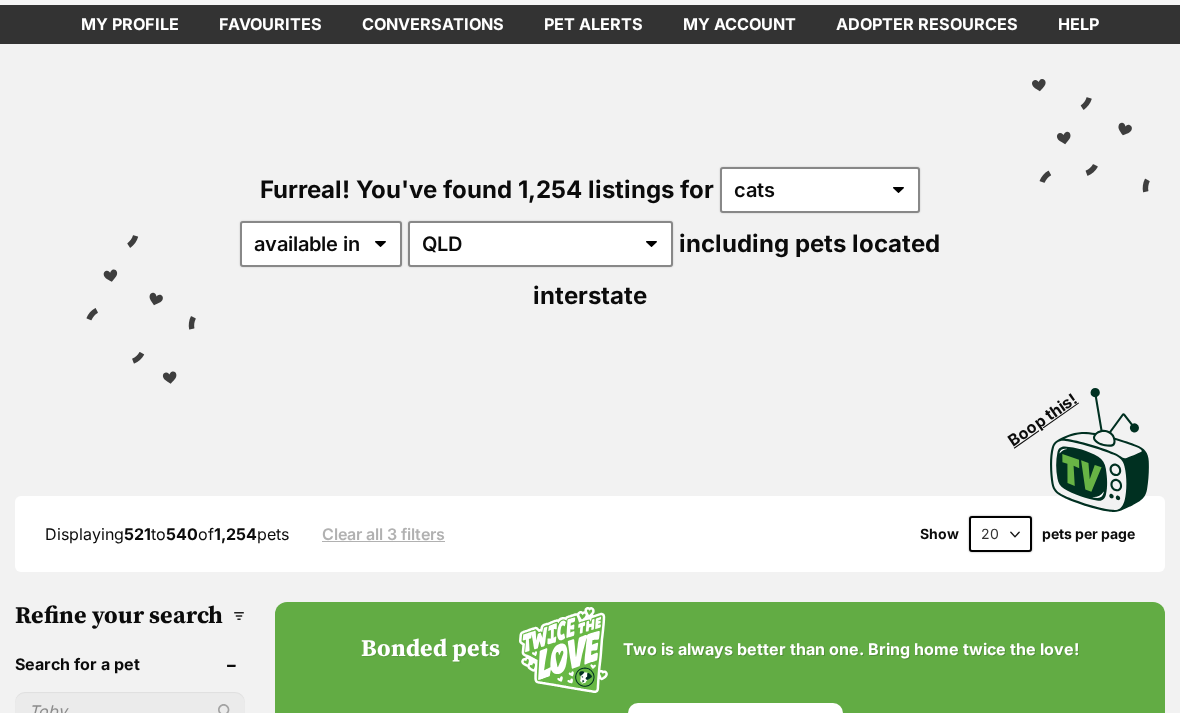 scroll, scrollTop: 0, scrollLeft: 0, axis: both 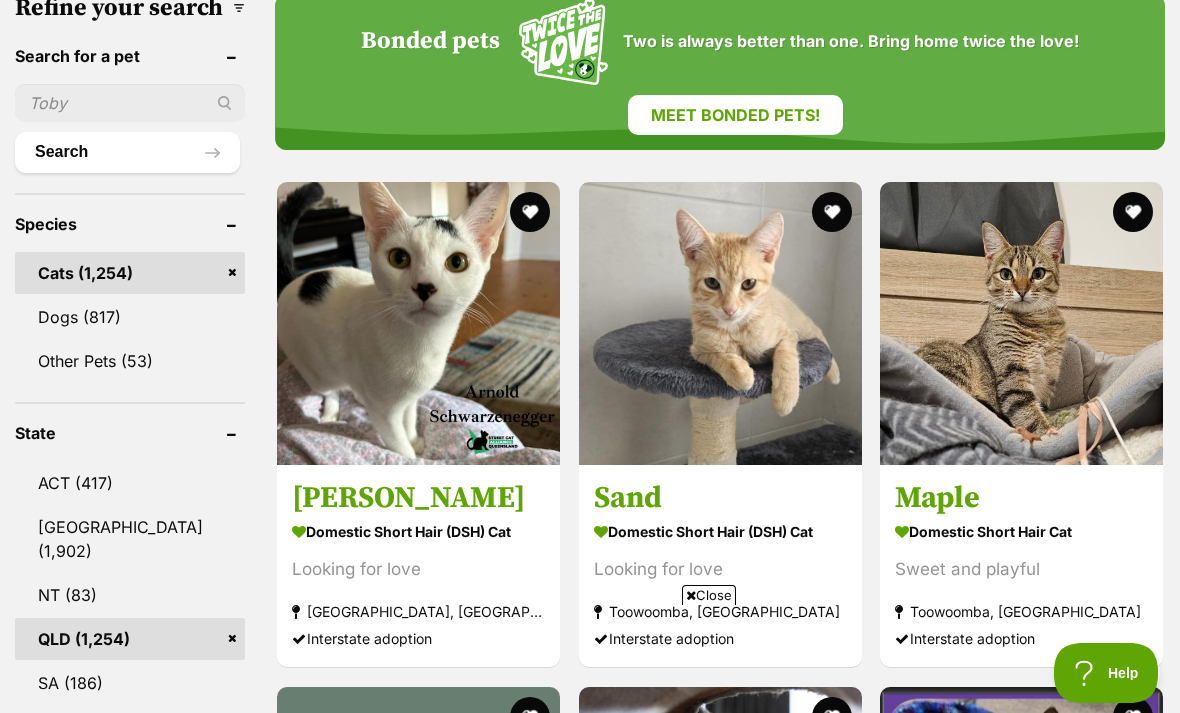 click at bounding box center (831, 212) 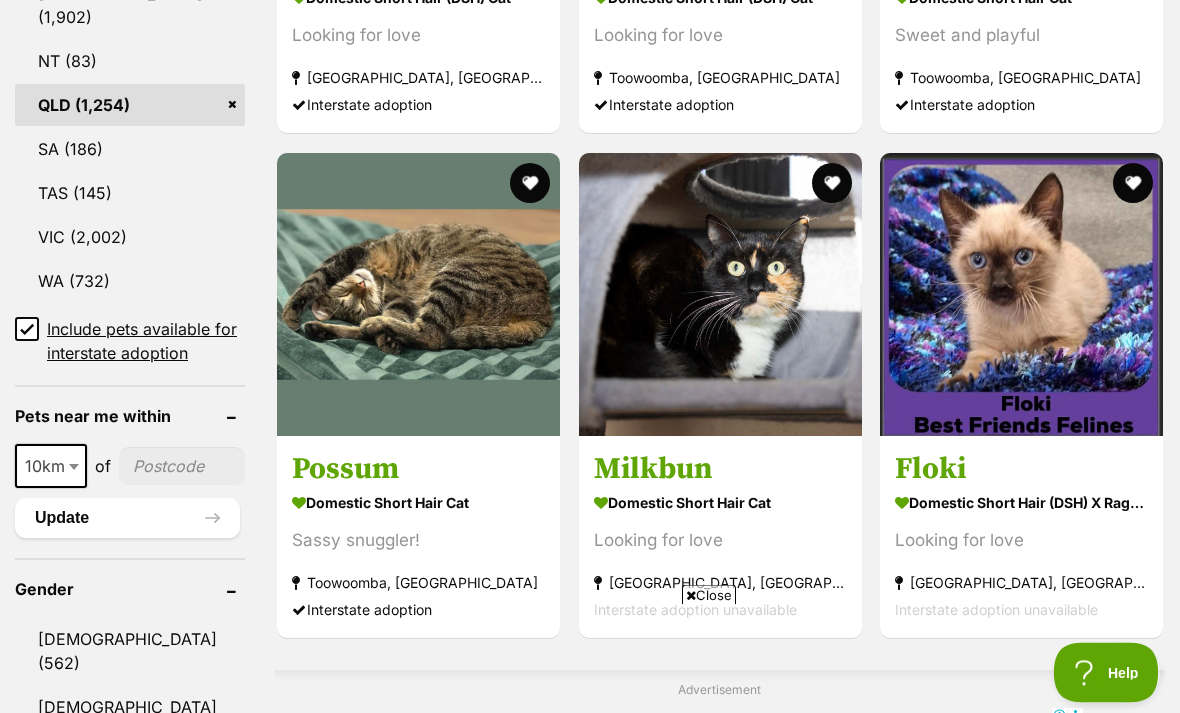 scroll, scrollTop: 1242, scrollLeft: 0, axis: vertical 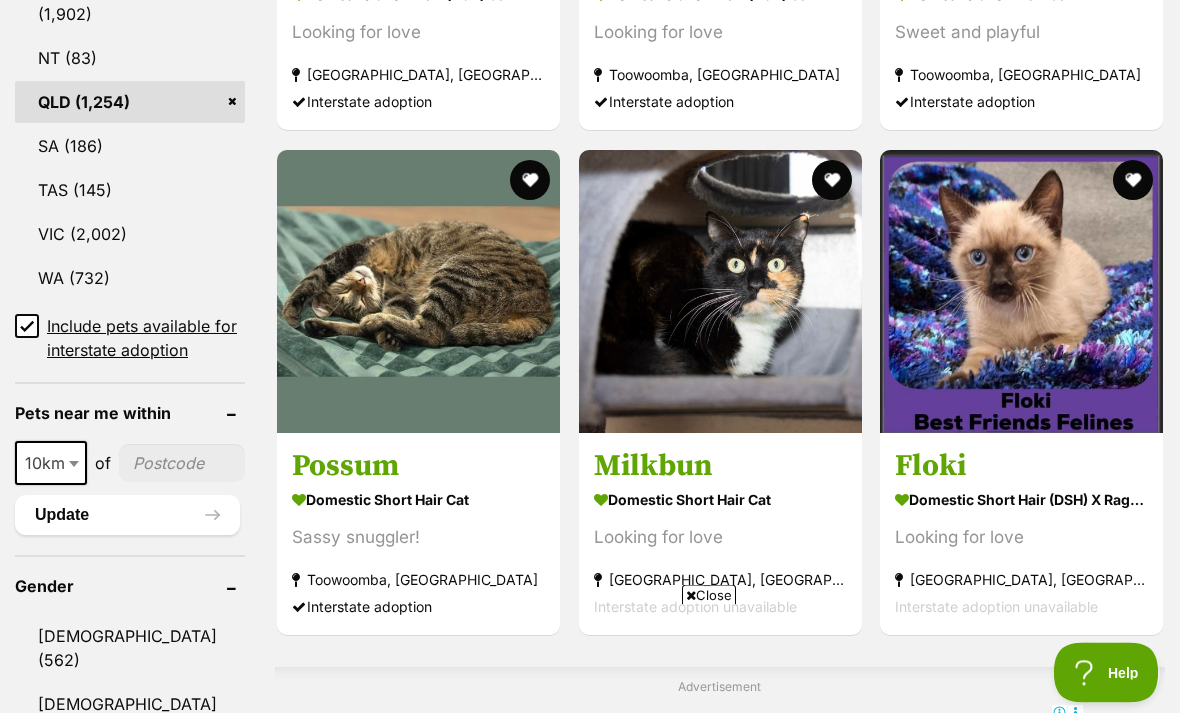 click at bounding box center (1133, 181) 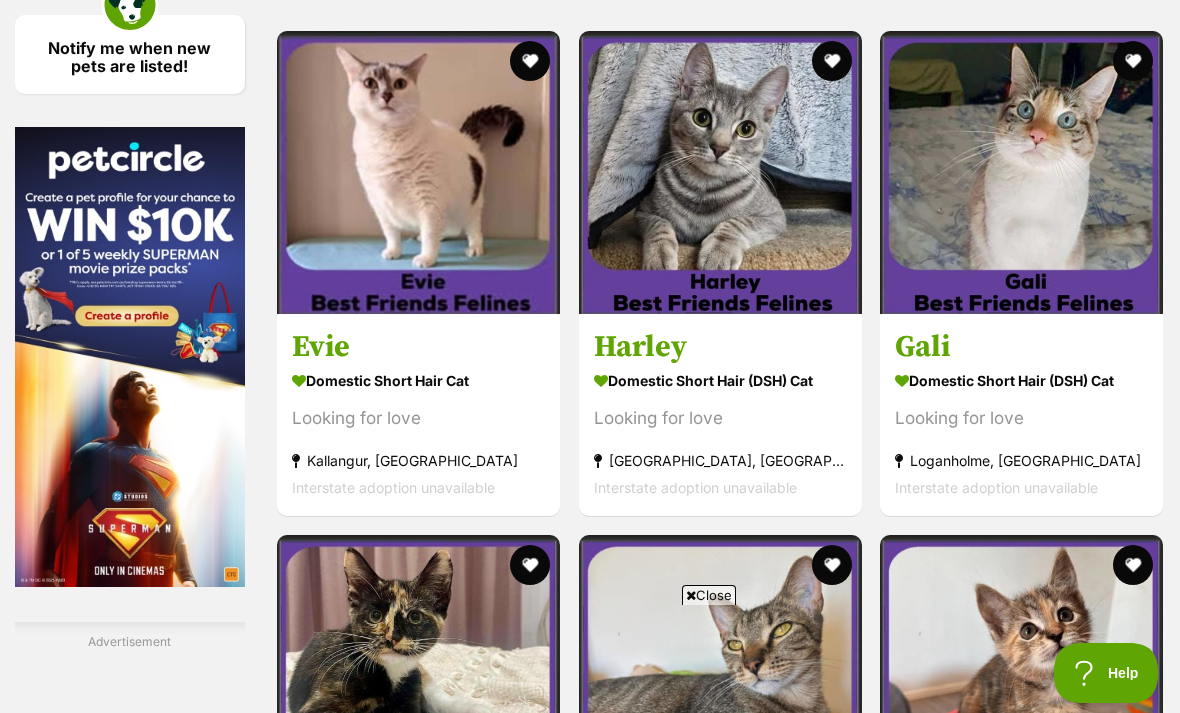 scroll, scrollTop: 3251, scrollLeft: 0, axis: vertical 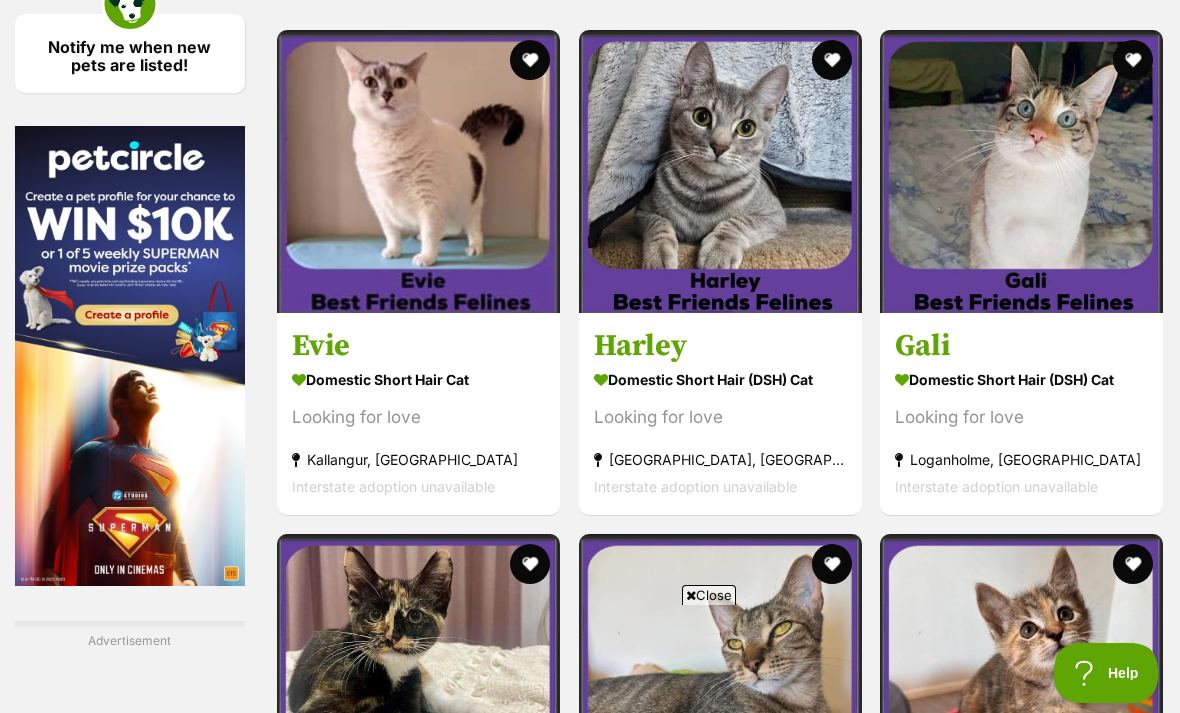 click at bounding box center [530, 60] 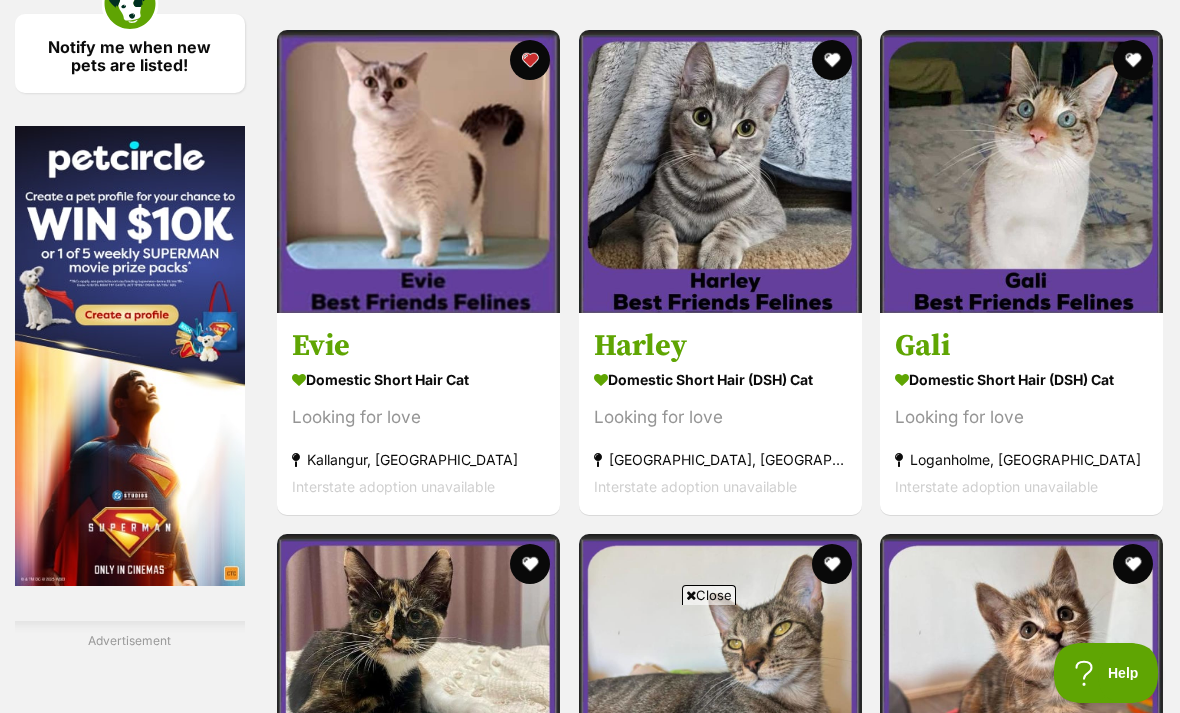 click at bounding box center [418, 171] 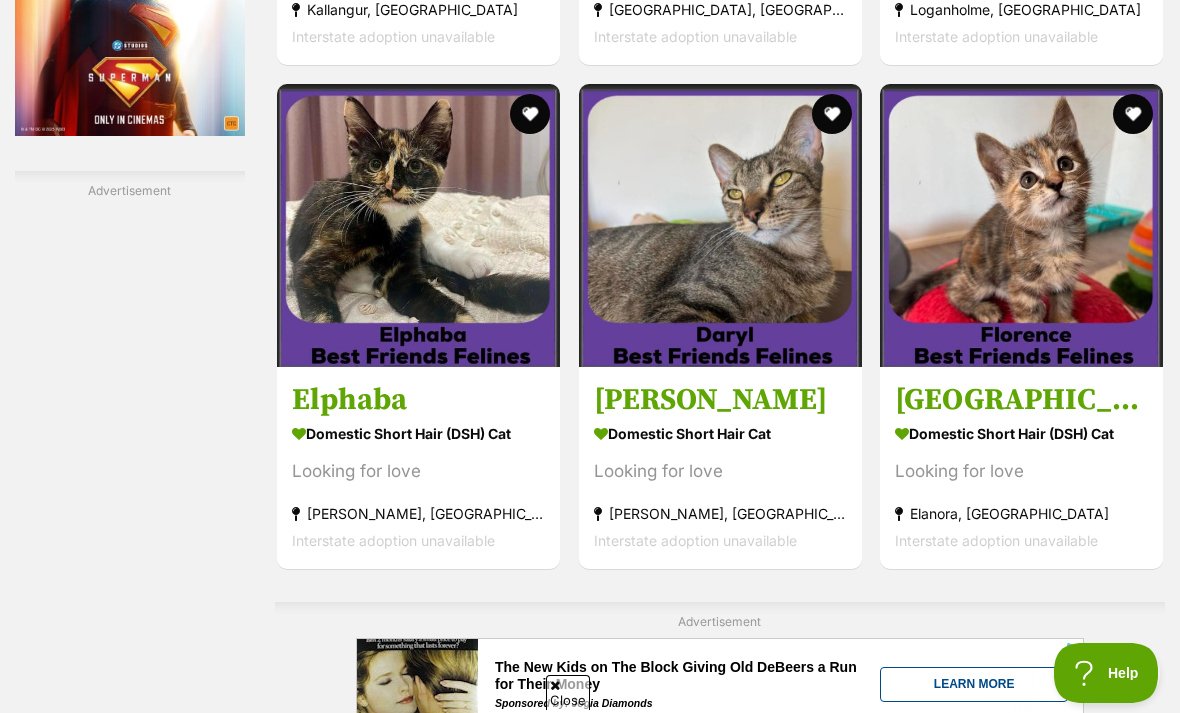 scroll, scrollTop: 3659, scrollLeft: 0, axis: vertical 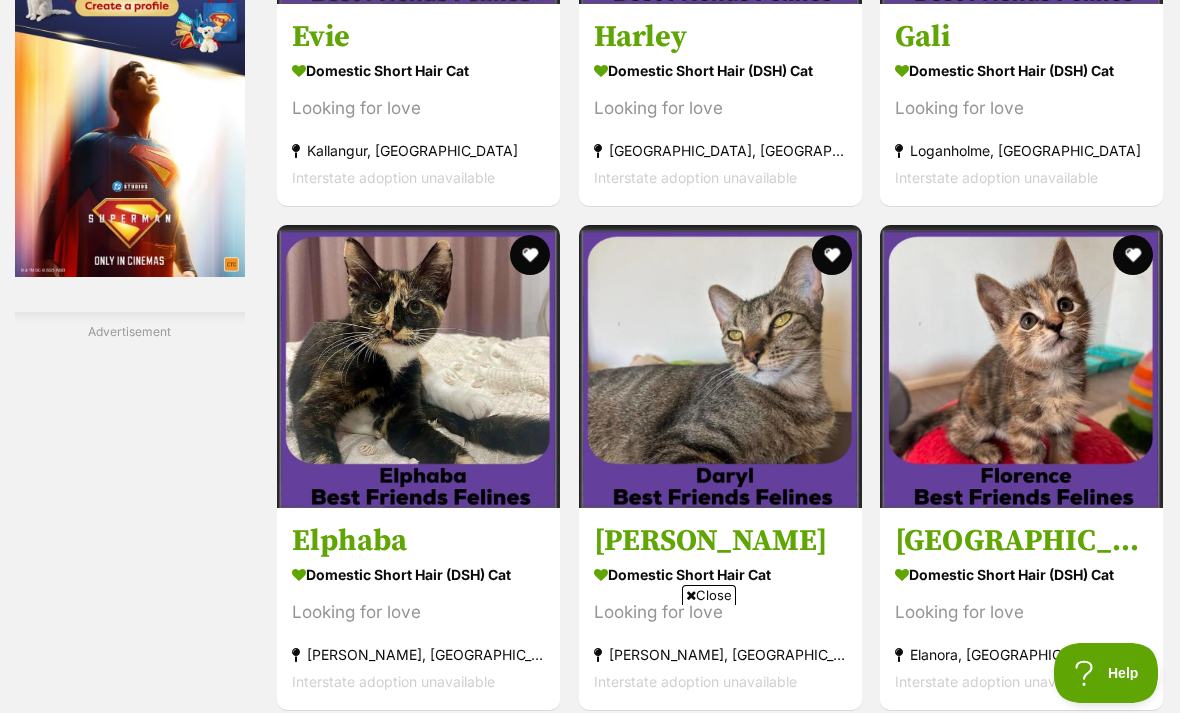 click at bounding box center [1133, 255] 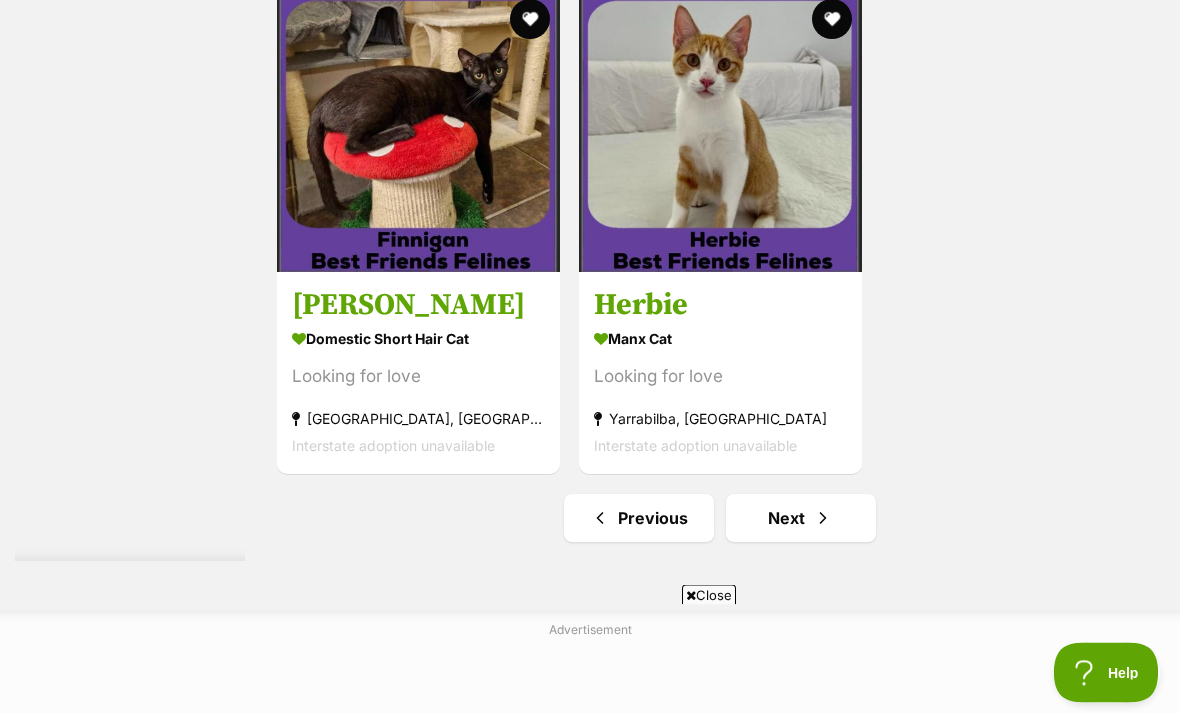 scroll, scrollTop: 4492, scrollLeft: 0, axis: vertical 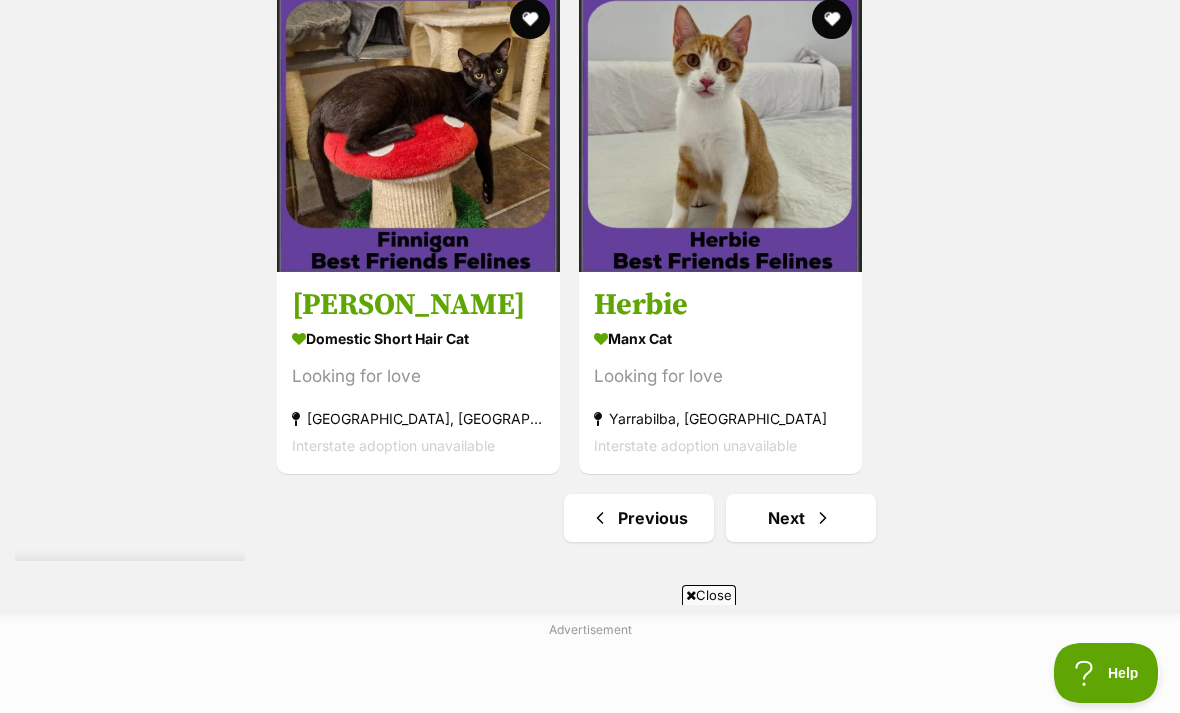 click on "Next" at bounding box center (801, 518) 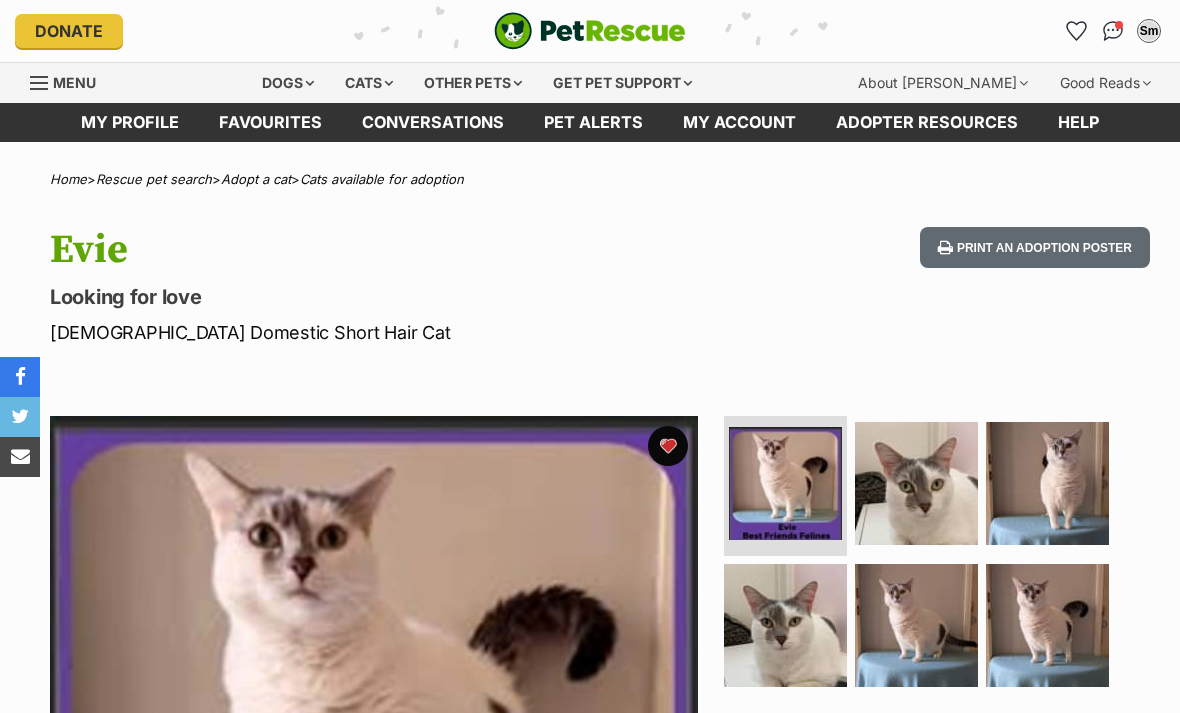 scroll, scrollTop: 61, scrollLeft: 0, axis: vertical 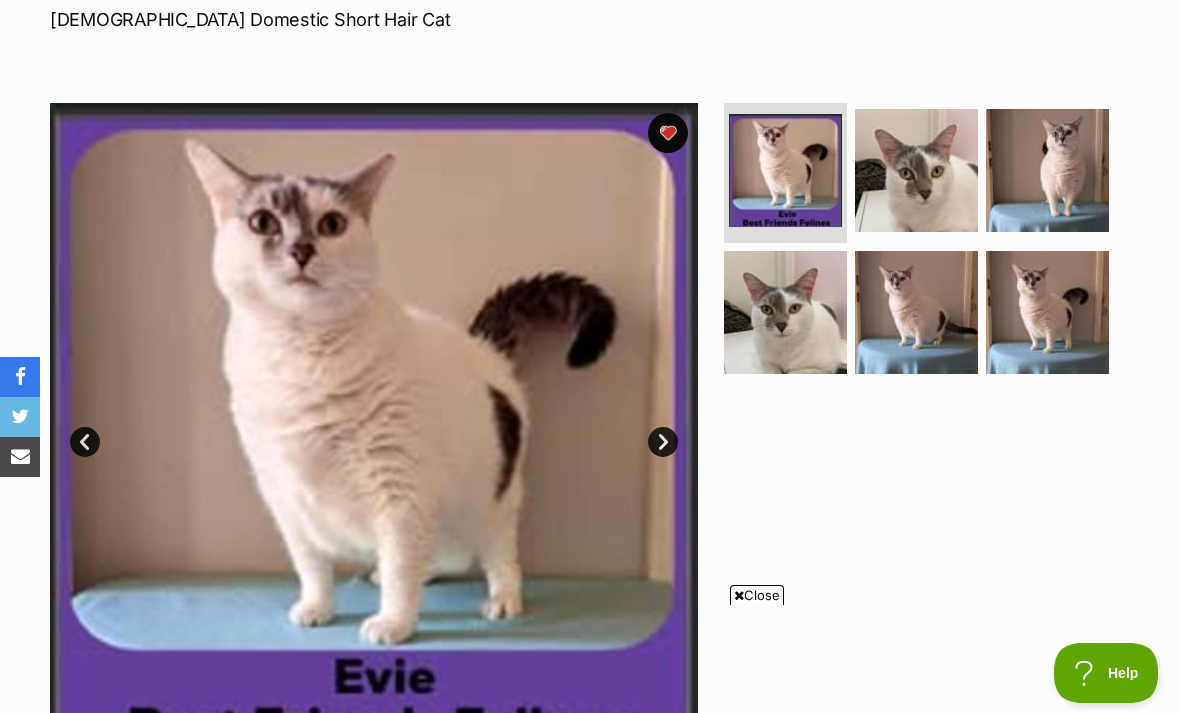 click at bounding box center (916, 170) 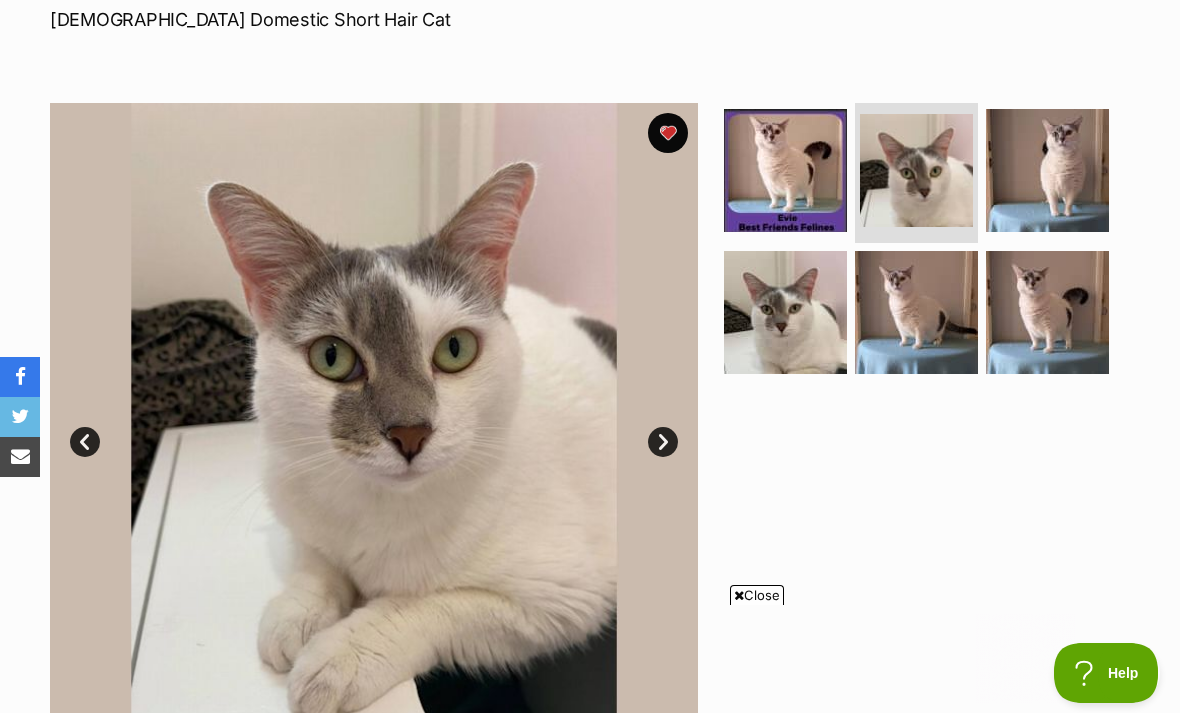 click at bounding box center (1047, 170) 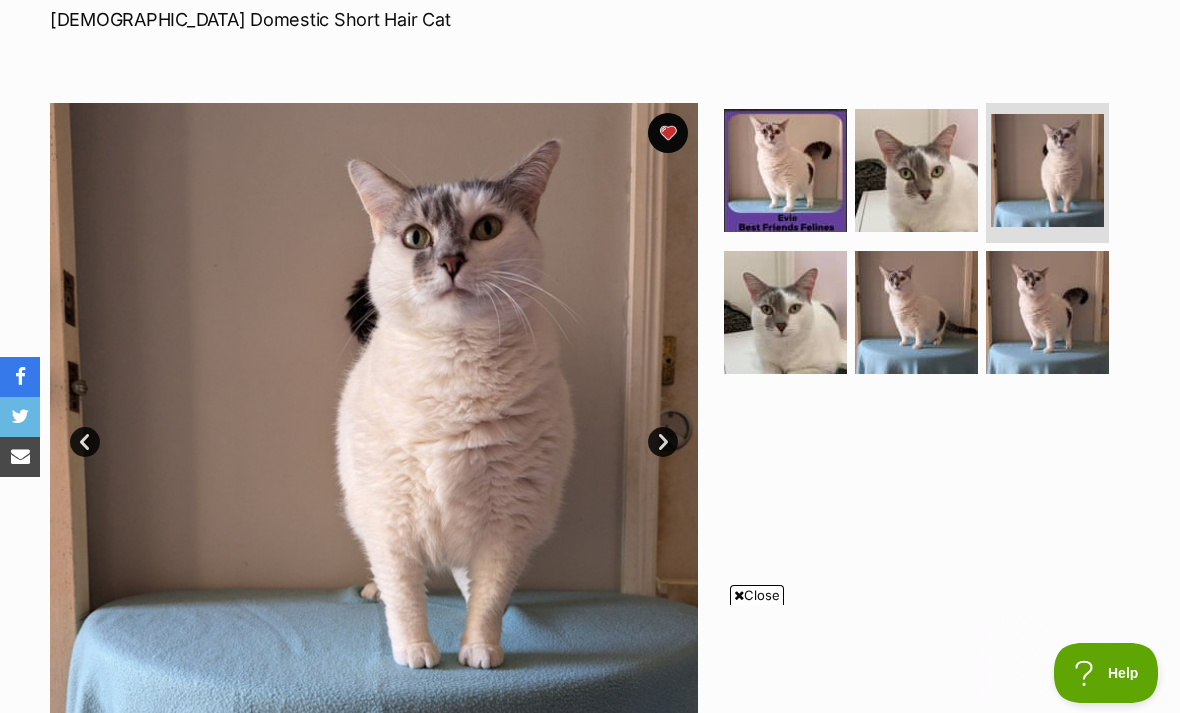 click at bounding box center (785, 312) 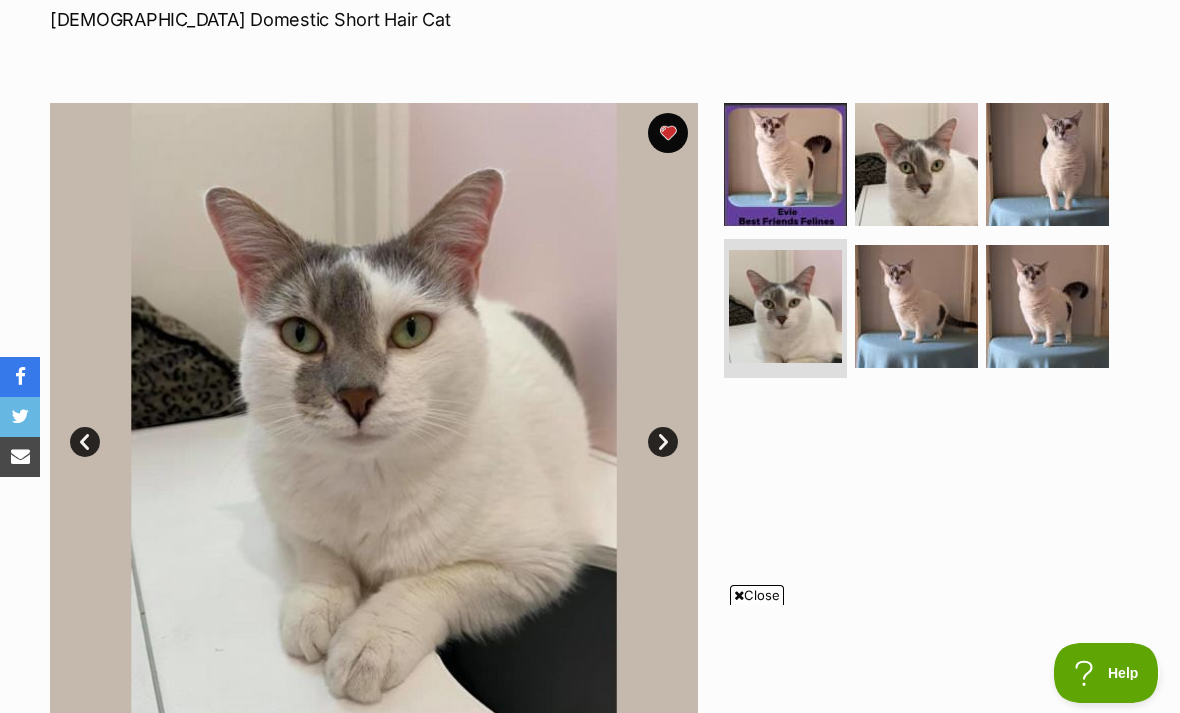 click at bounding box center (916, 306) 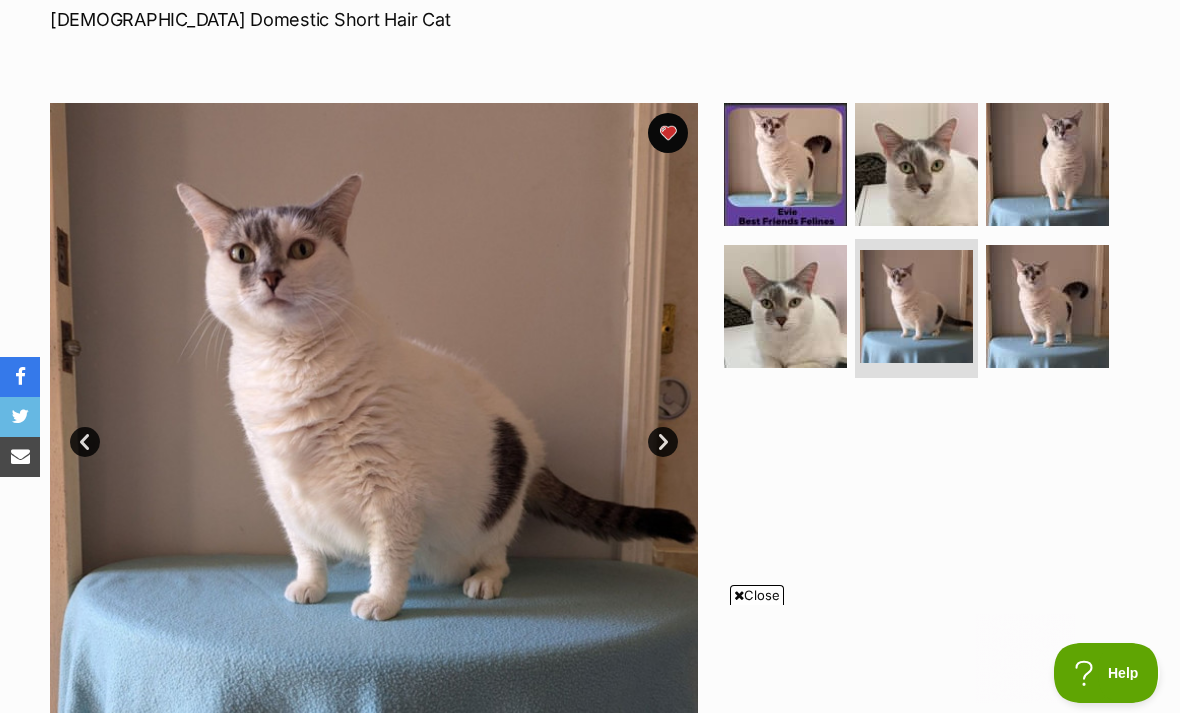 click at bounding box center (1047, 306) 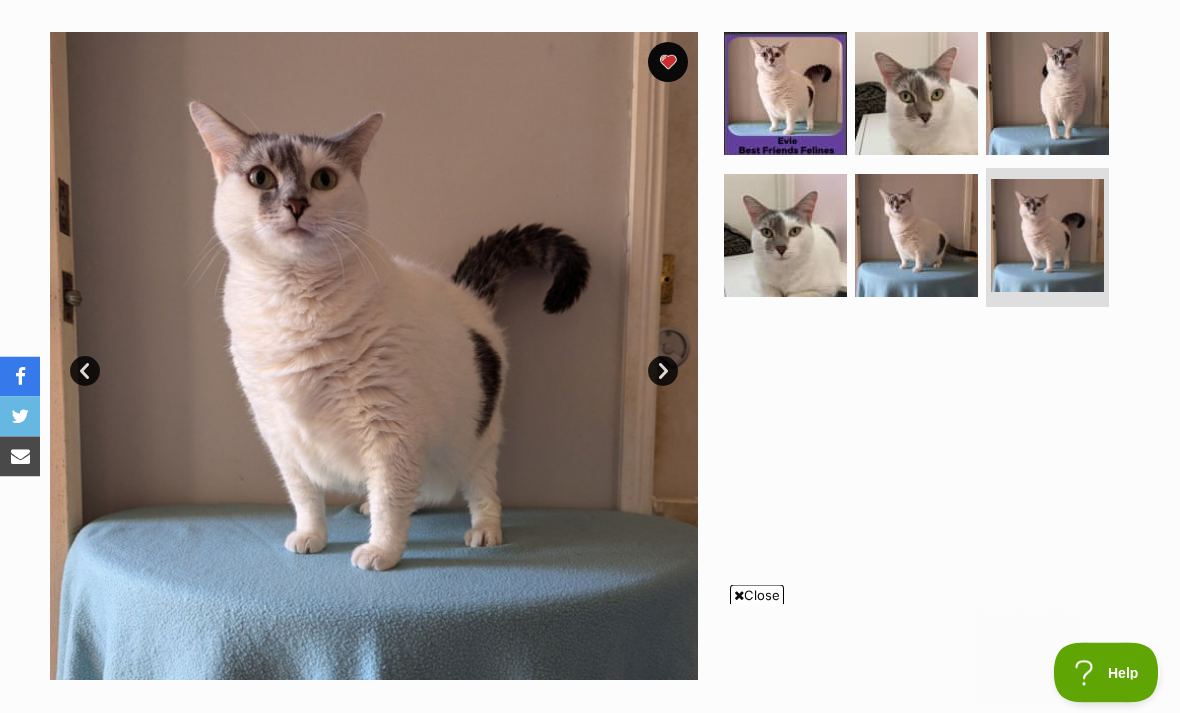 scroll, scrollTop: 384, scrollLeft: 0, axis: vertical 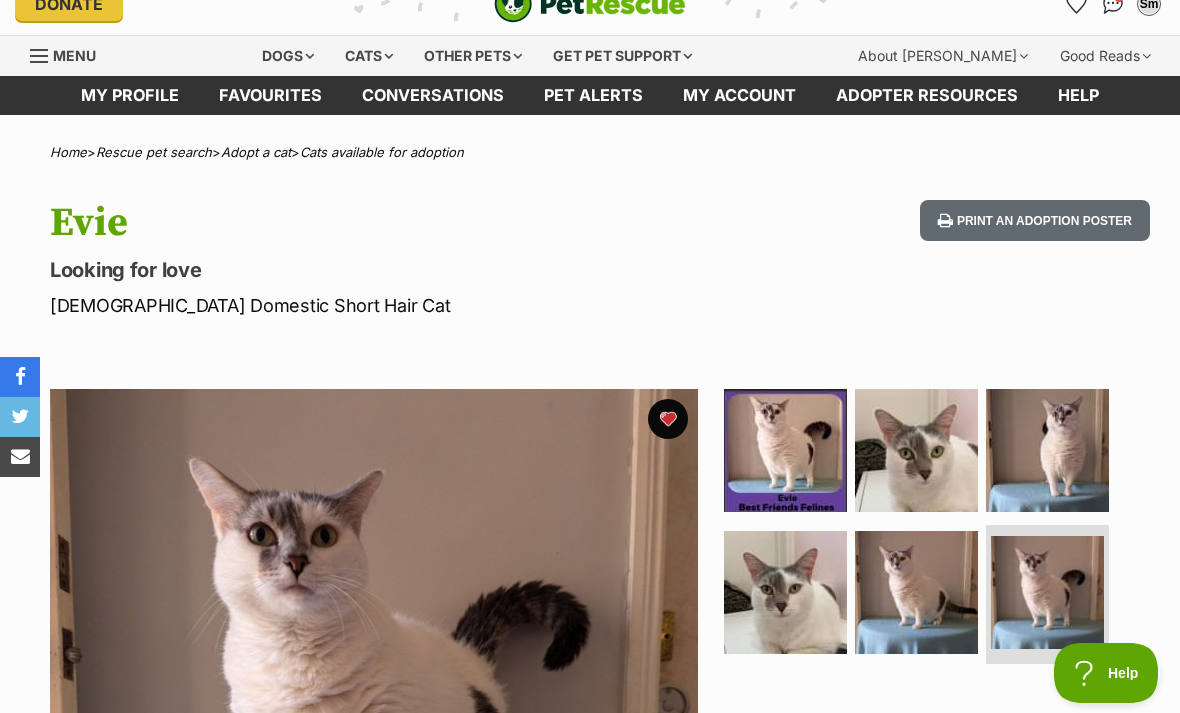 click on "Print an adoption poster" at bounding box center [1031, 259] 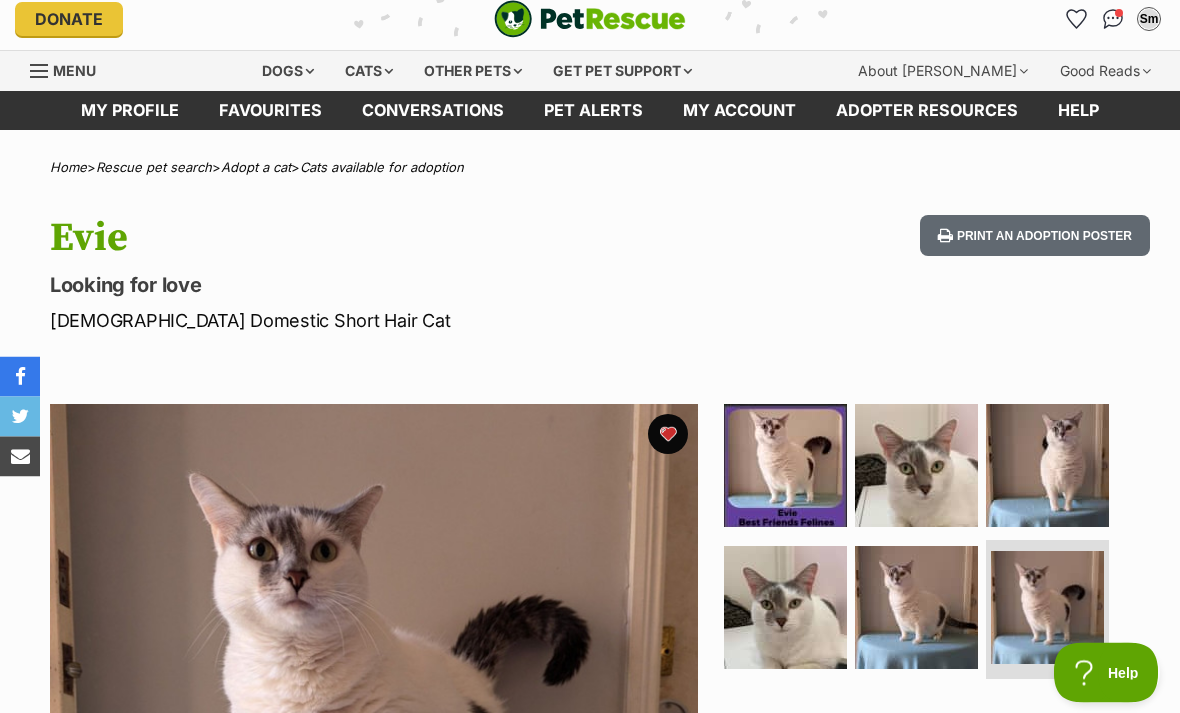 scroll, scrollTop: 0, scrollLeft: 0, axis: both 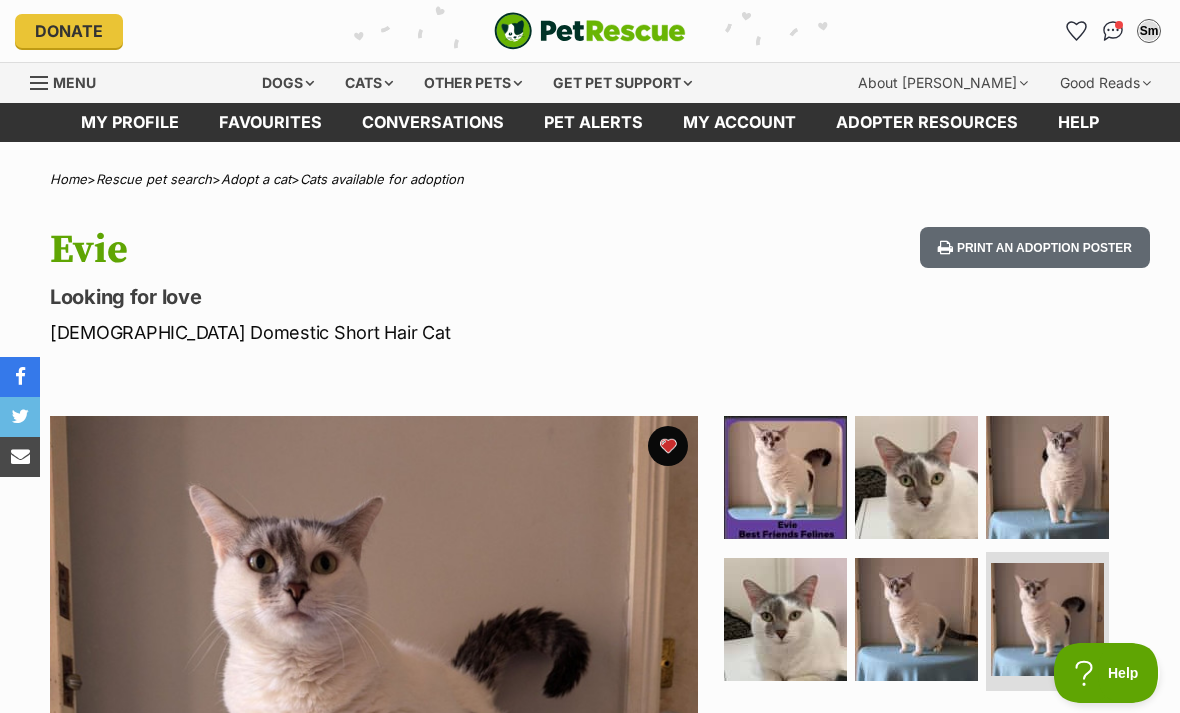 click on "Print an adoption poster" at bounding box center [1031, 286] 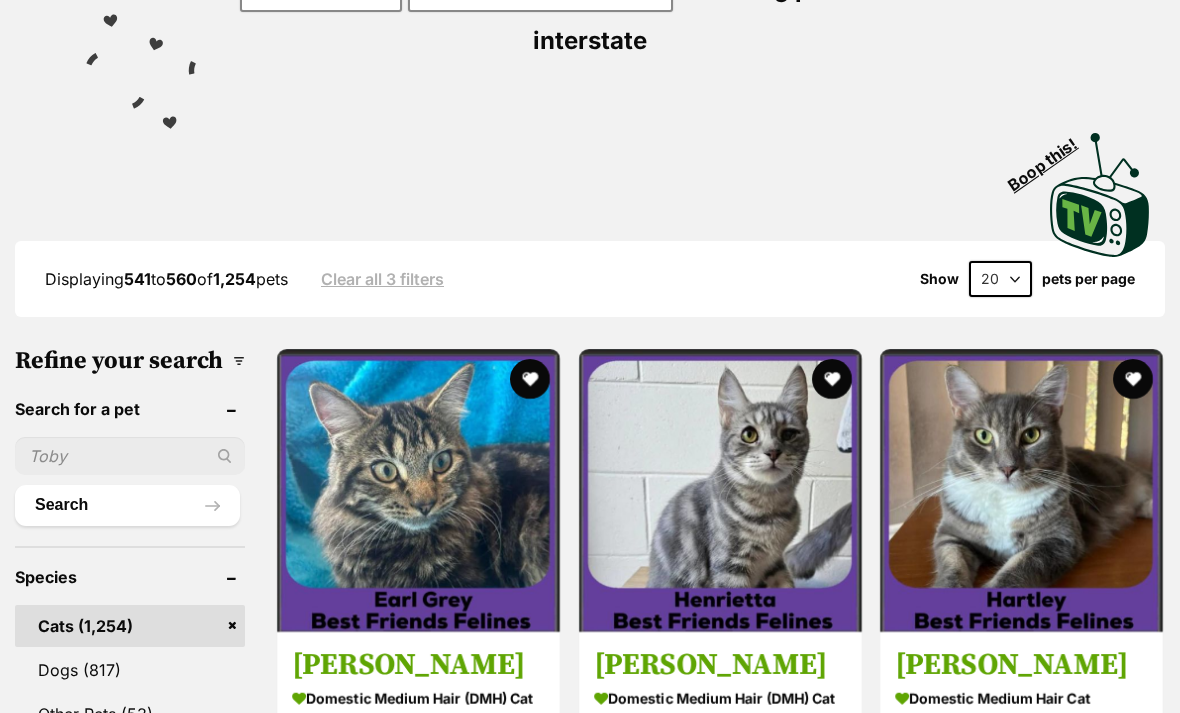 scroll, scrollTop: 0, scrollLeft: 0, axis: both 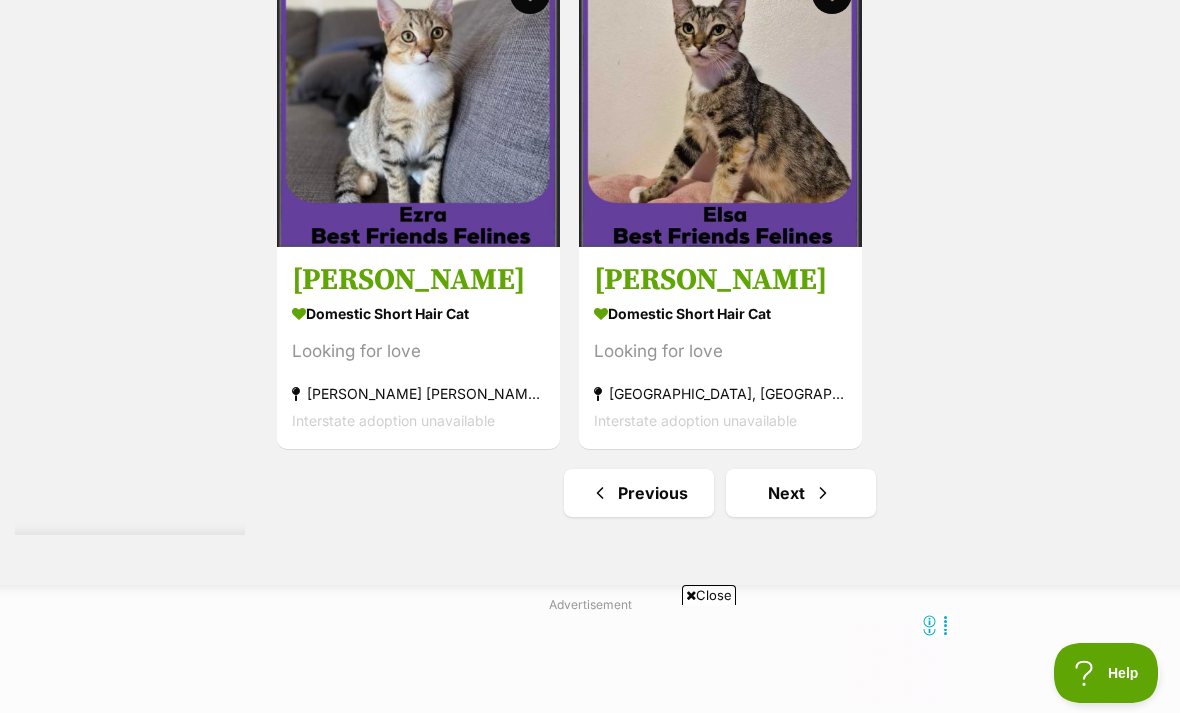 click at bounding box center (823, 493) 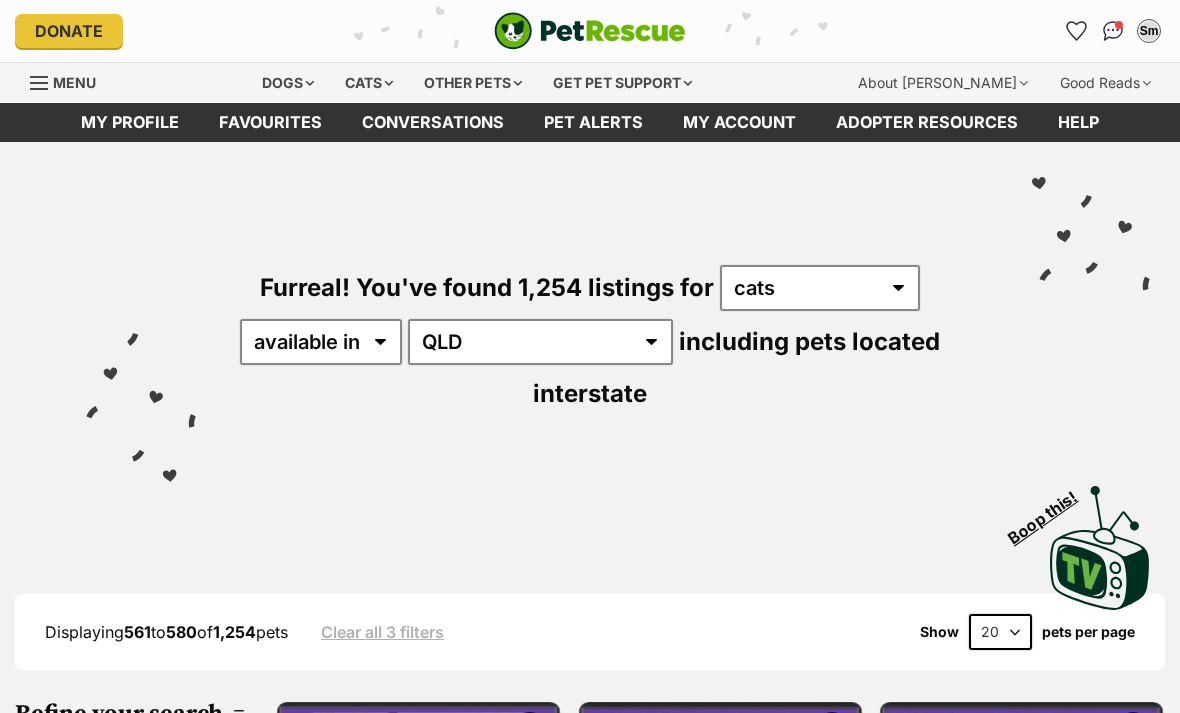 scroll, scrollTop: 83, scrollLeft: 0, axis: vertical 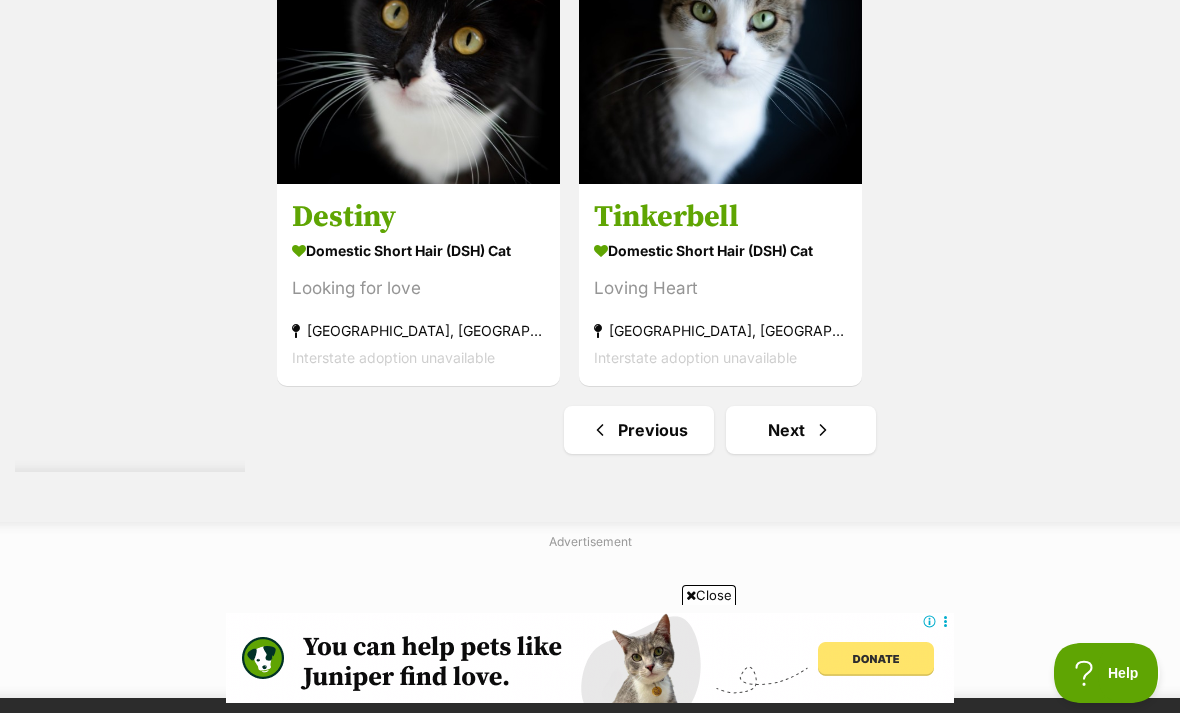 click on "Next" at bounding box center (801, 430) 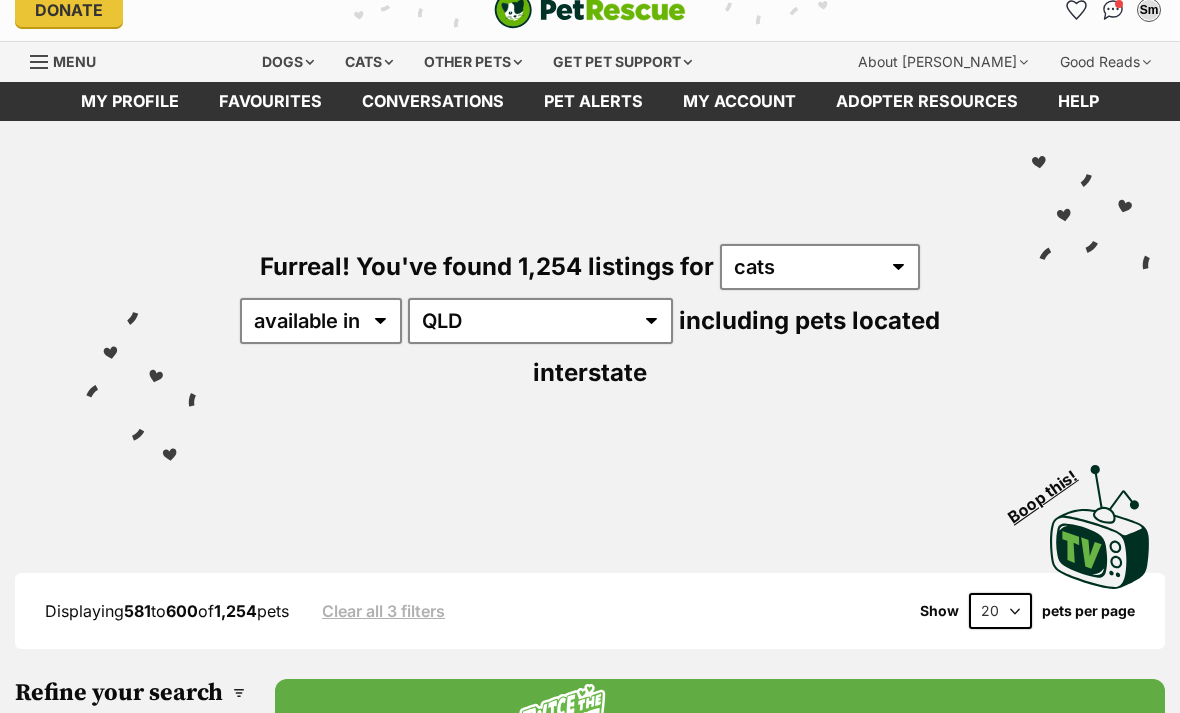 scroll, scrollTop: 0, scrollLeft: 0, axis: both 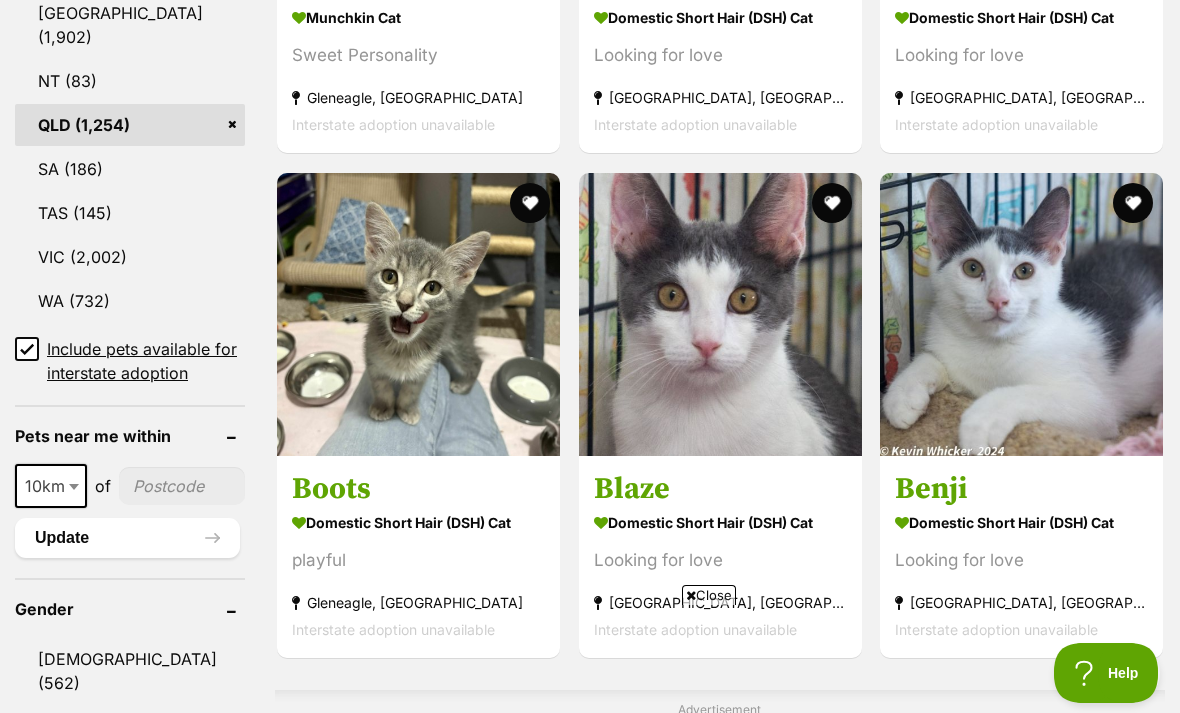 click at bounding box center (530, 203) 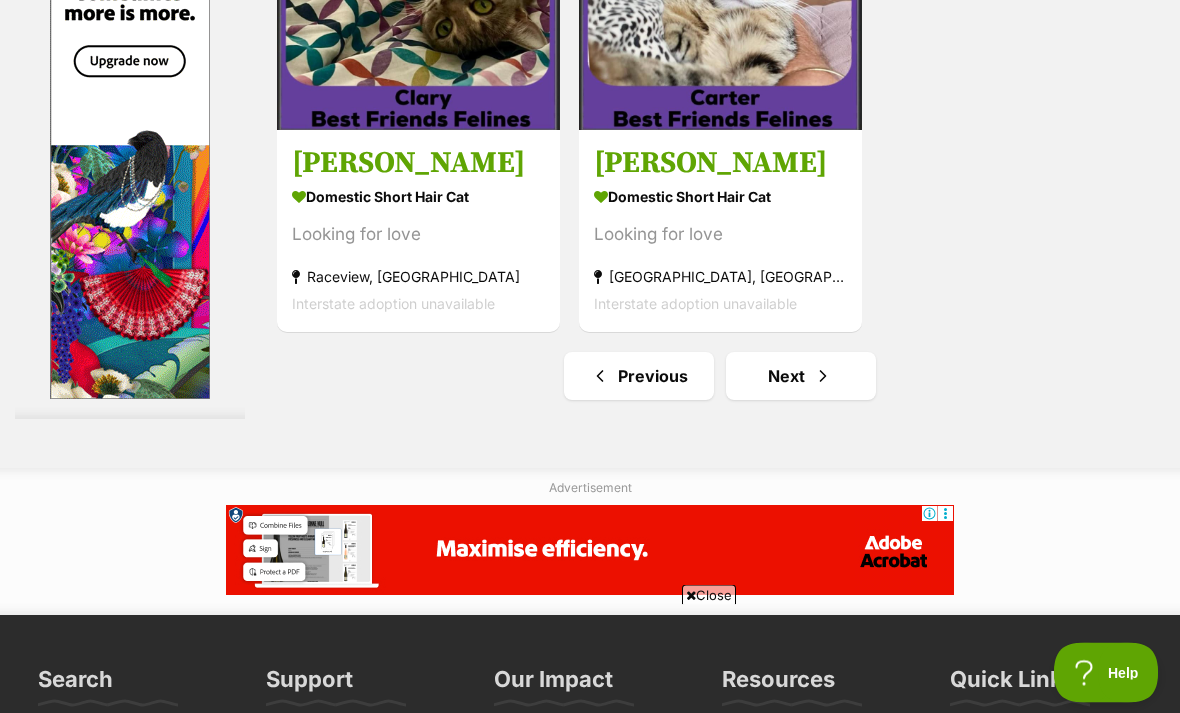 scroll, scrollTop: 4634, scrollLeft: 0, axis: vertical 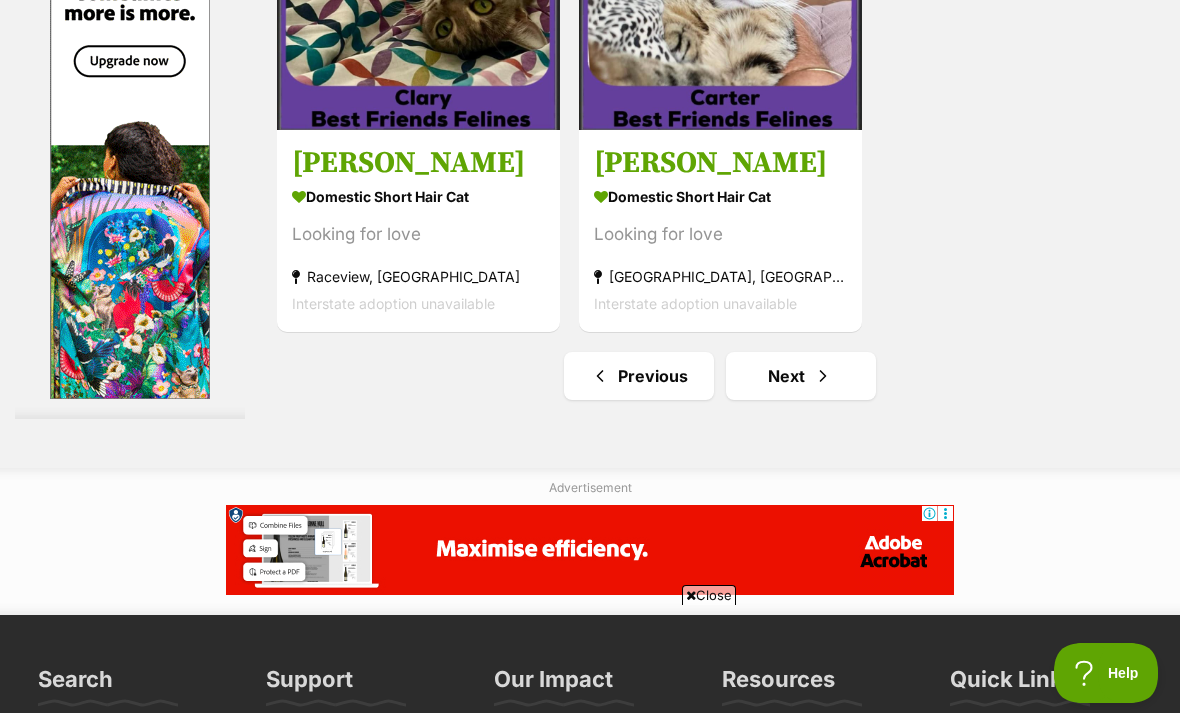click on "Next" at bounding box center [801, 376] 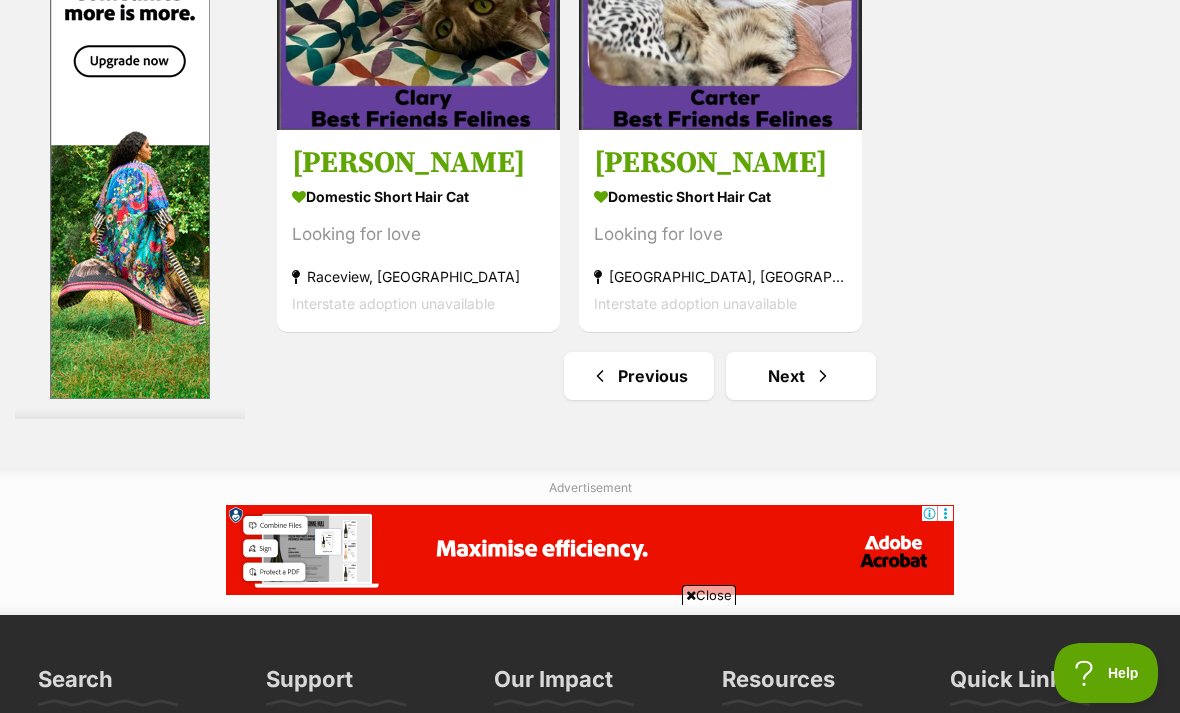 click on "Previous
Next" at bounding box center (720, 376) 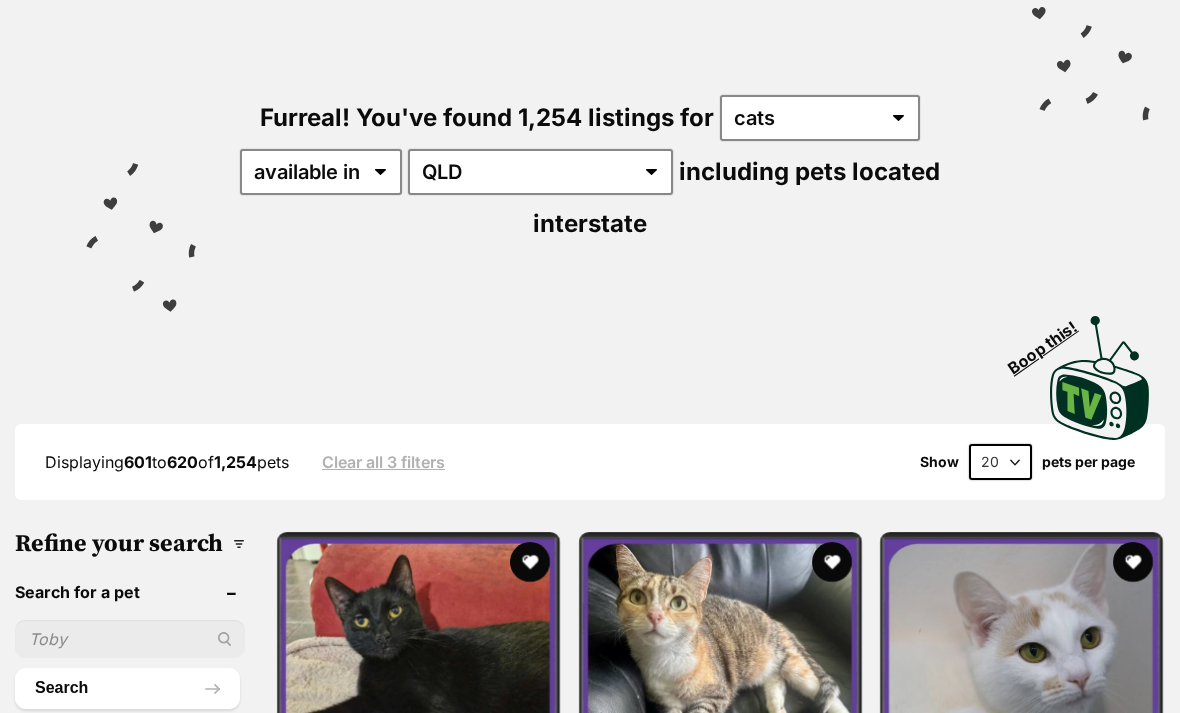 scroll, scrollTop: 0, scrollLeft: 0, axis: both 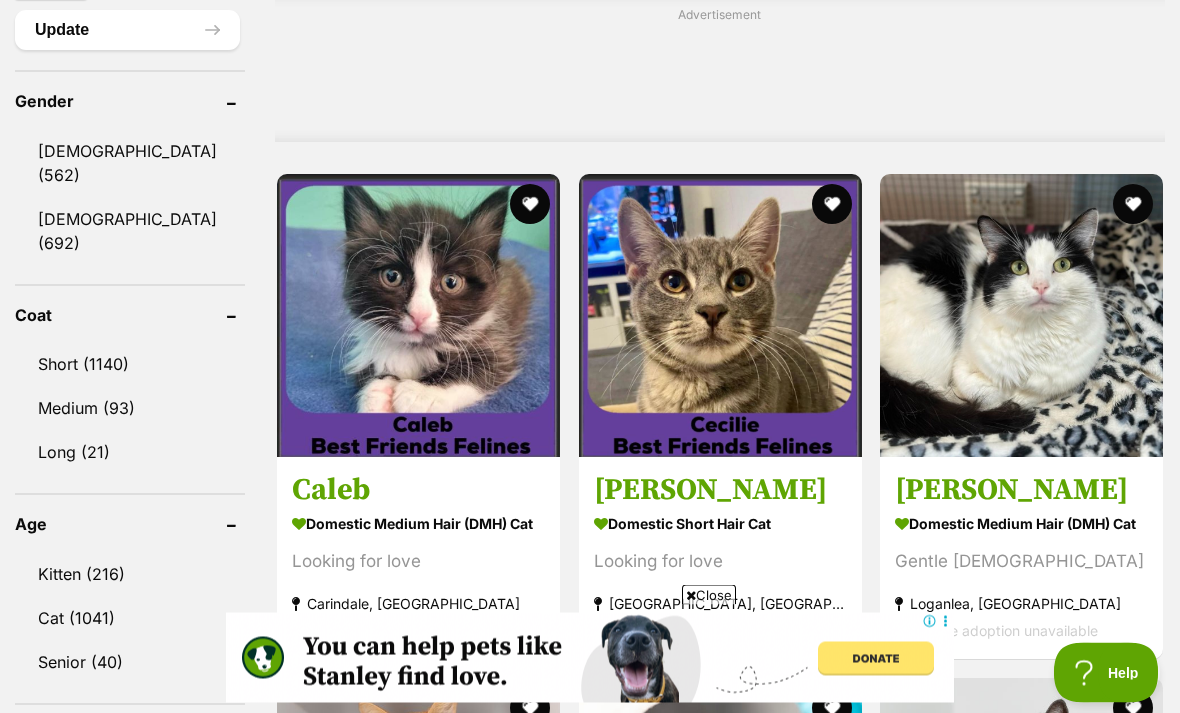 click at bounding box center [530, 205] 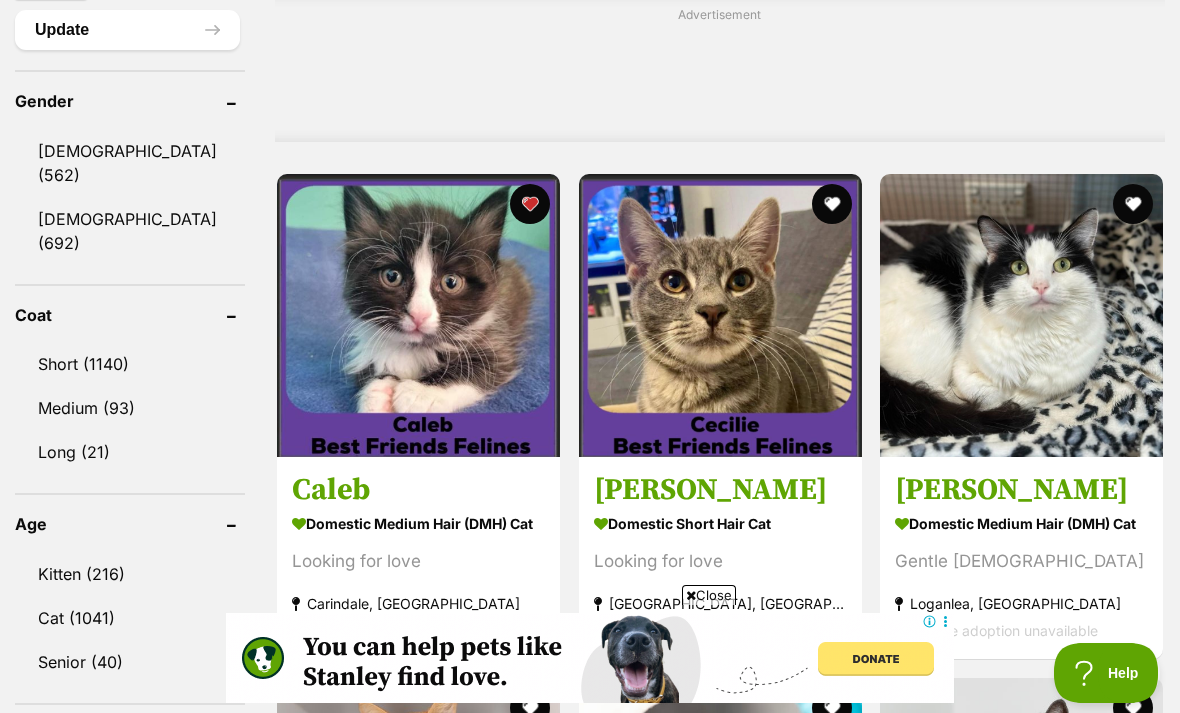 click at bounding box center [418, 315] 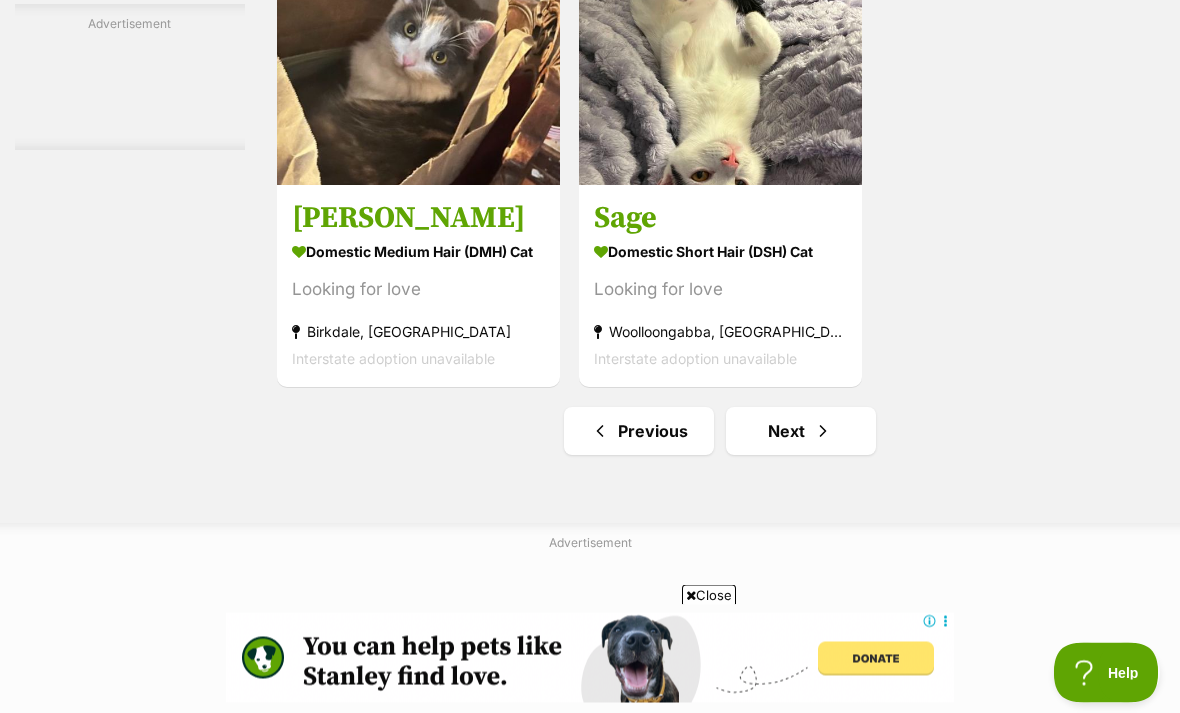 scroll, scrollTop: 4393, scrollLeft: 0, axis: vertical 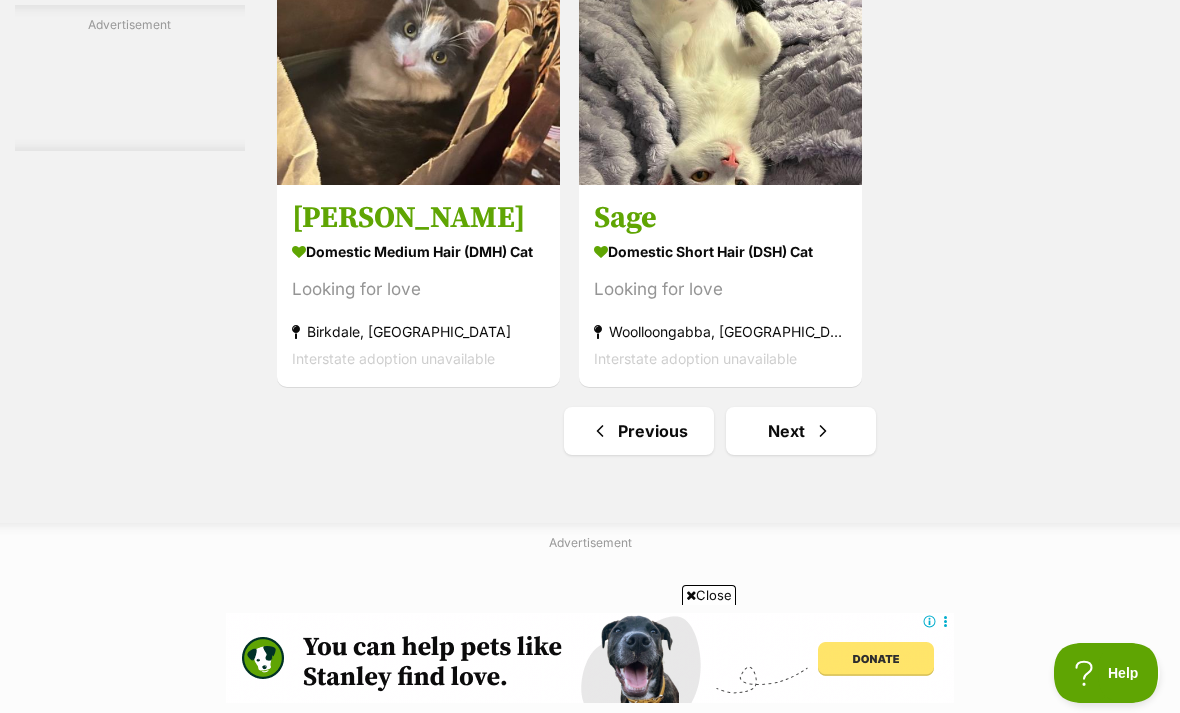 click on "Next" at bounding box center [801, 431] 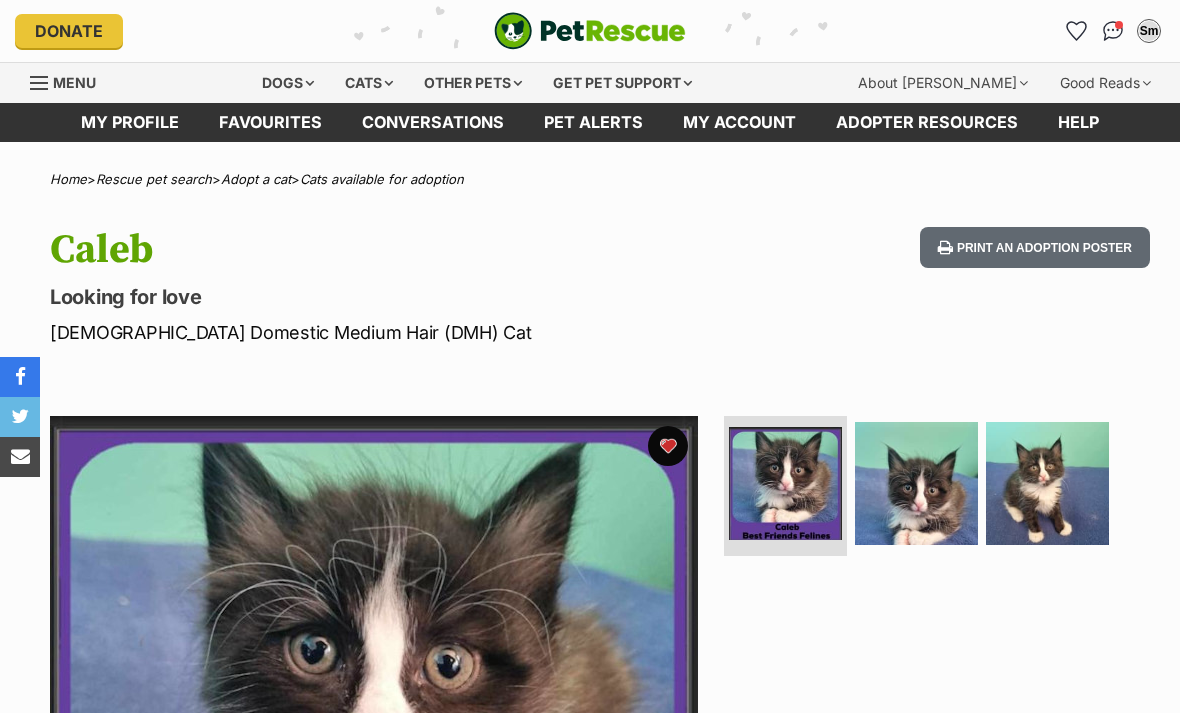 scroll, scrollTop: 0, scrollLeft: 0, axis: both 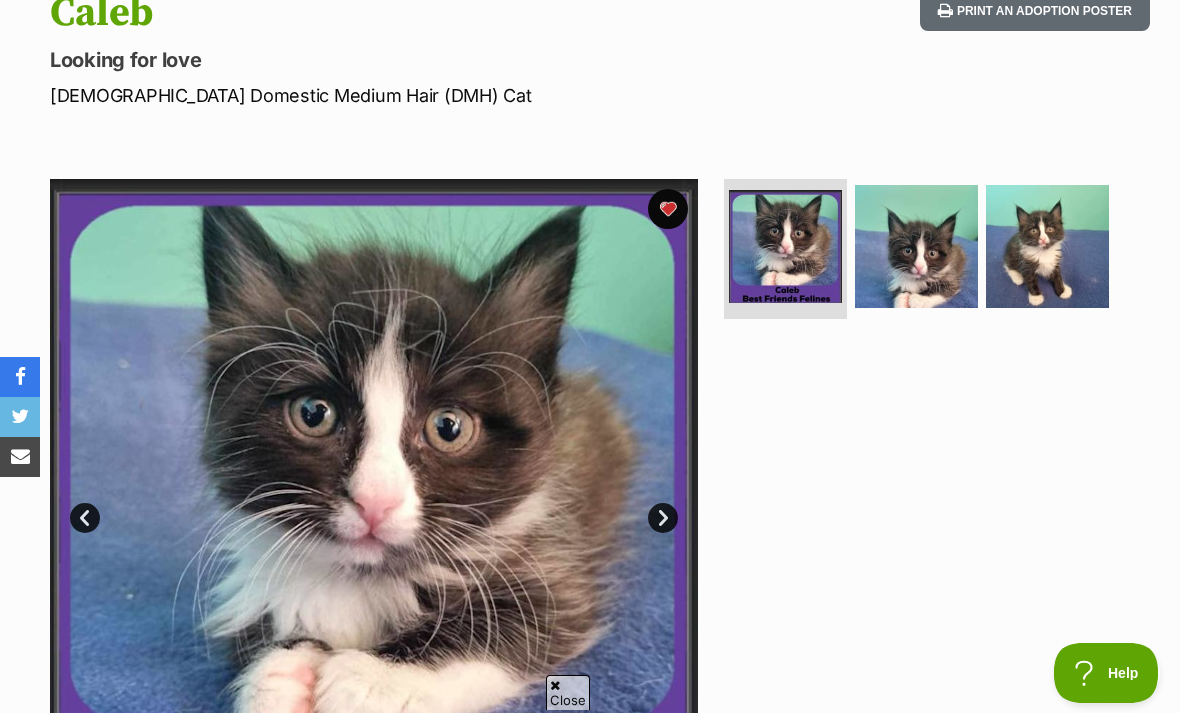 click at bounding box center (916, 246) 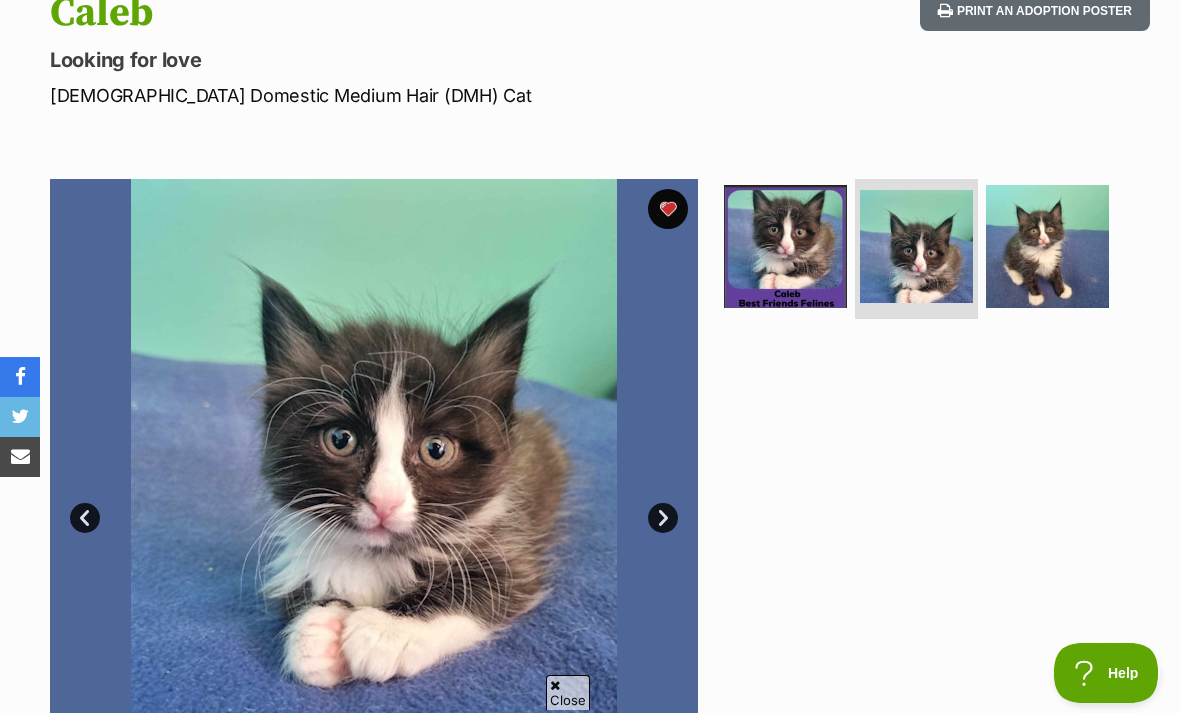 scroll, scrollTop: 0, scrollLeft: 0, axis: both 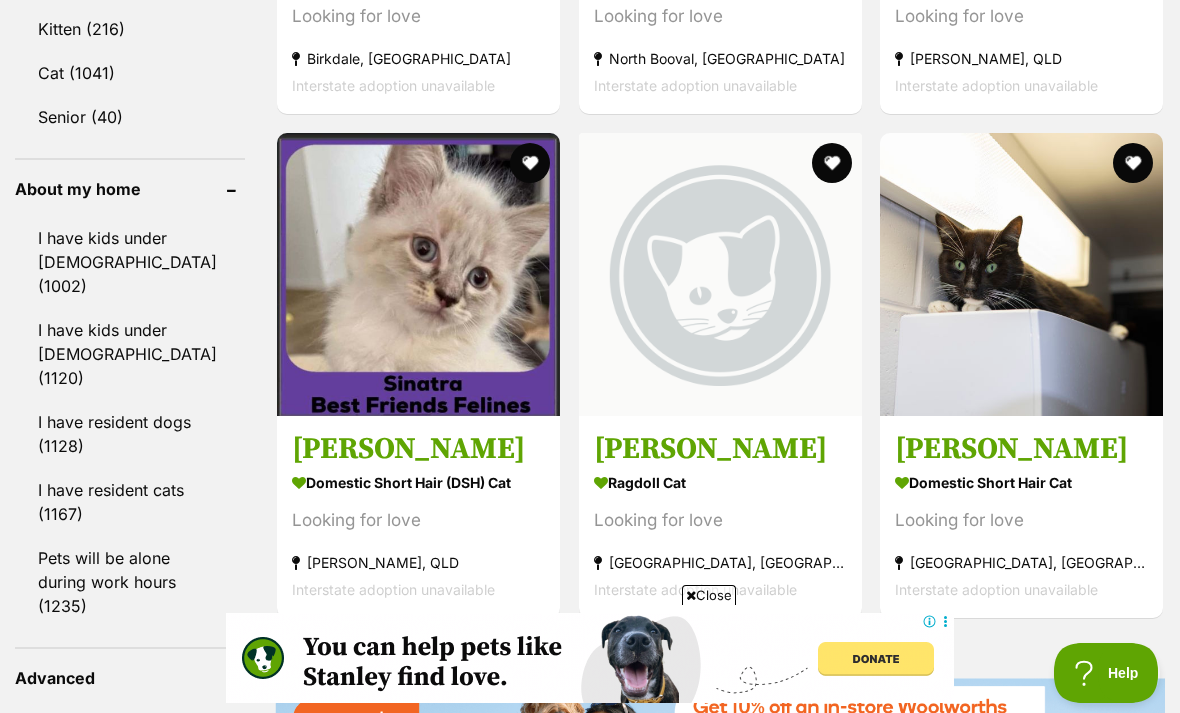 click at bounding box center [530, 163] 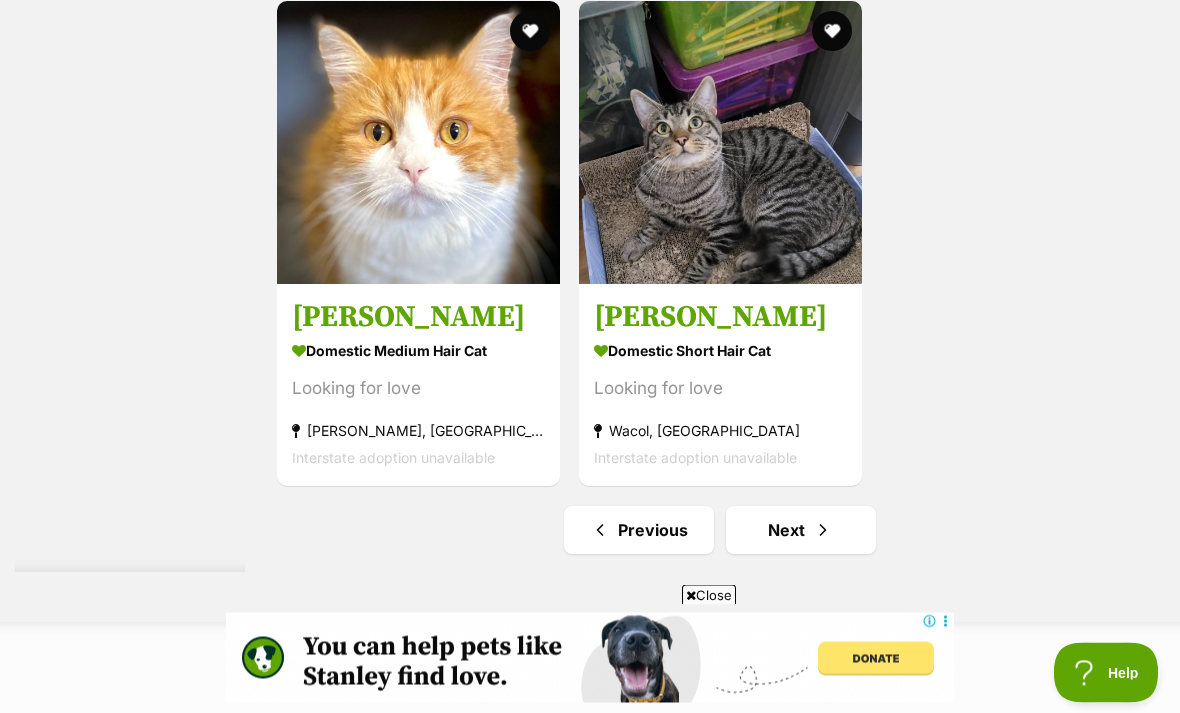 scroll, scrollTop: 4294, scrollLeft: 0, axis: vertical 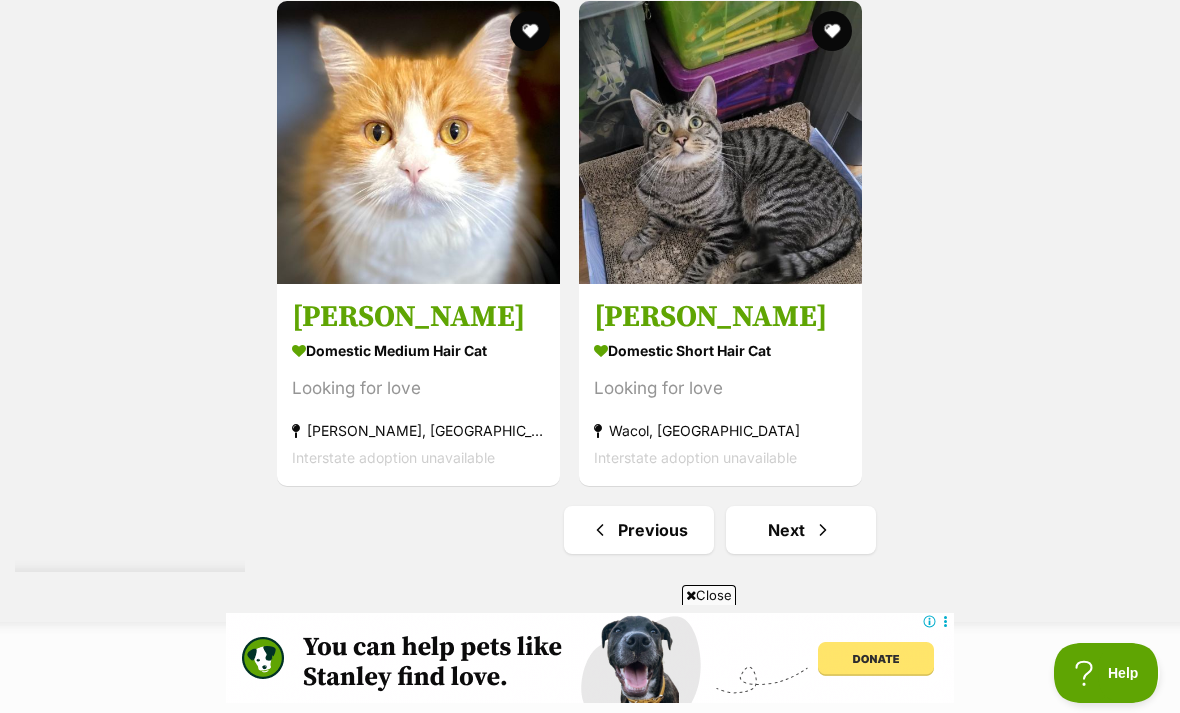 click at bounding box center (823, 530) 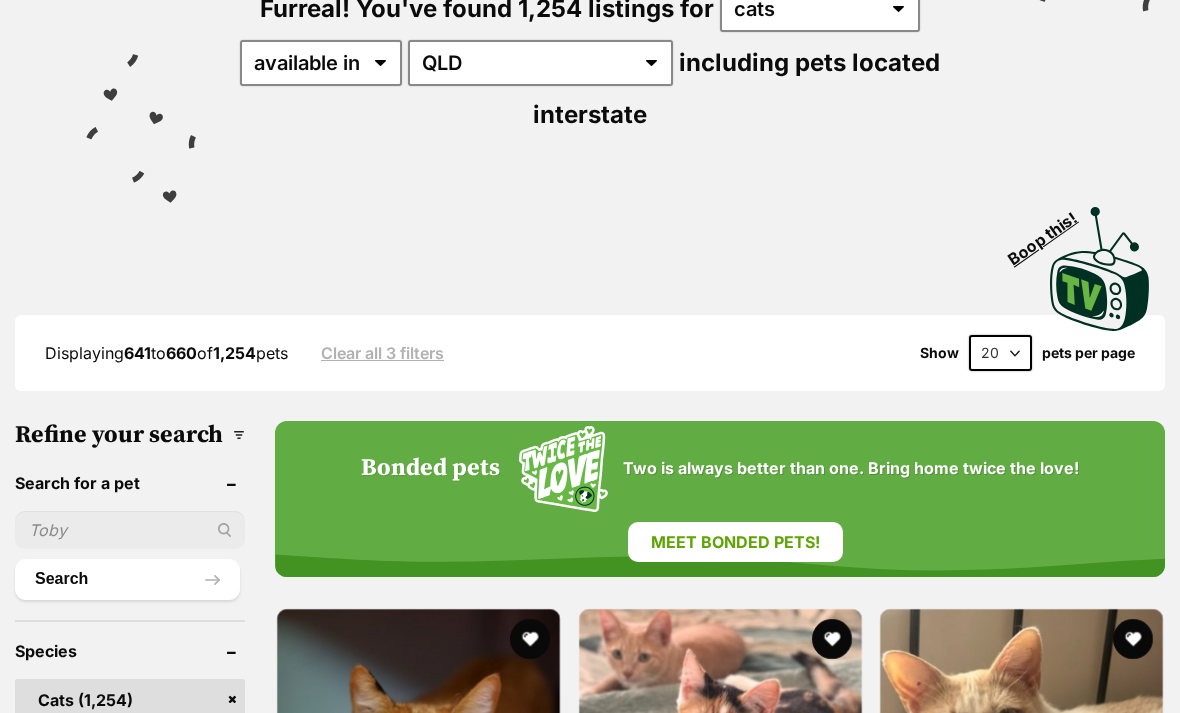 scroll, scrollTop: 0, scrollLeft: 0, axis: both 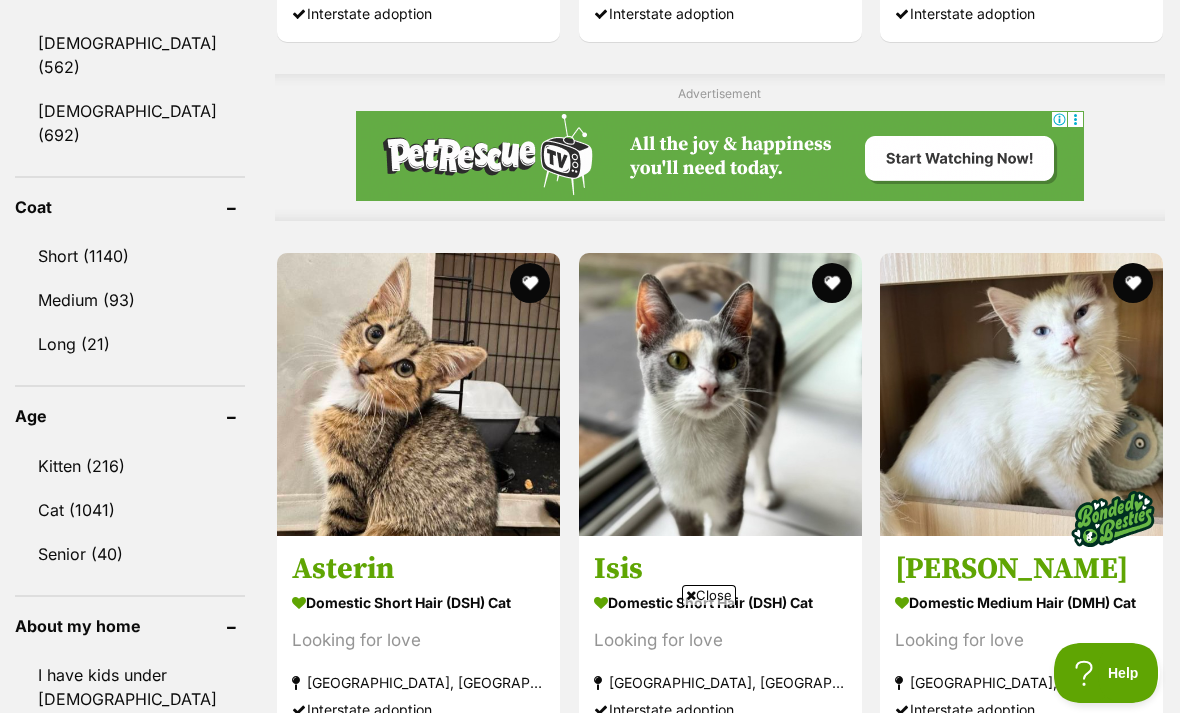 click at bounding box center [1021, 394] 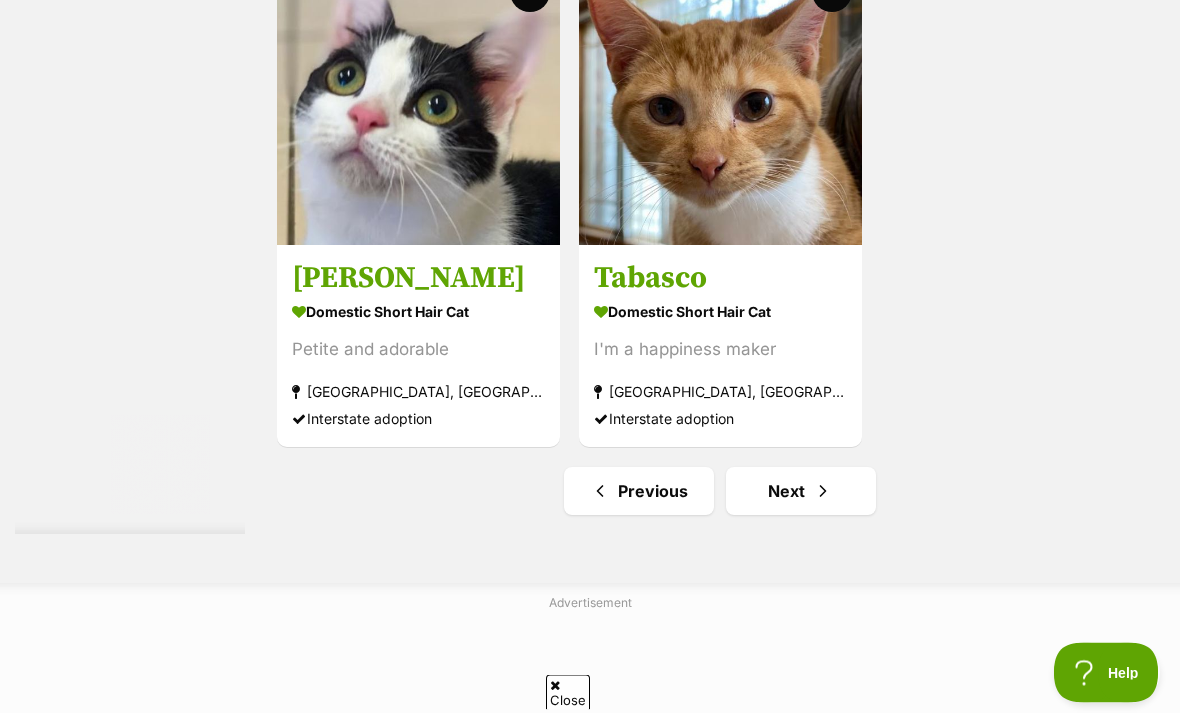 scroll, scrollTop: 4519, scrollLeft: 0, axis: vertical 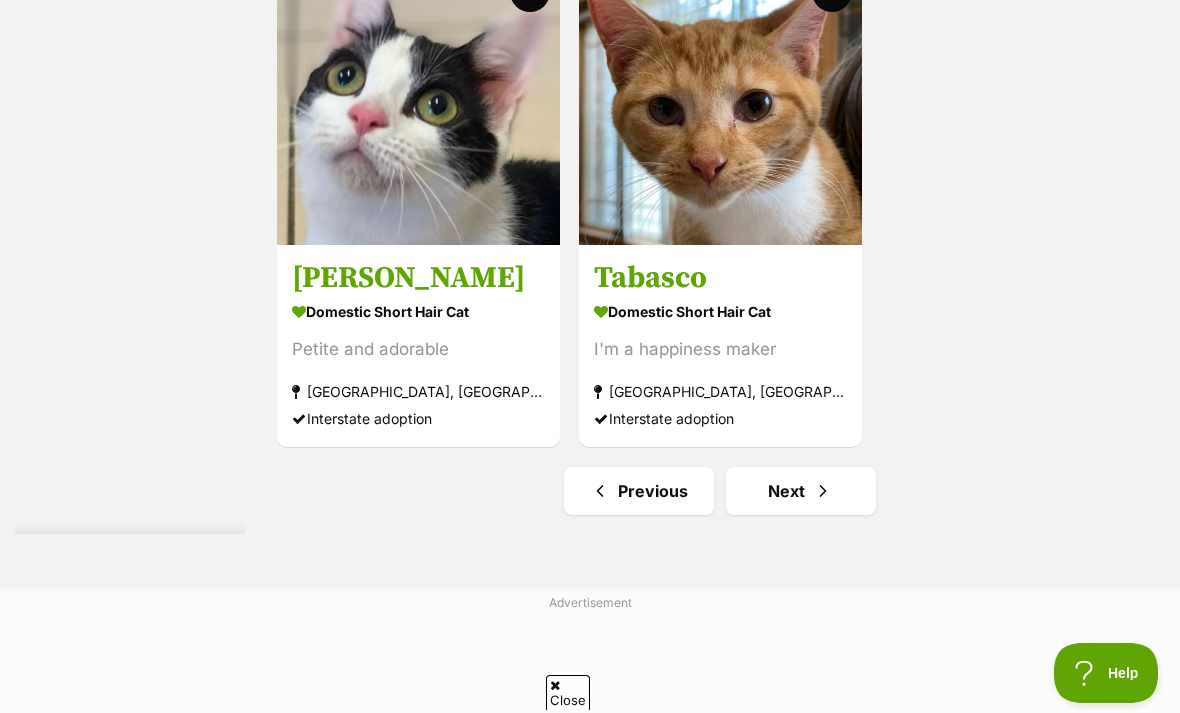 click on "Next" at bounding box center [801, 491] 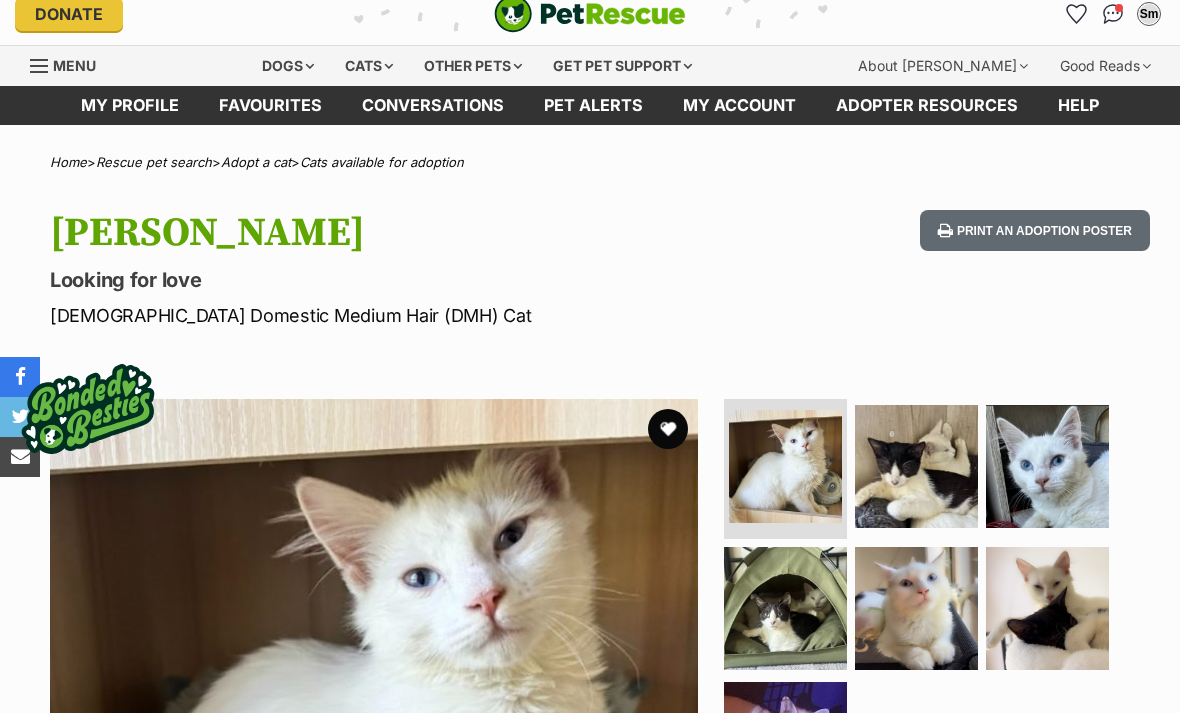 scroll, scrollTop: 59, scrollLeft: 0, axis: vertical 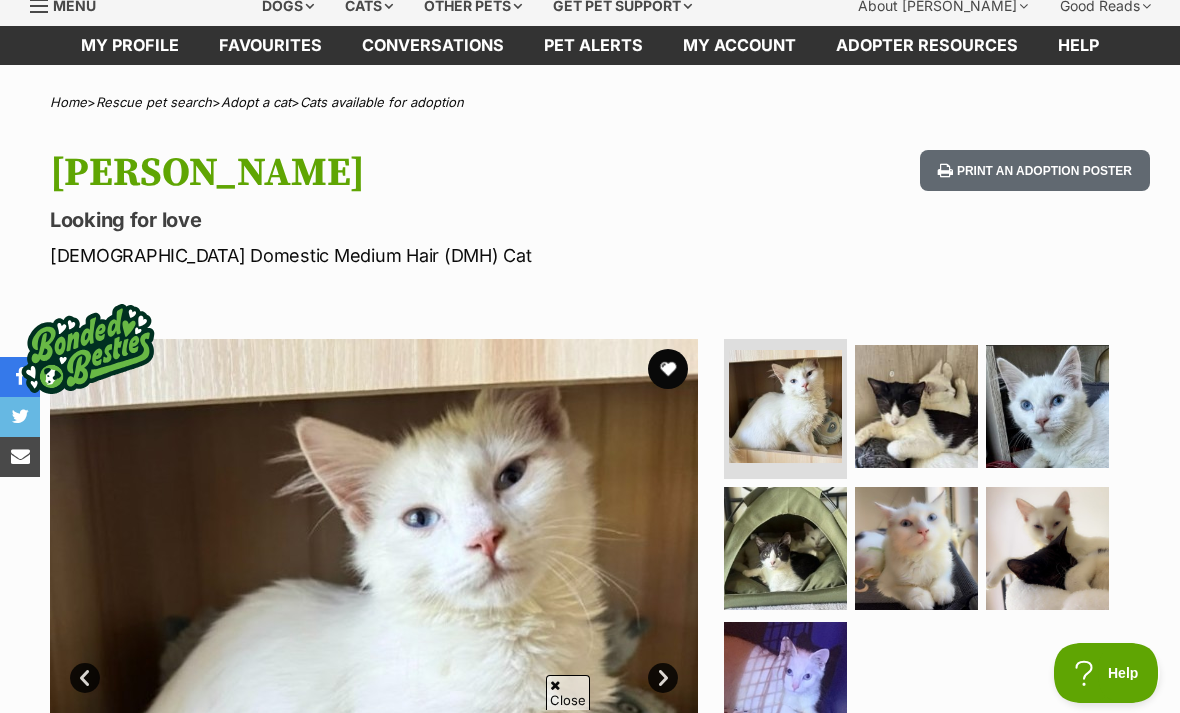 click at bounding box center [916, 406] 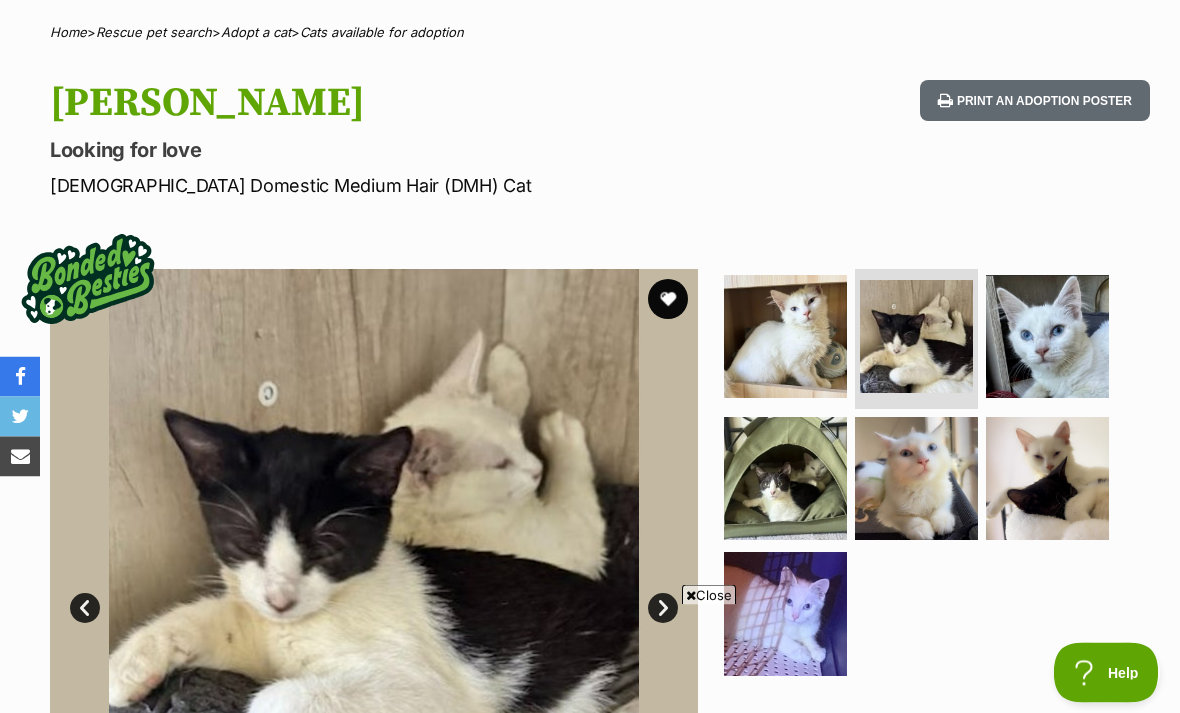 scroll, scrollTop: 144, scrollLeft: 0, axis: vertical 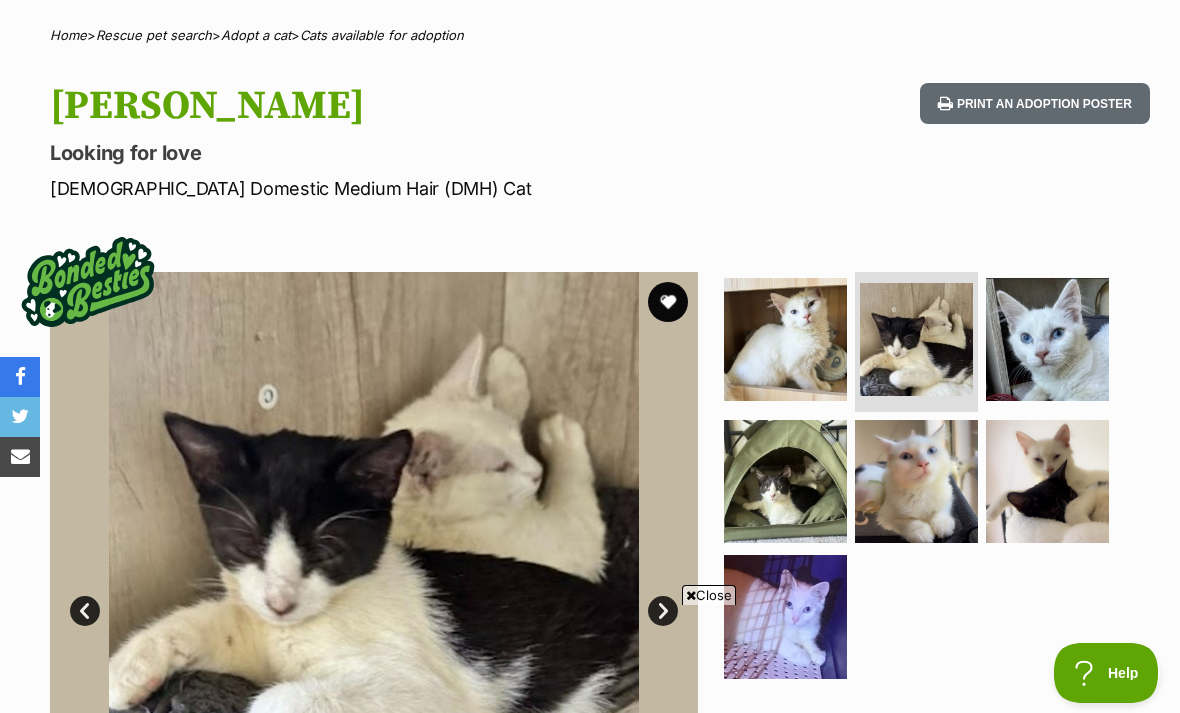 click at bounding box center (1047, 339) 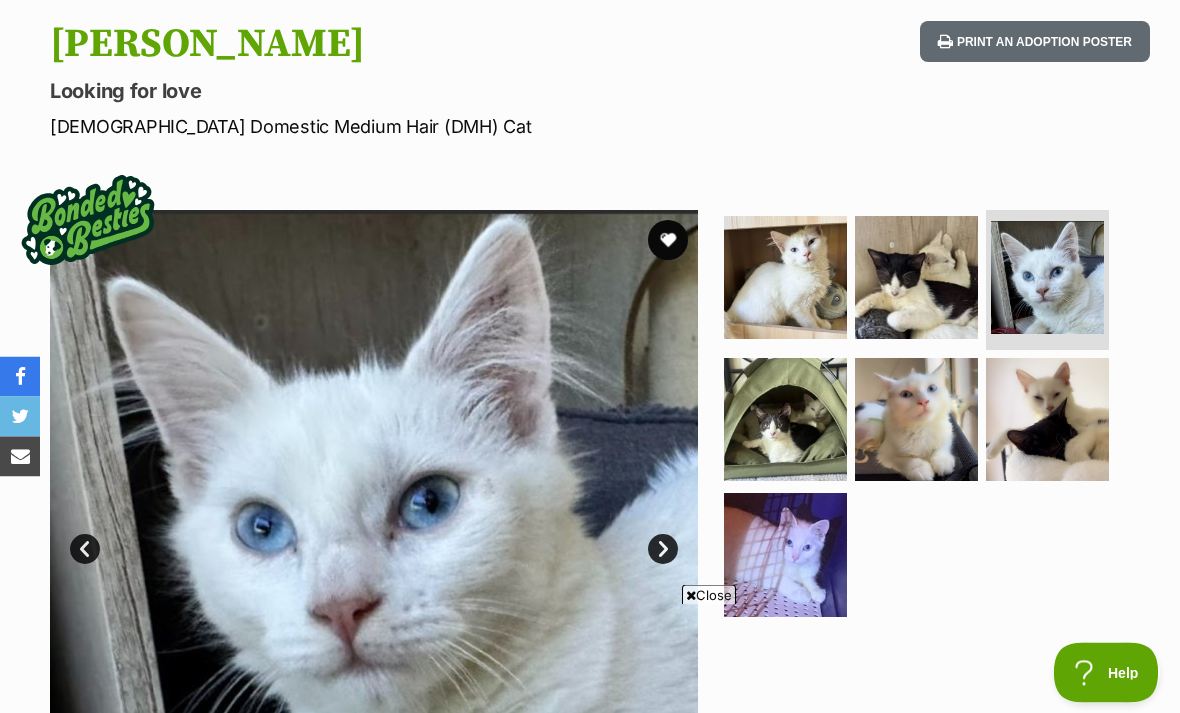 scroll, scrollTop: 216, scrollLeft: 0, axis: vertical 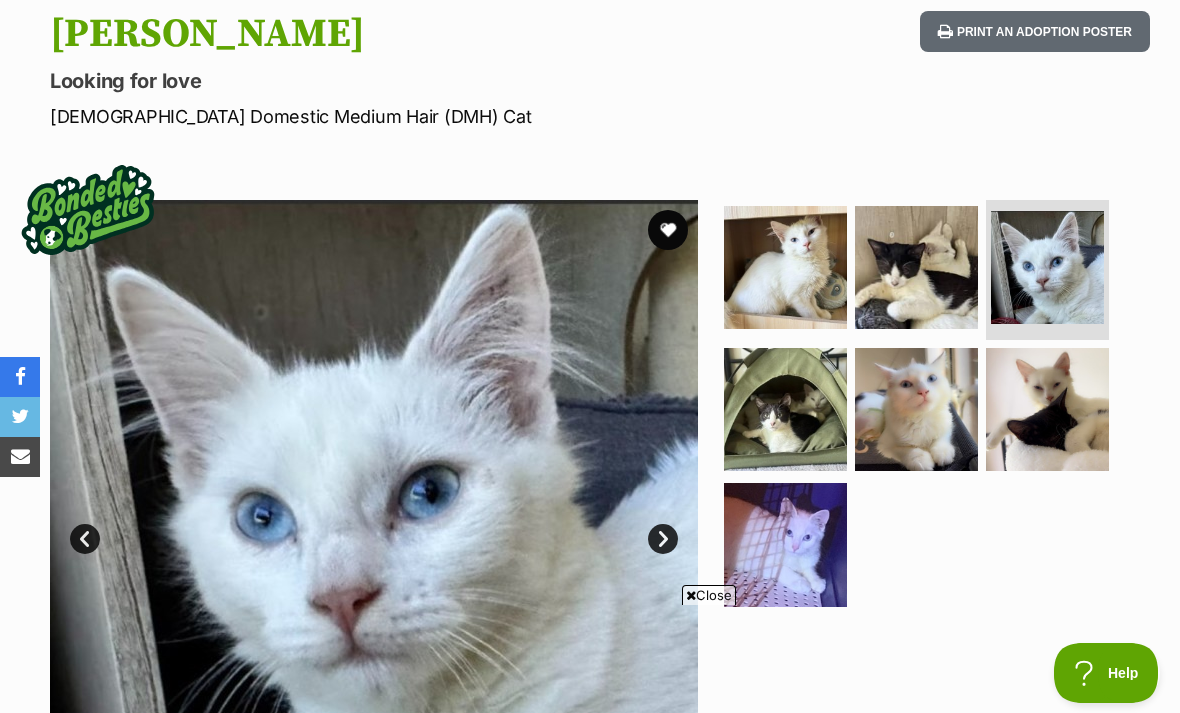 click at bounding box center [1047, 409] 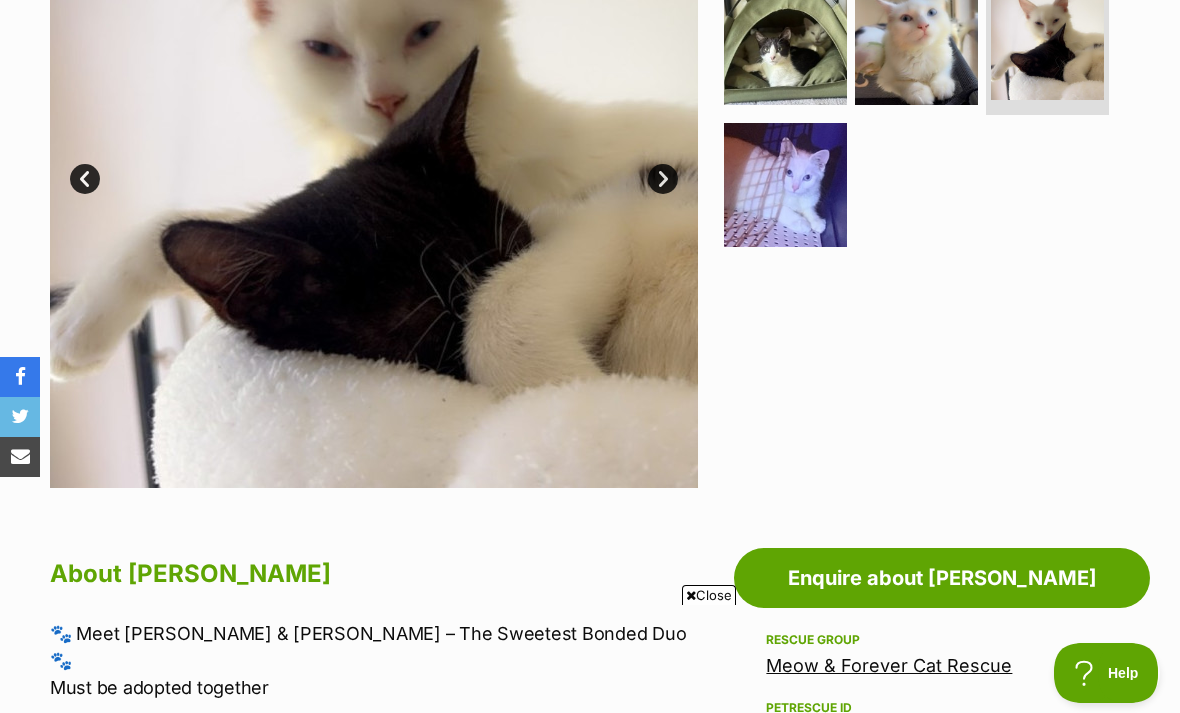scroll, scrollTop: 534, scrollLeft: 0, axis: vertical 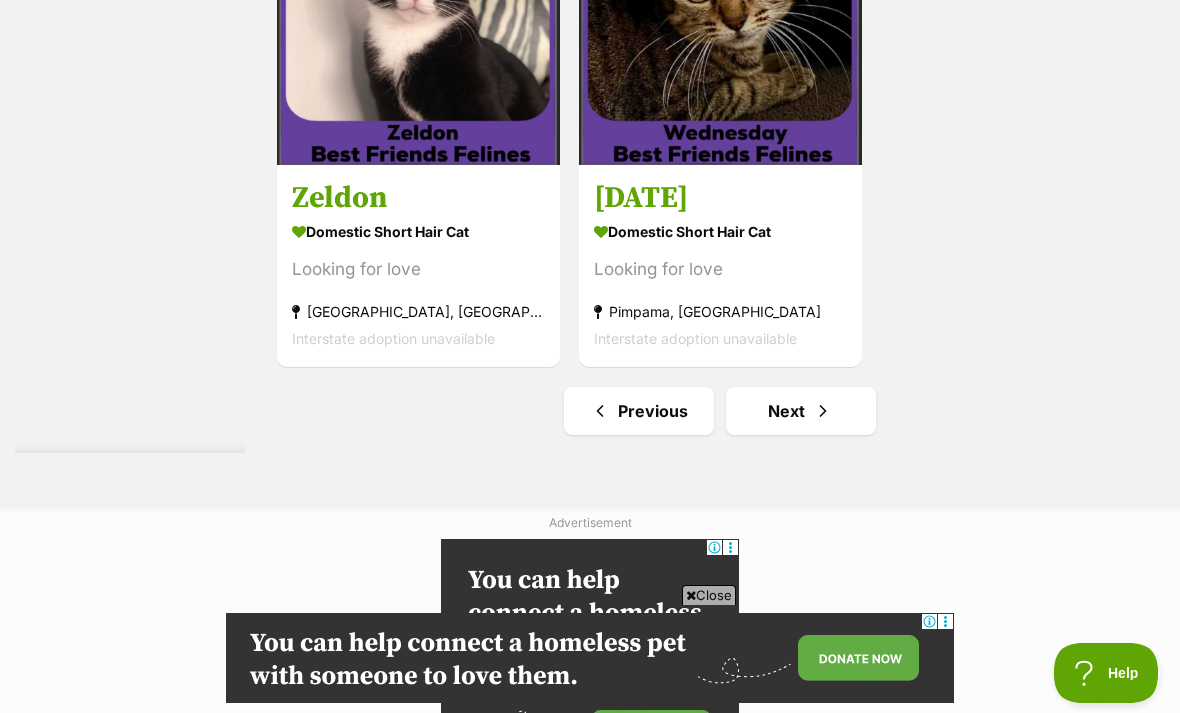 click on "Next" at bounding box center (801, 411) 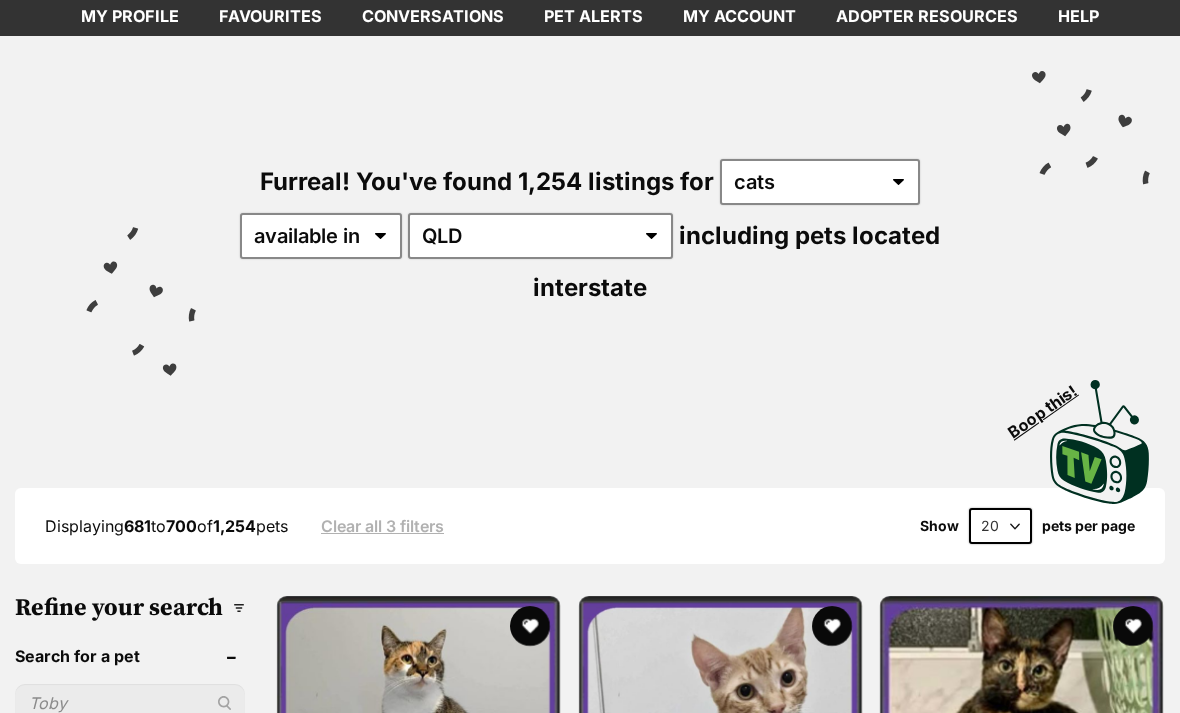 scroll, scrollTop: 0, scrollLeft: 0, axis: both 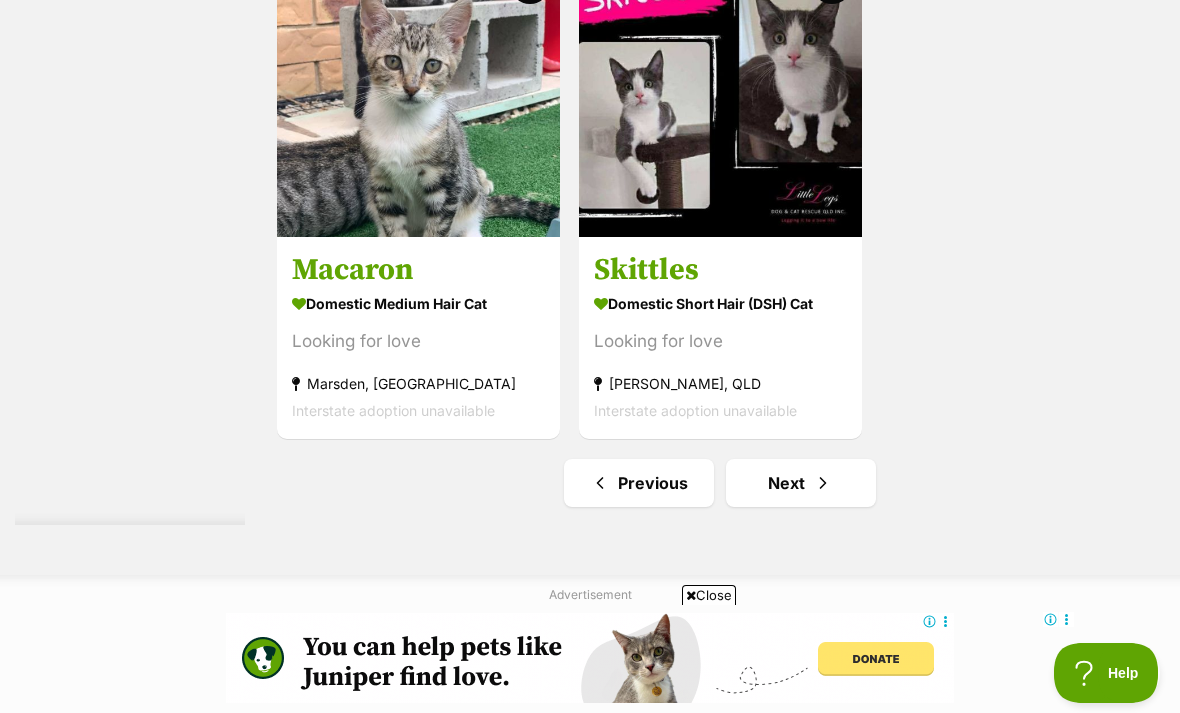 click at bounding box center [823, 483] 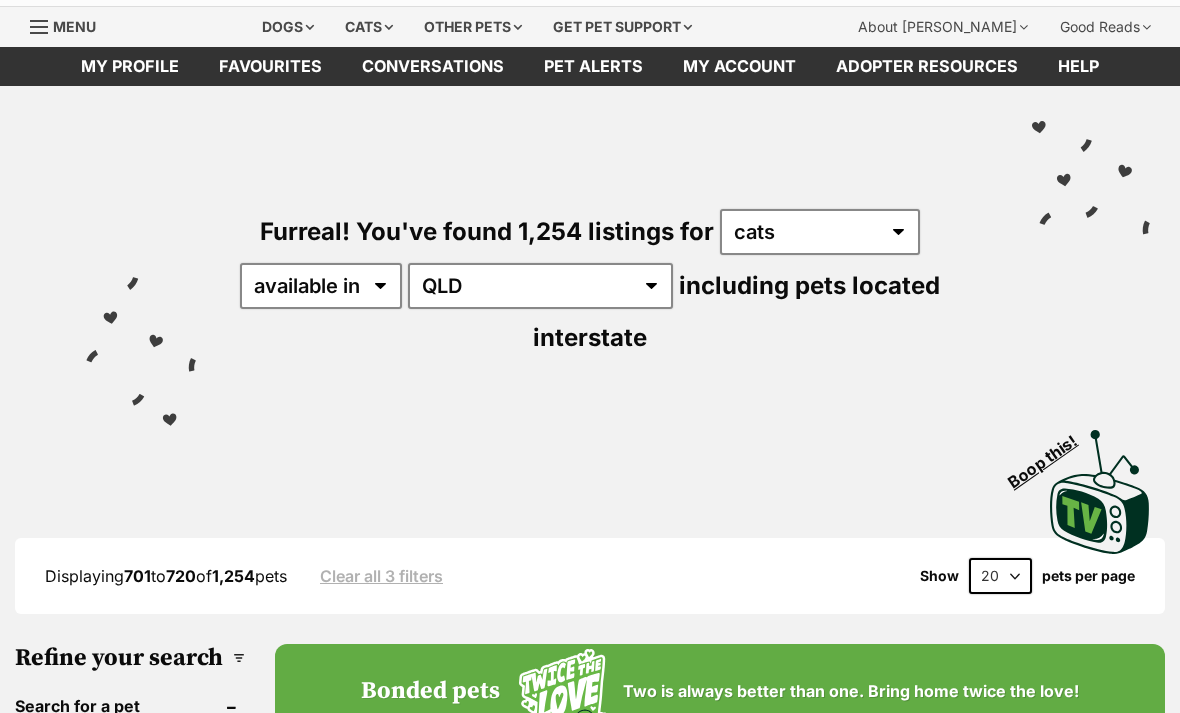 scroll, scrollTop: 0, scrollLeft: 0, axis: both 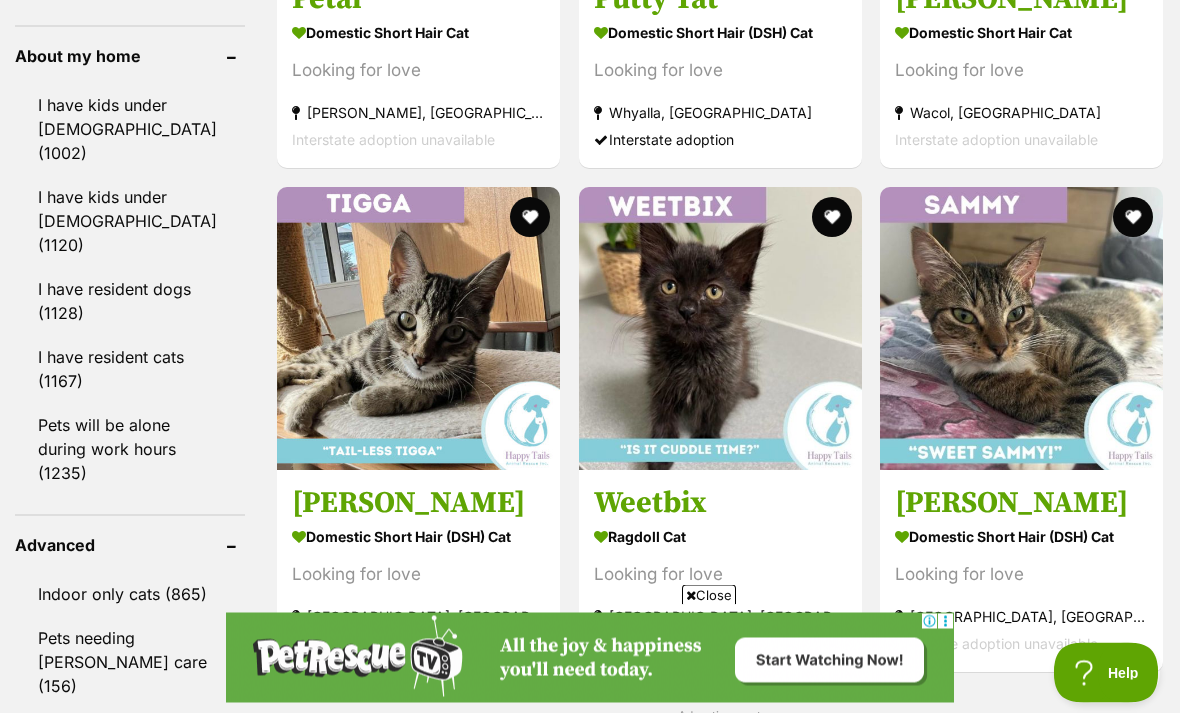 click at bounding box center [831, 218] 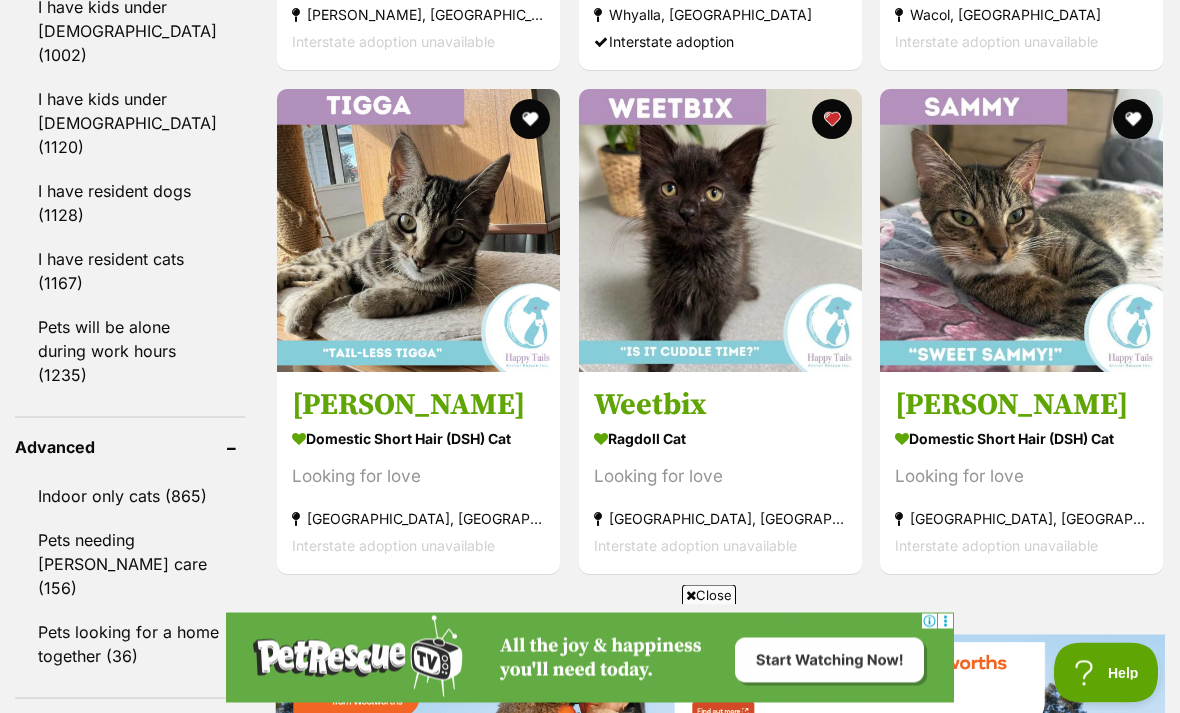 scroll, scrollTop: 2498, scrollLeft: 0, axis: vertical 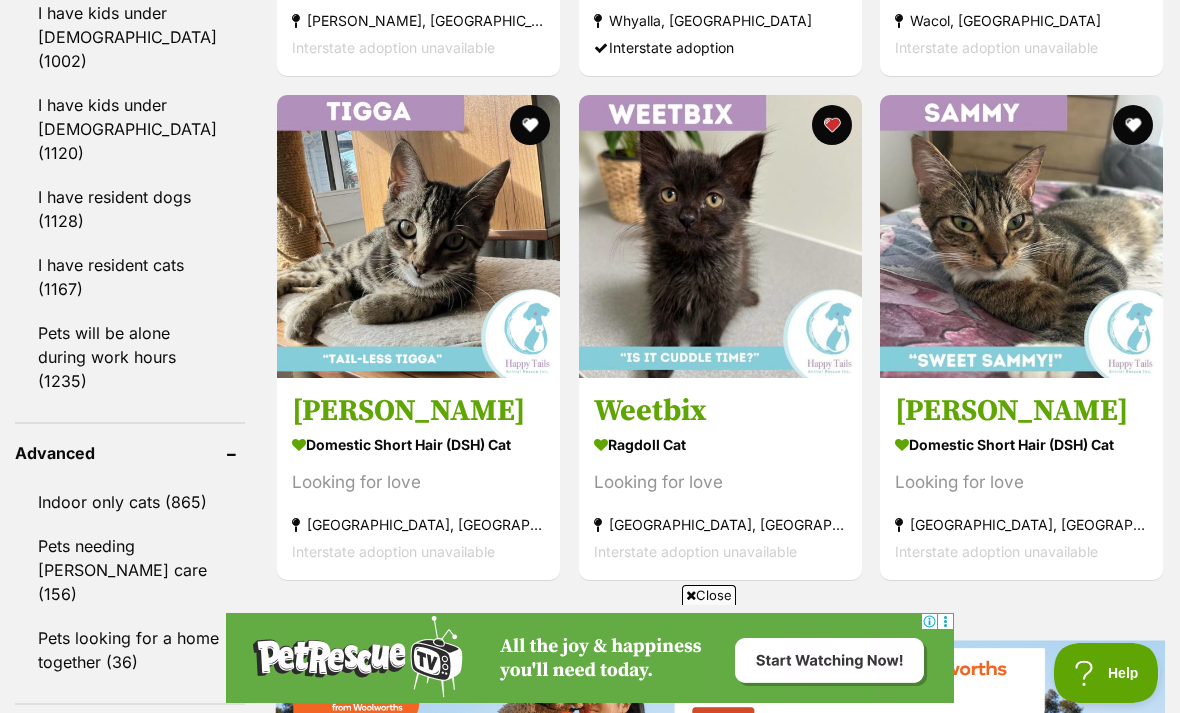 click at bounding box center [720, 236] 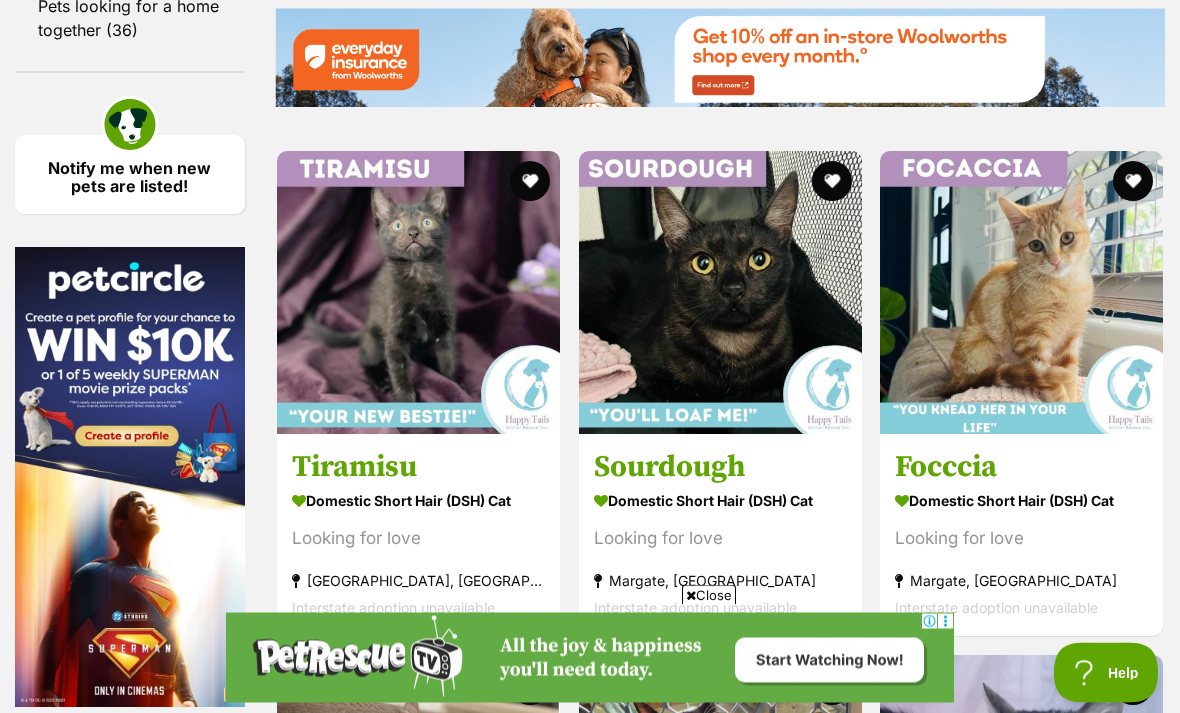 scroll, scrollTop: 3131, scrollLeft: 0, axis: vertical 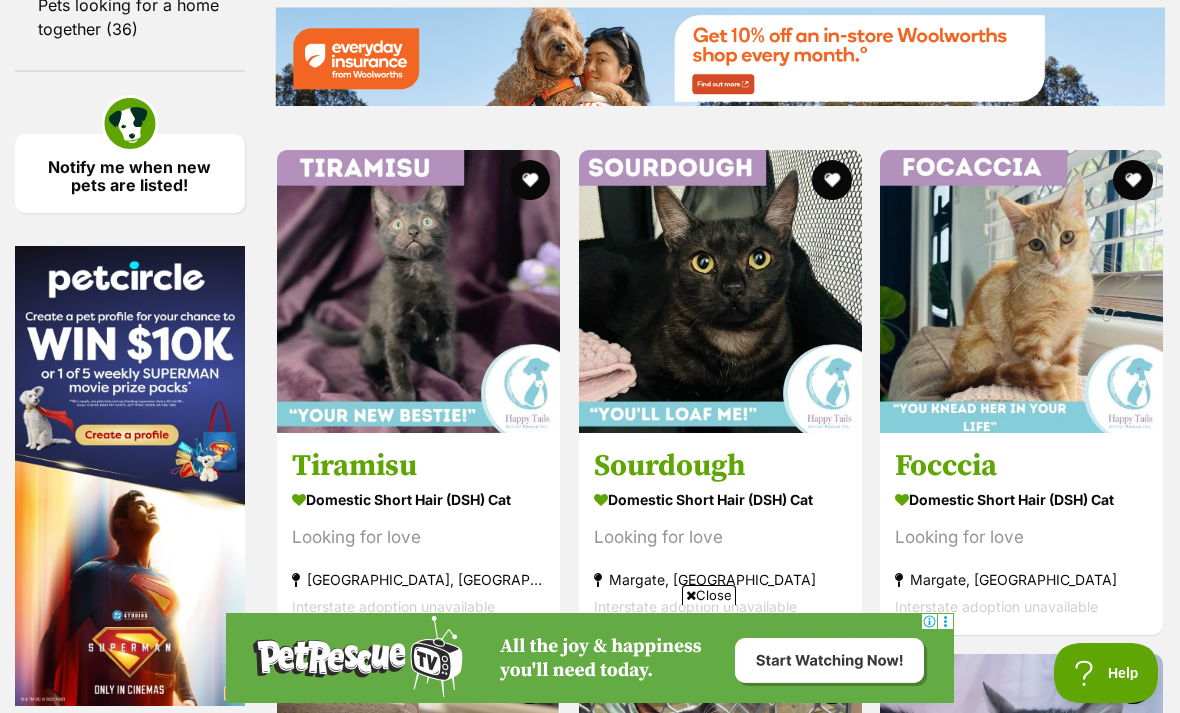 click at bounding box center [530, 180] 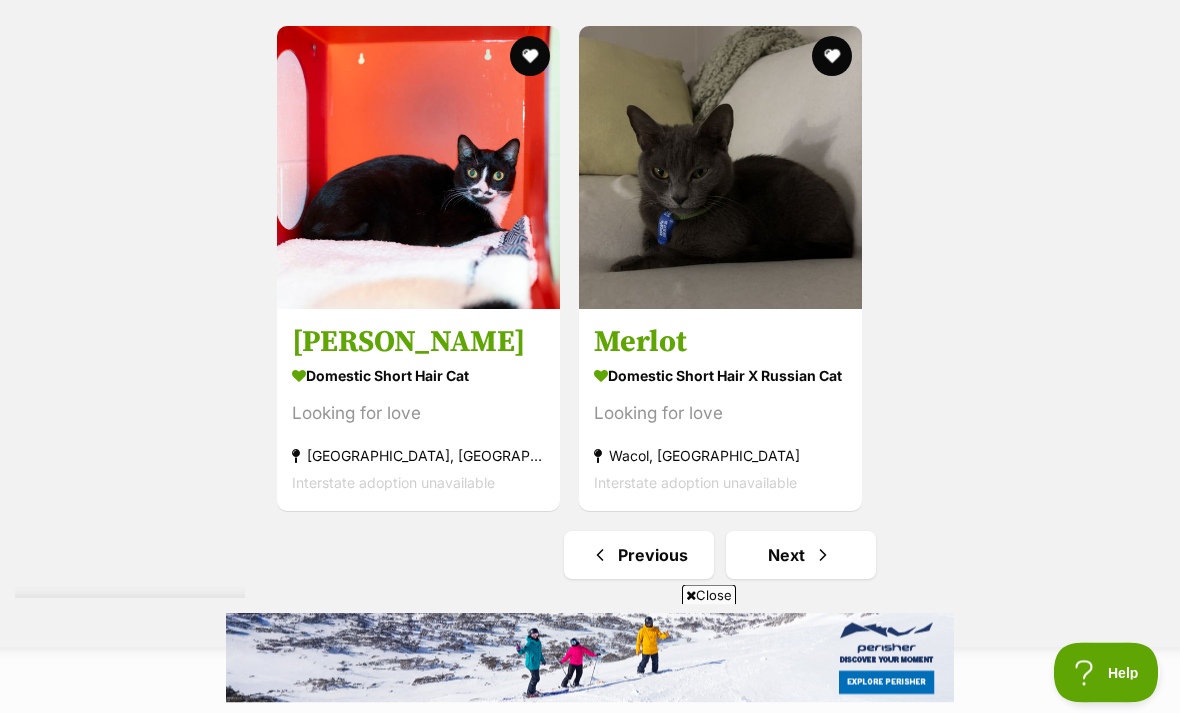 scroll, scrollTop: 4455, scrollLeft: 0, axis: vertical 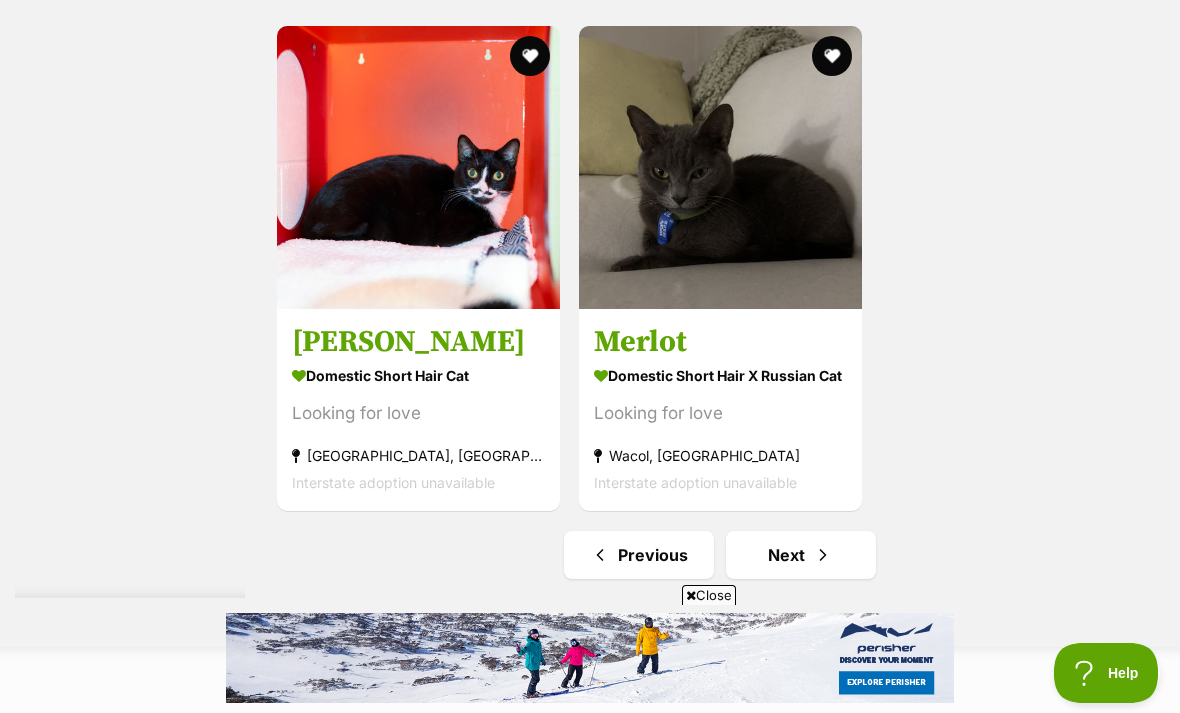 click at bounding box center [720, 167] 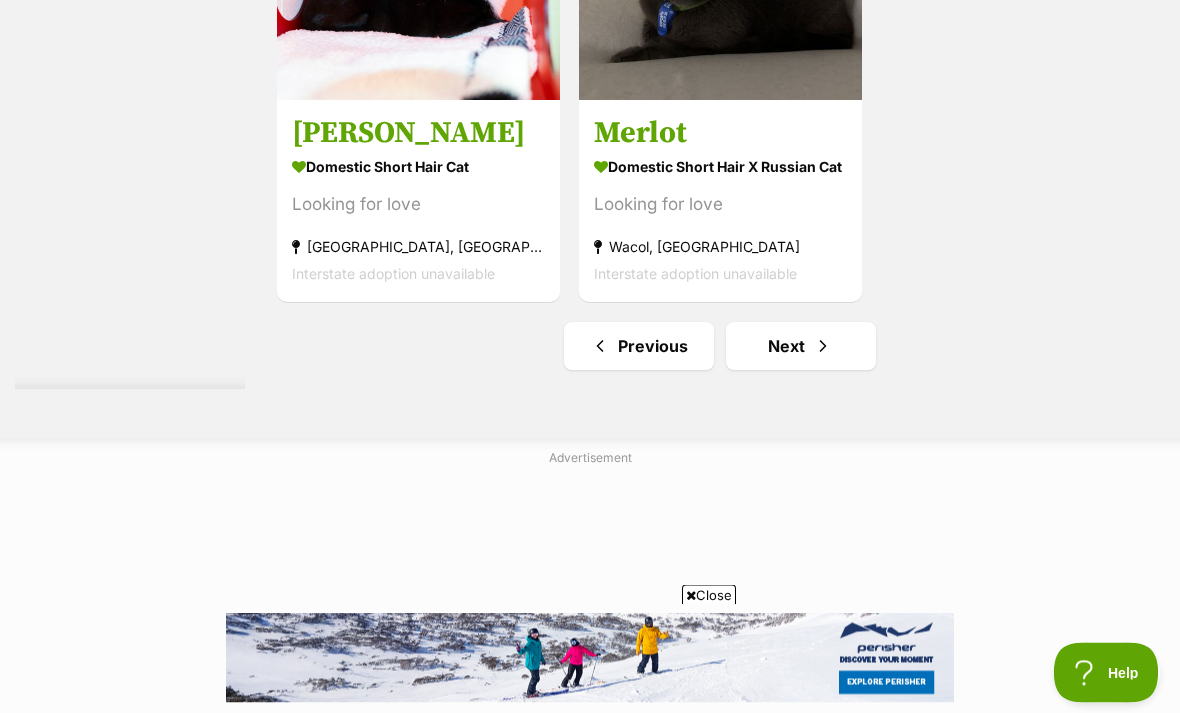 scroll, scrollTop: 4656, scrollLeft: 0, axis: vertical 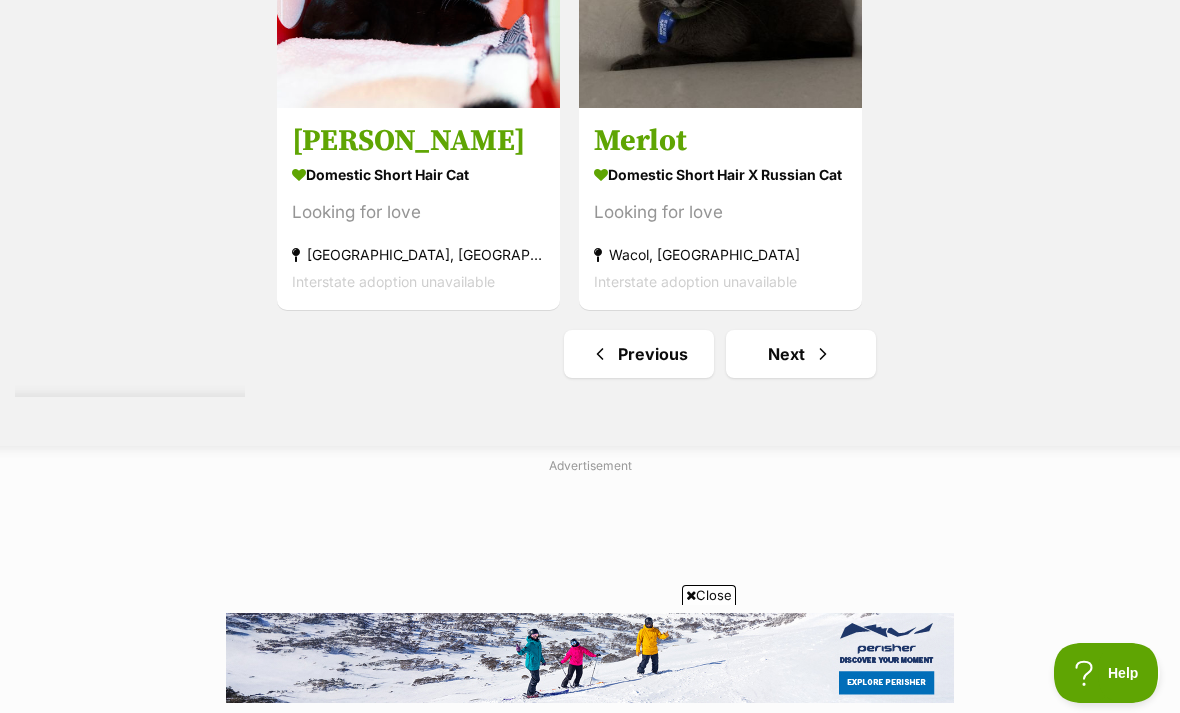click at bounding box center [823, 354] 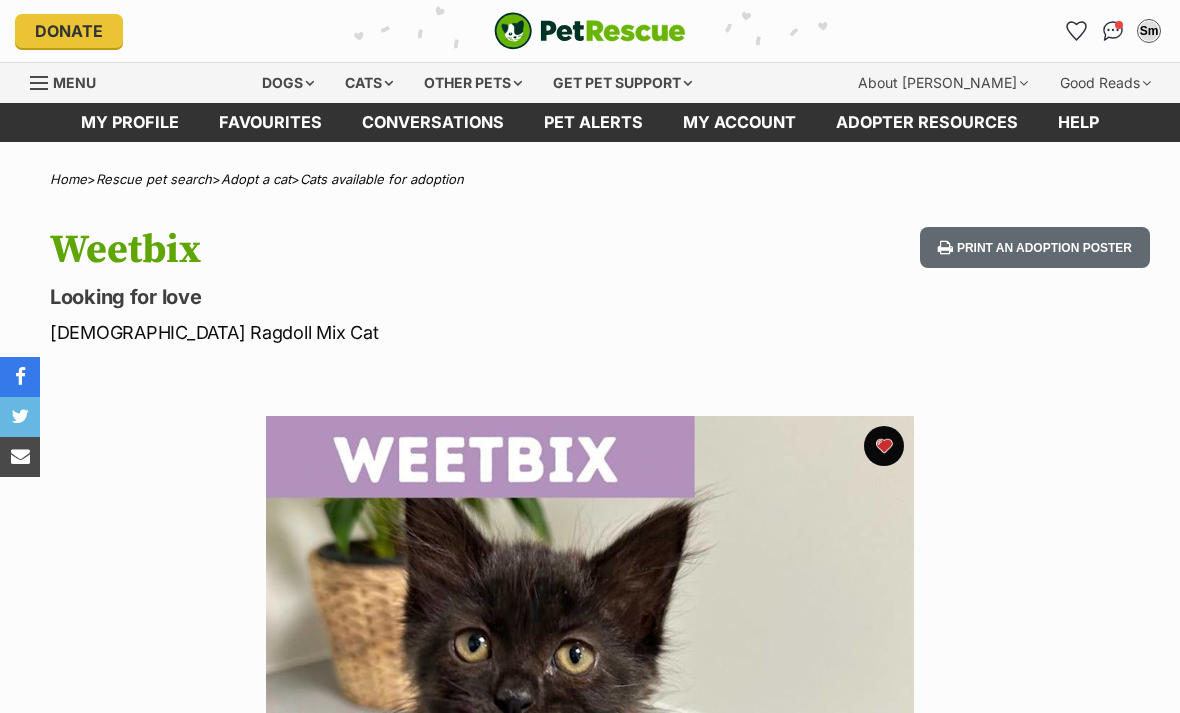 scroll, scrollTop: 0, scrollLeft: 0, axis: both 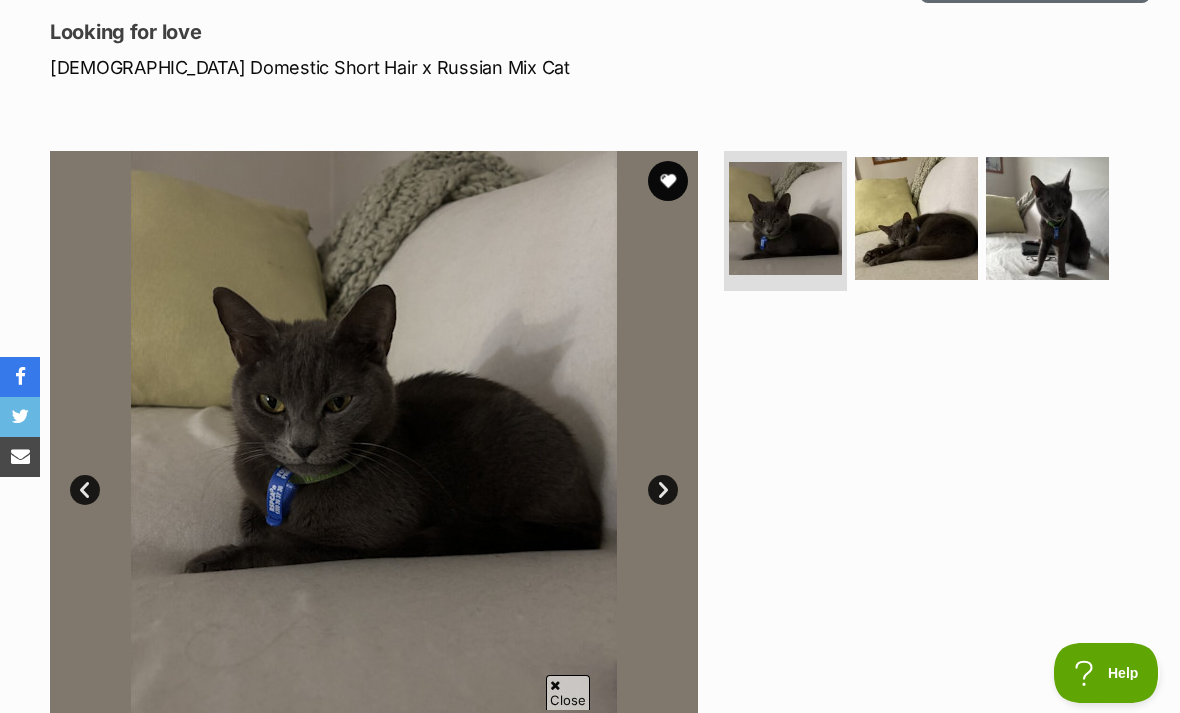 click at bounding box center [916, 218] 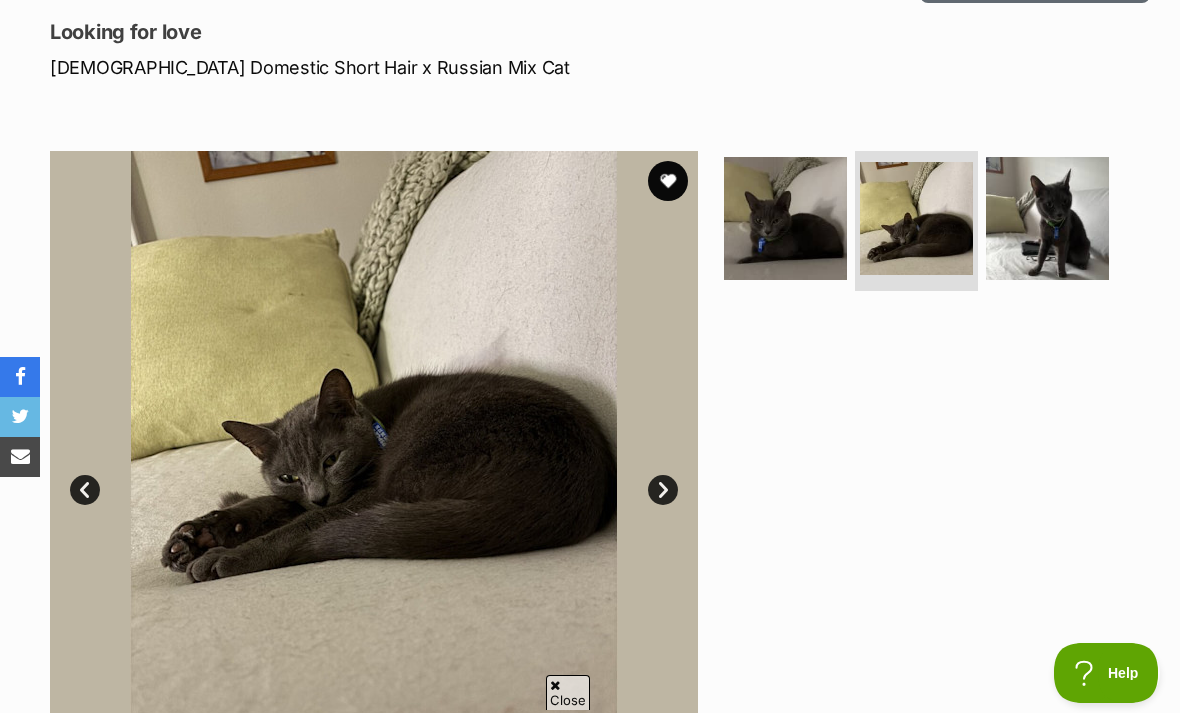 click at bounding box center (1047, 218) 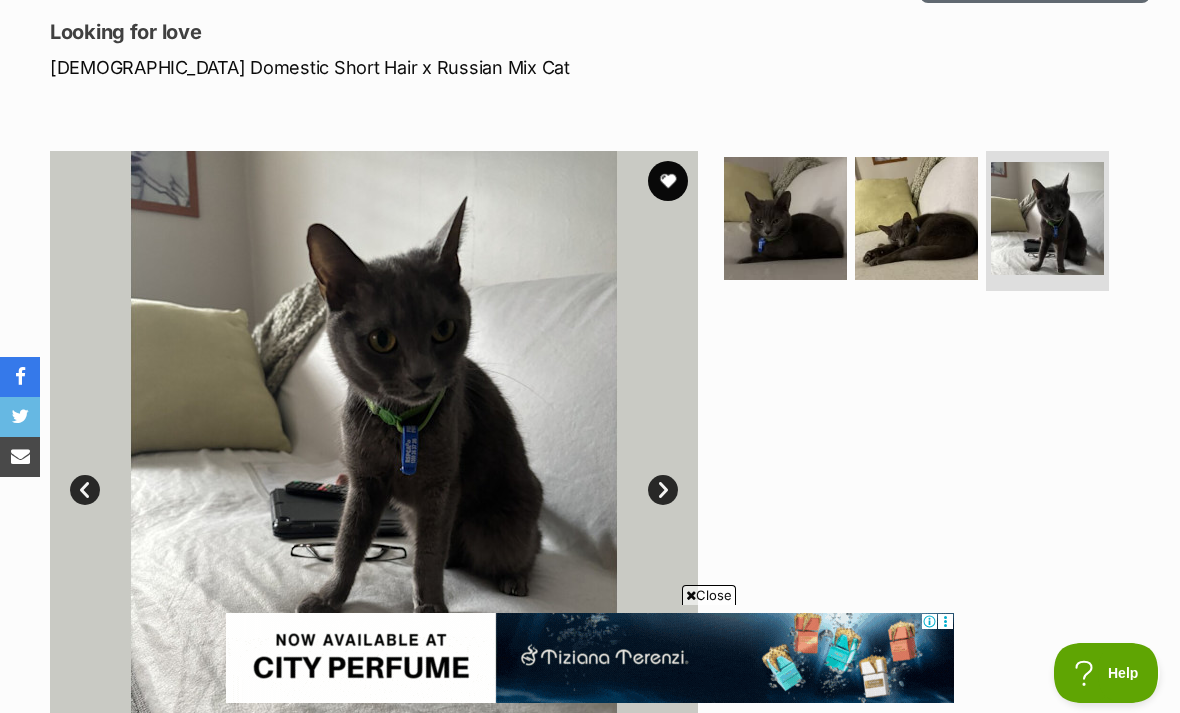 scroll, scrollTop: 0, scrollLeft: 0, axis: both 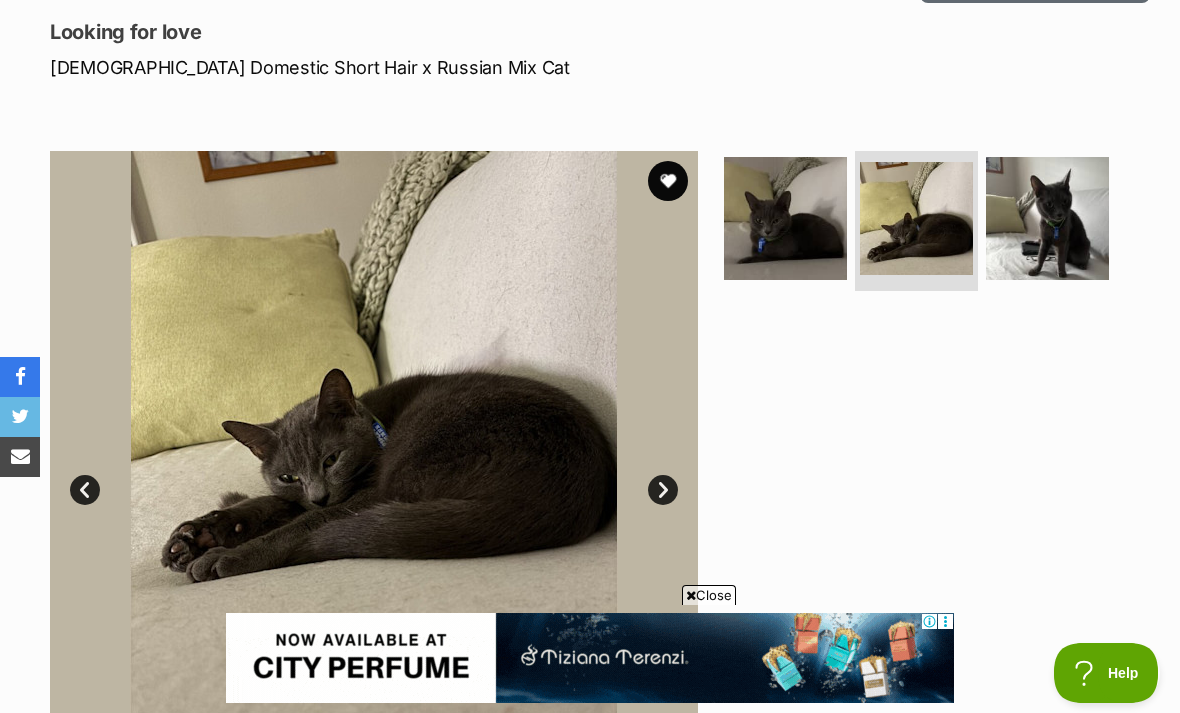 click at bounding box center (785, 218) 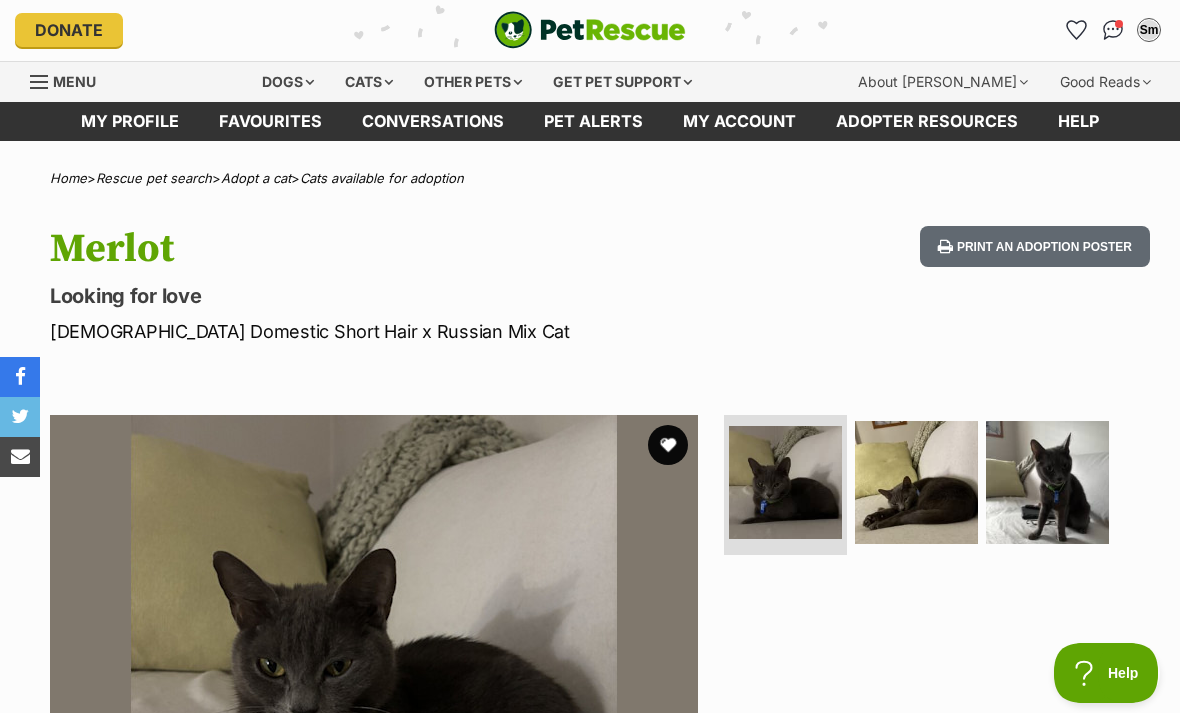 scroll, scrollTop: 0, scrollLeft: 0, axis: both 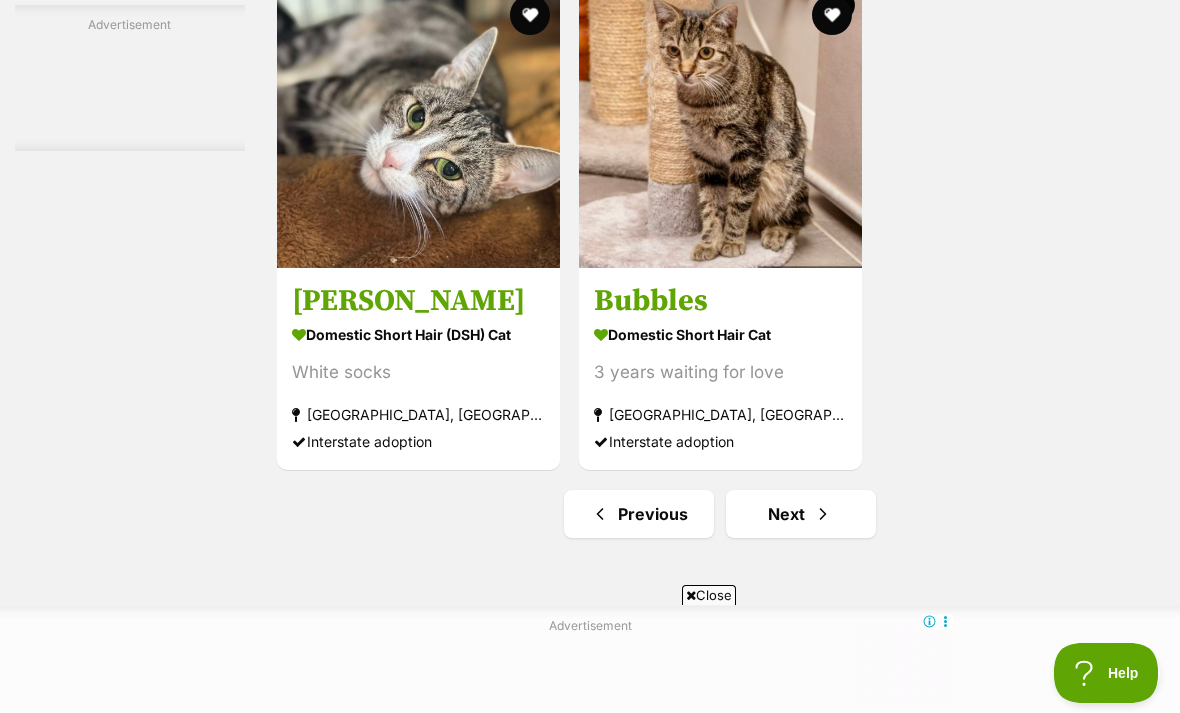 click on "Robin
Domestic Short Hair Cat
Looking for love
Wacol, QLD
Interstate adoption unavailable
Peeps
Domestic Medium Hair (DMH) Cat
Soft and gentle girl
Albany Creek, QLD
Interstate adoption unavailable
Coco
Domestic Short Hair (DSH) Cat
Can be adopted as a pair
Mount Glorious, QLD
Interstate adoption unavailable
Jester
Domestic Short Hair Cat
I'm chocolate and white!
Eatons Hill, QLD
Interstate adoption unavailable
Poe
Domestic Short Hair (DSH) Cat
Looking for love
Mount Glorious, QLD
Interstate adoption unavailable
Bramble
Domestic Short Hair Cat
Looking for love
Boondall, QLD
Interstate adoption unavailable
Advertisement
Noyes" at bounding box center [720, -1569] 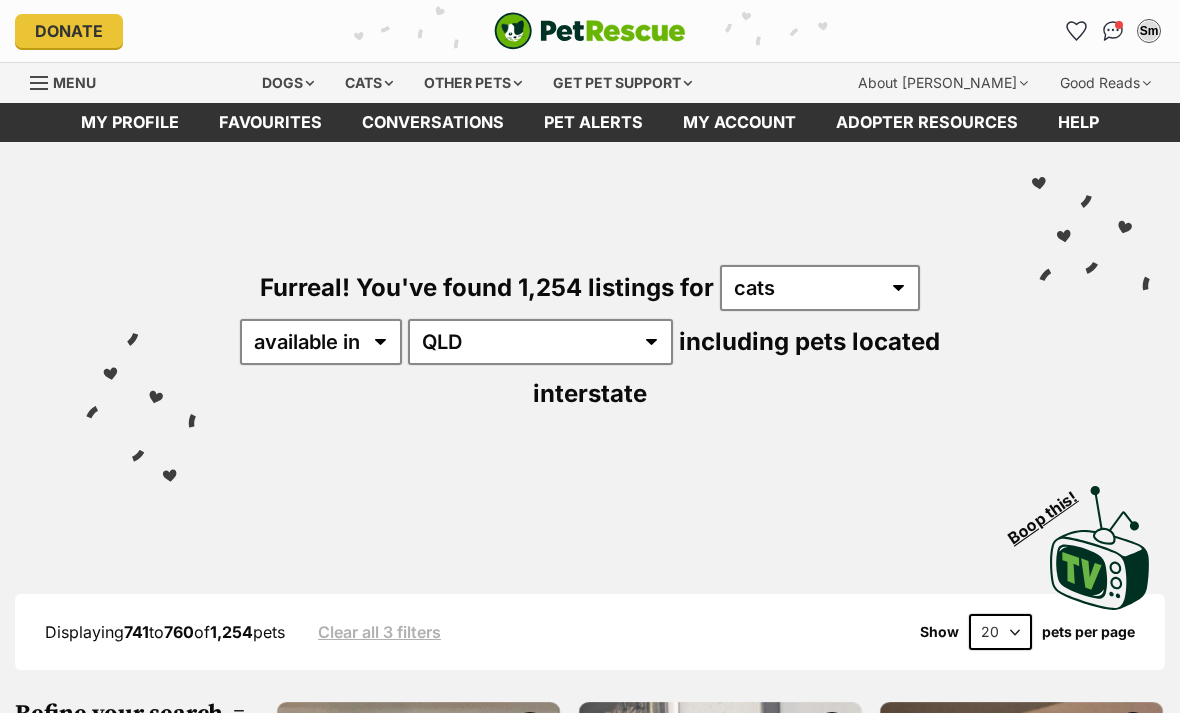 scroll, scrollTop: 81, scrollLeft: 0, axis: vertical 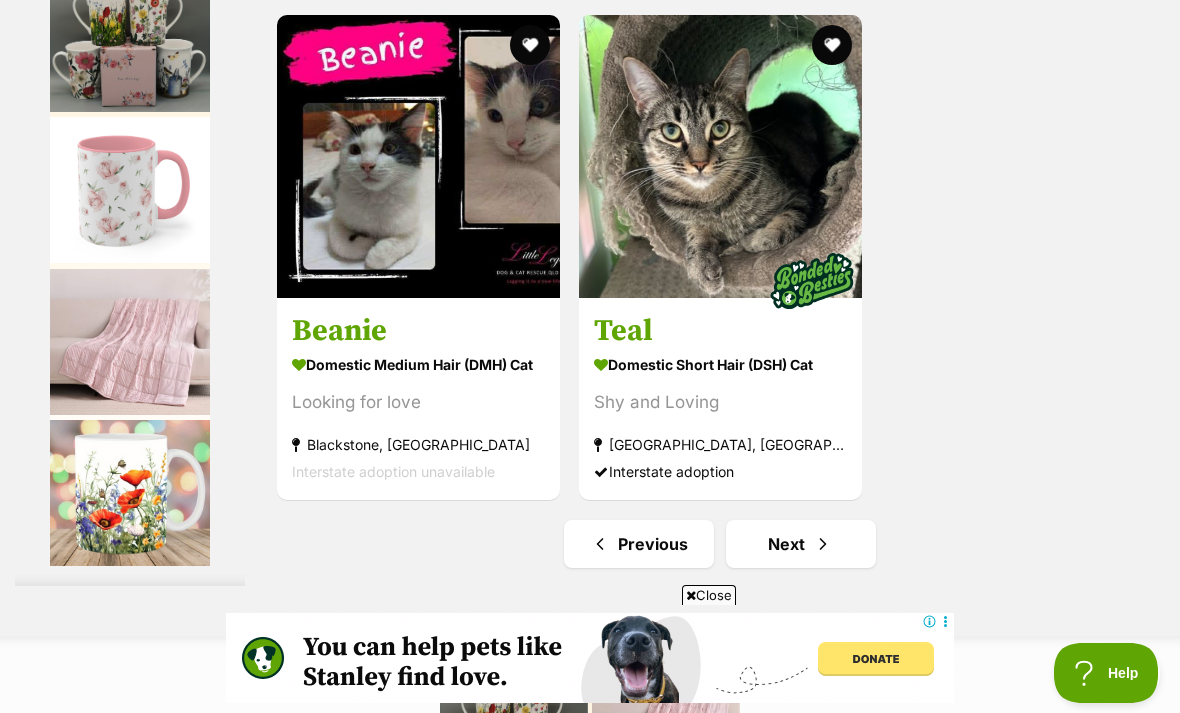 click on "Next" at bounding box center [801, 544] 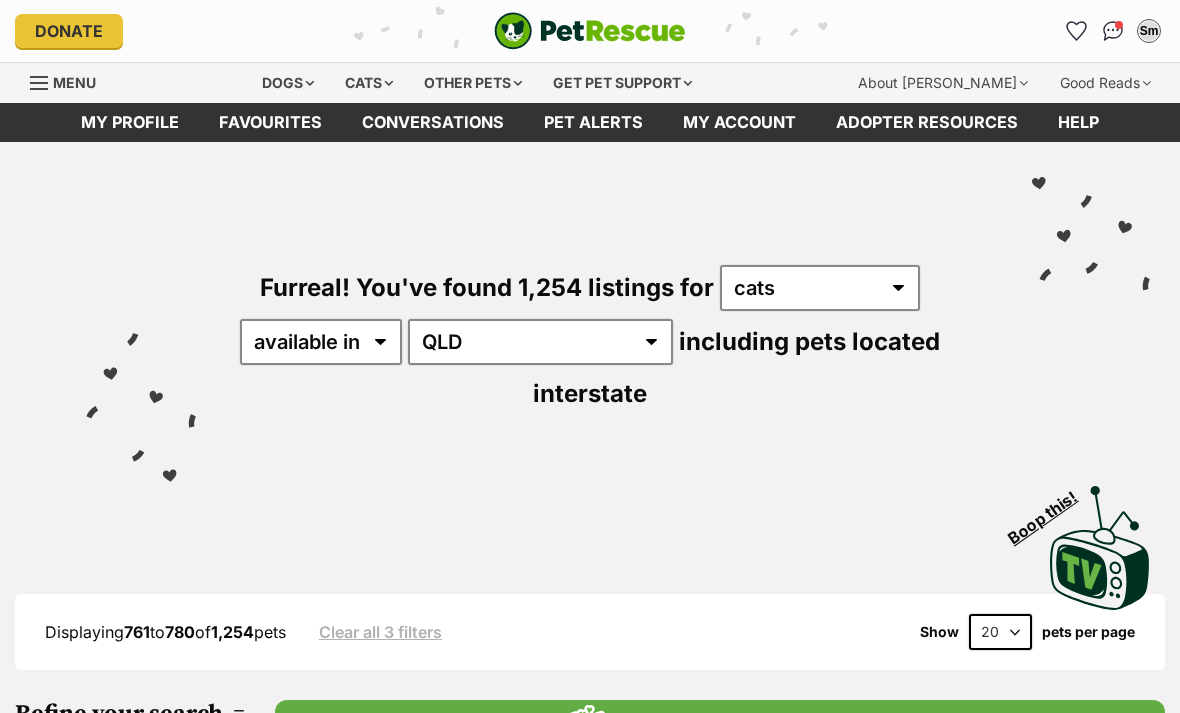 scroll, scrollTop: 446, scrollLeft: 0, axis: vertical 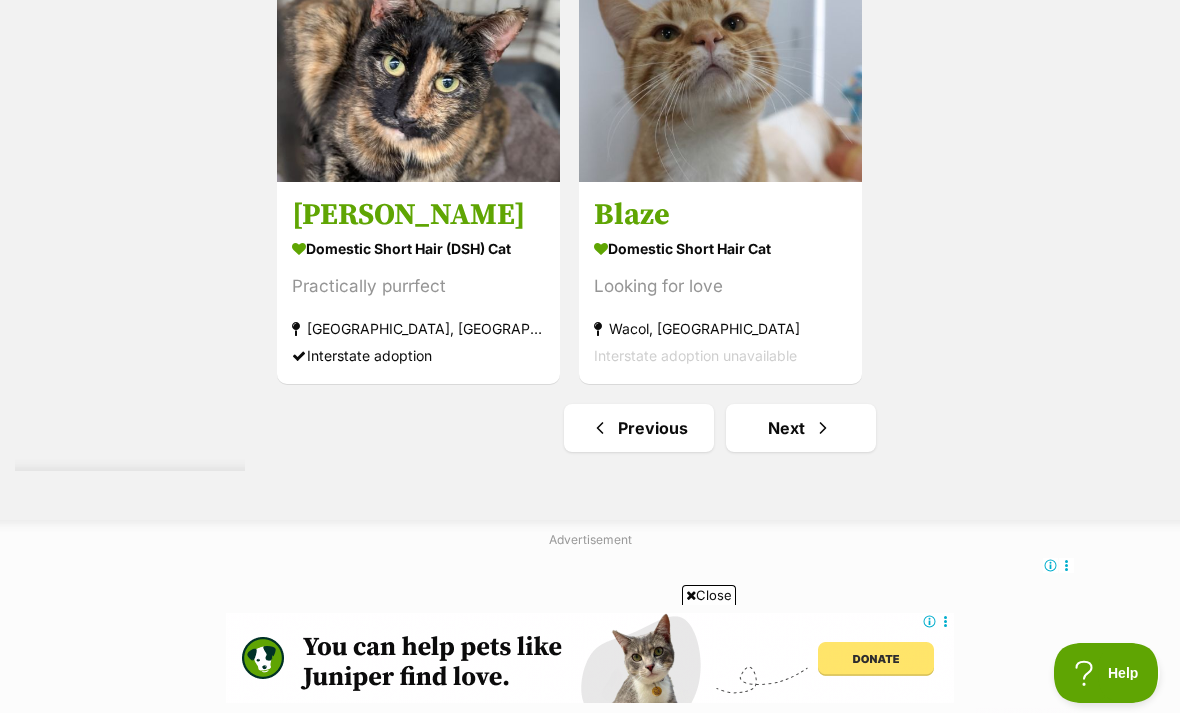 click on "Next" at bounding box center [801, 428] 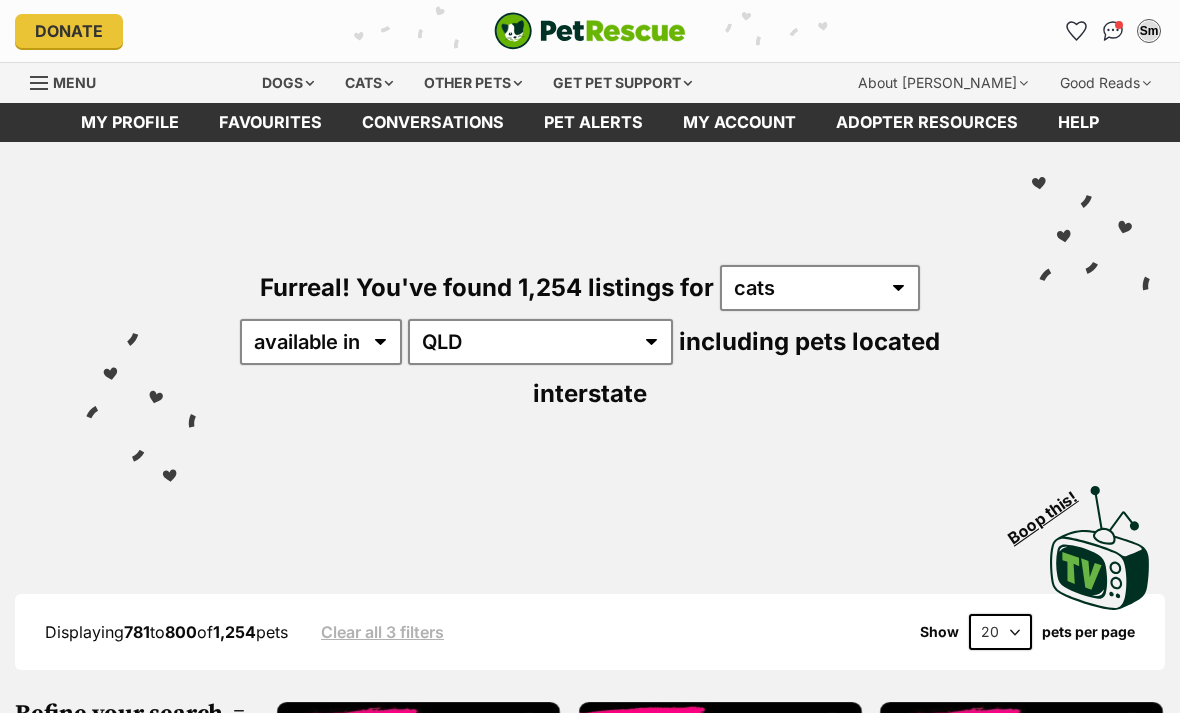 scroll, scrollTop: 22, scrollLeft: 0, axis: vertical 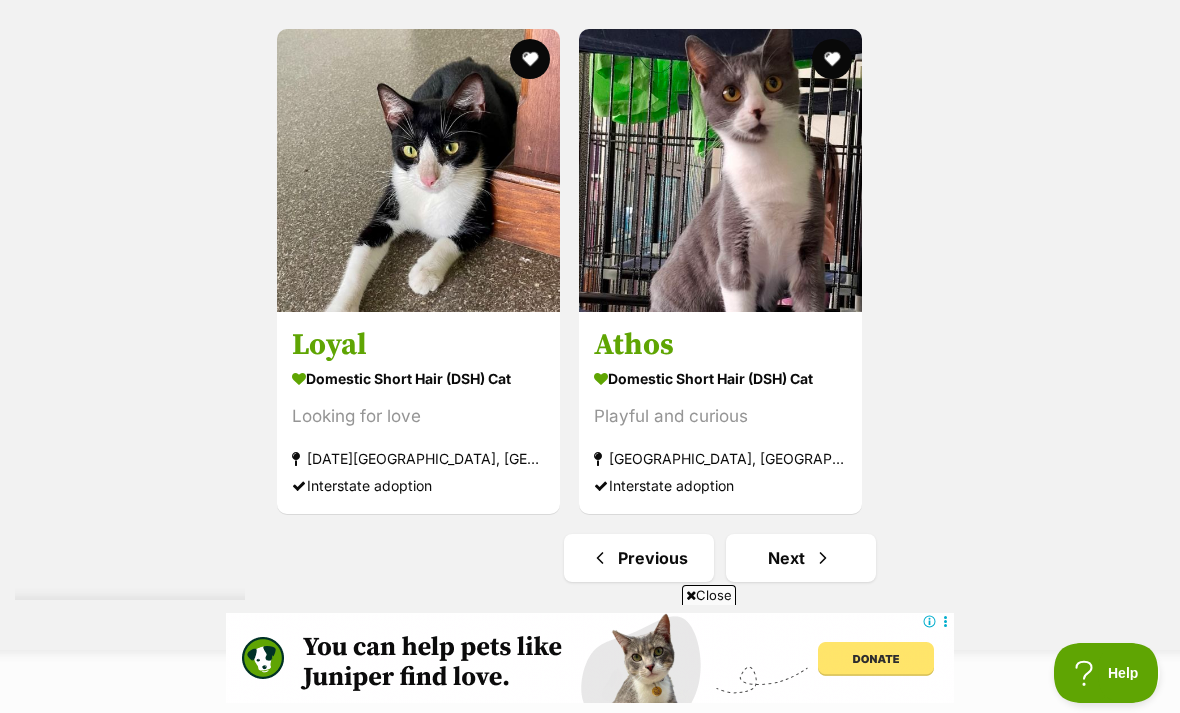 click at bounding box center (823, 558) 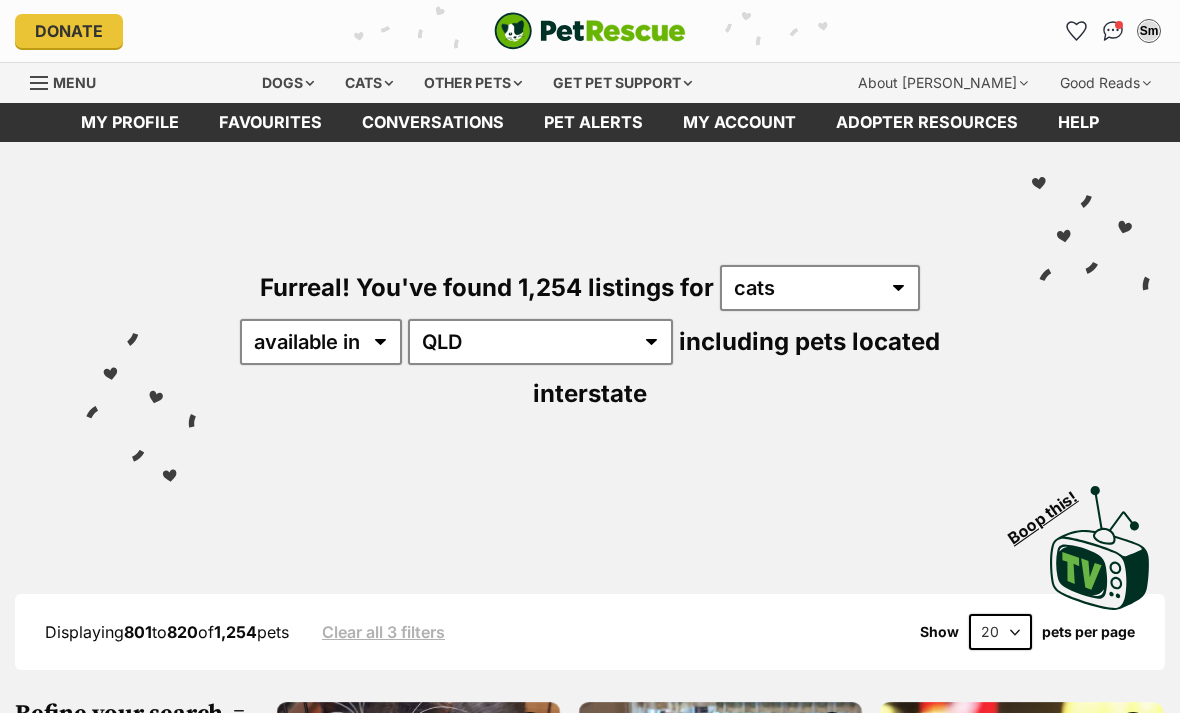 scroll, scrollTop: 10, scrollLeft: 0, axis: vertical 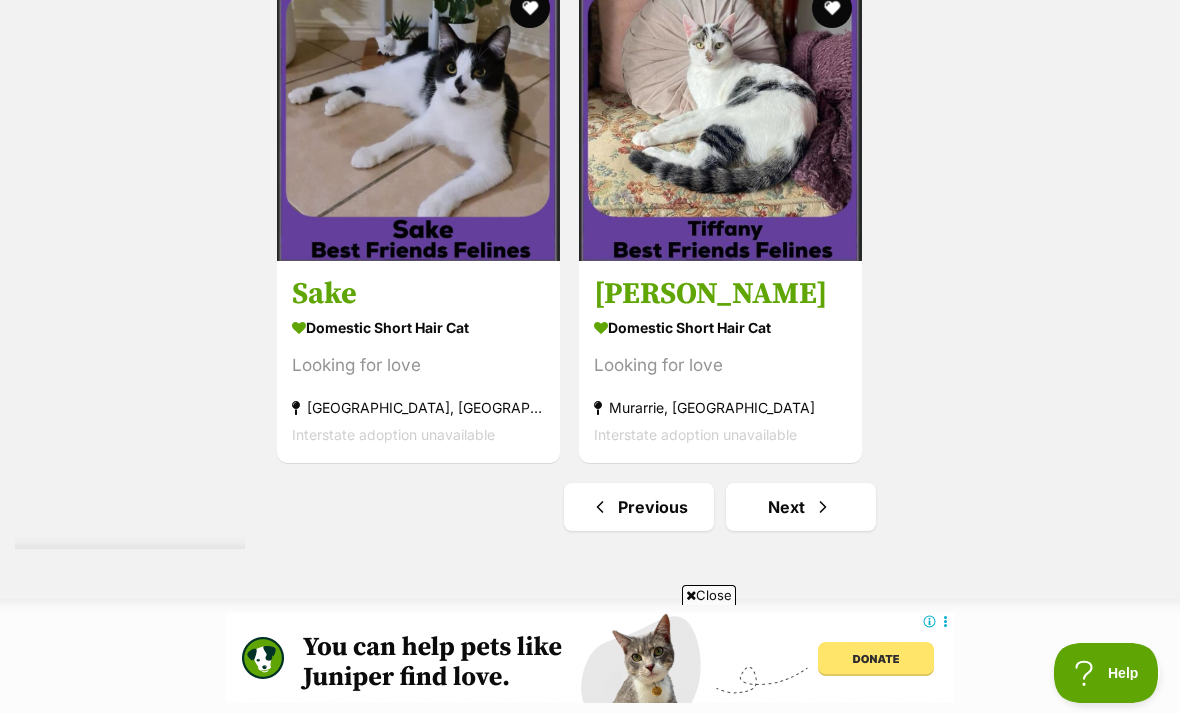 click at bounding box center (823, 507) 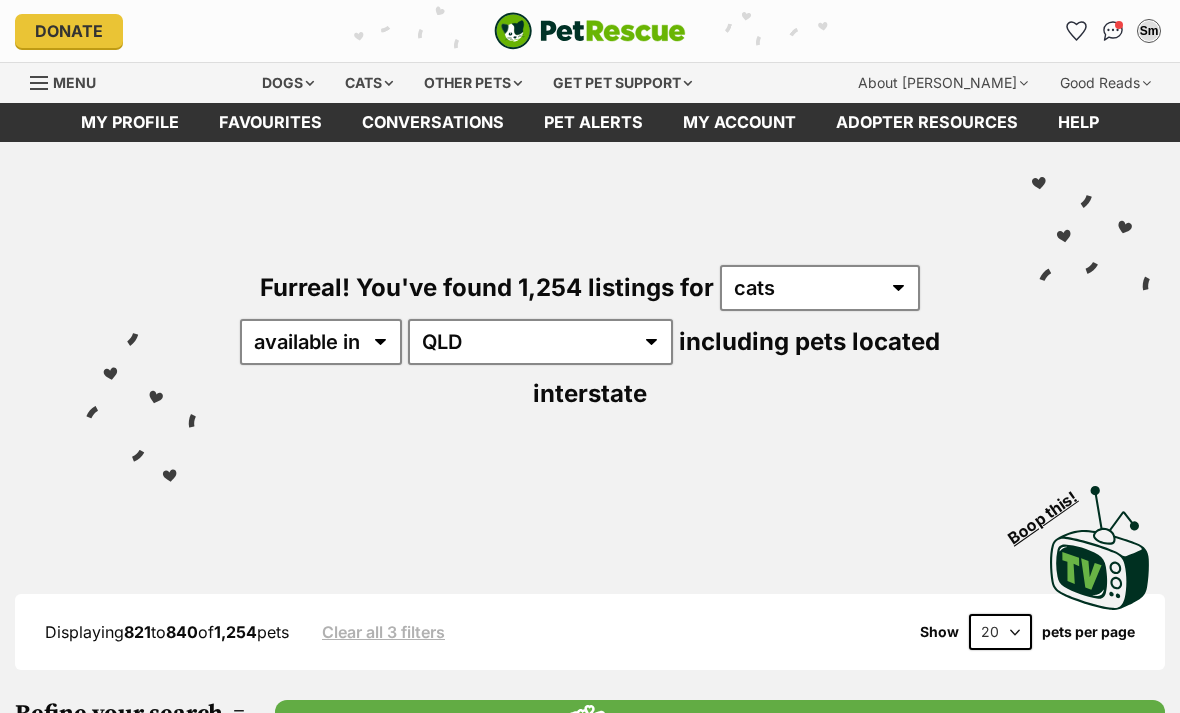 scroll, scrollTop: 0, scrollLeft: 0, axis: both 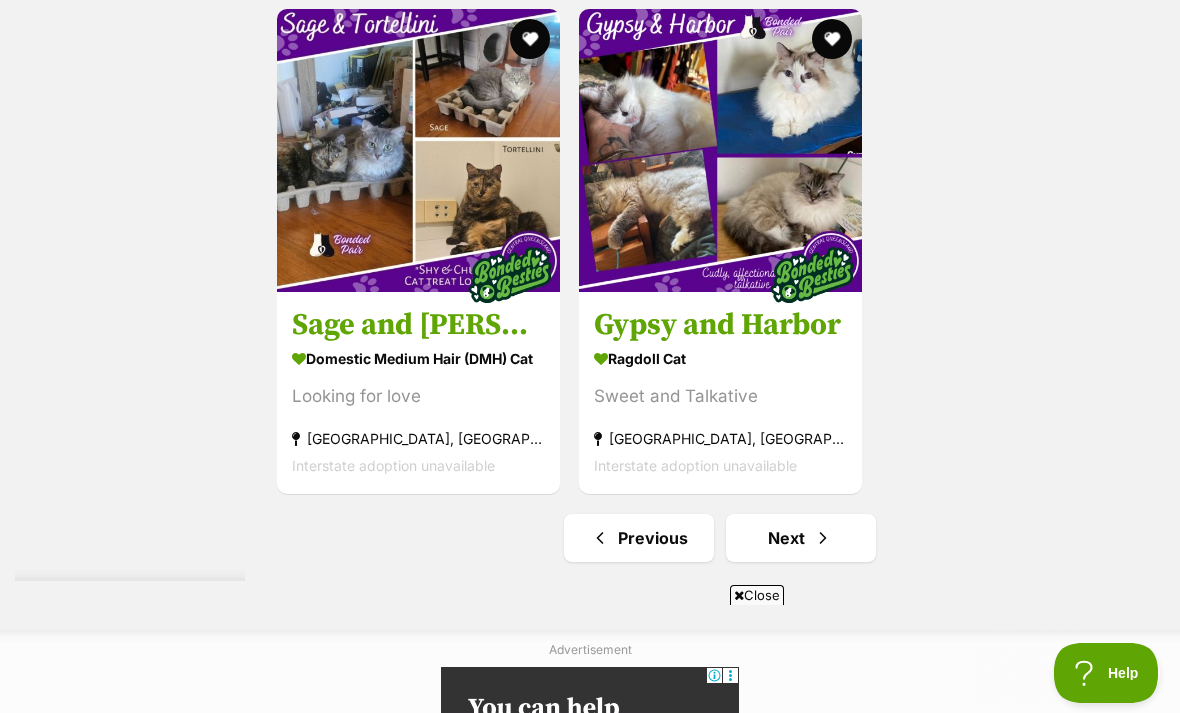click on "Next" at bounding box center (801, 538) 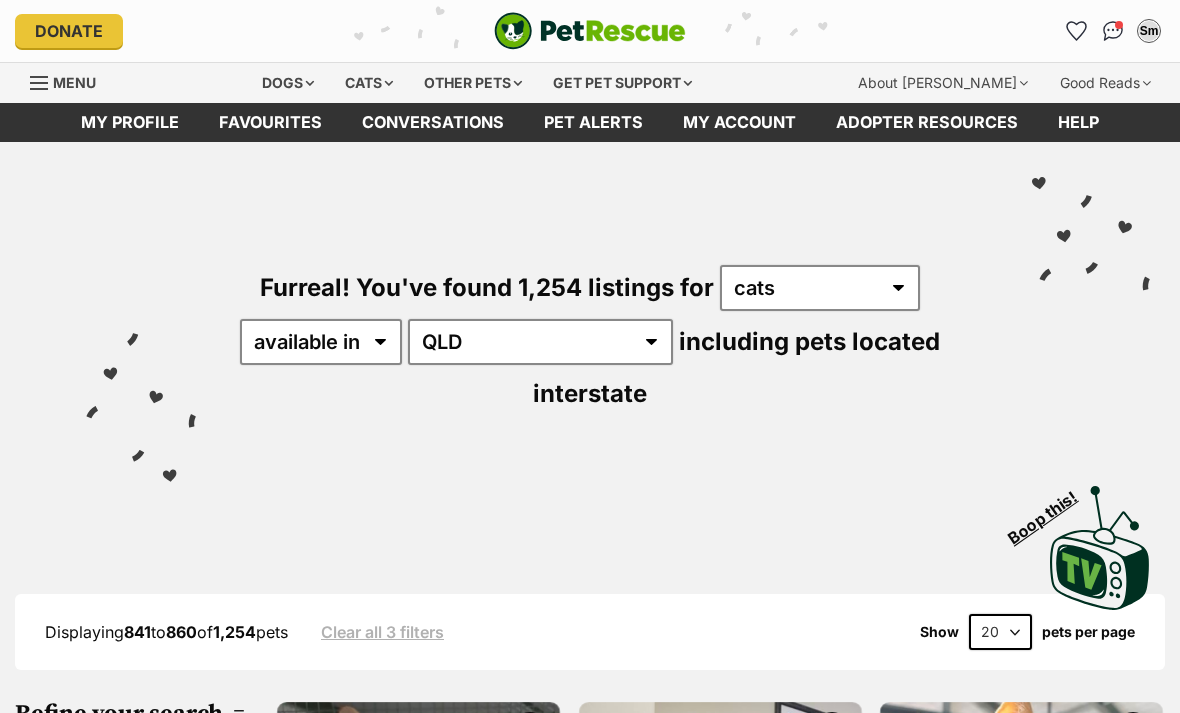 scroll, scrollTop: 345, scrollLeft: 0, axis: vertical 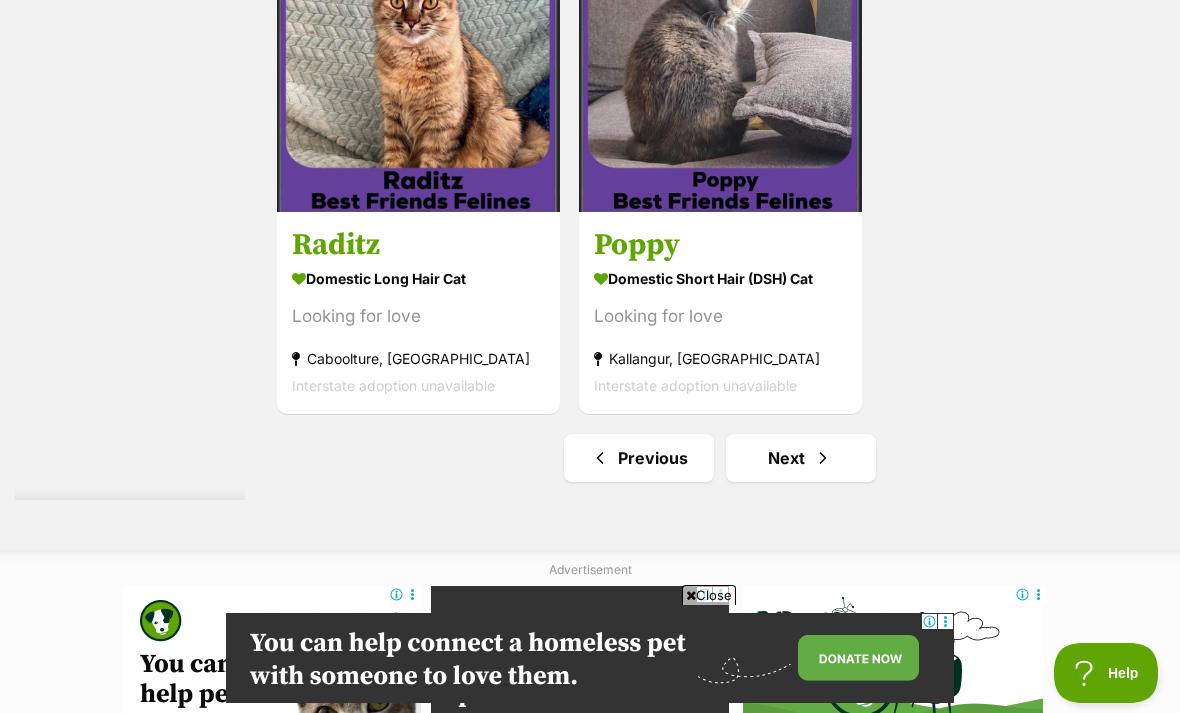 click on "Next" at bounding box center (801, 458) 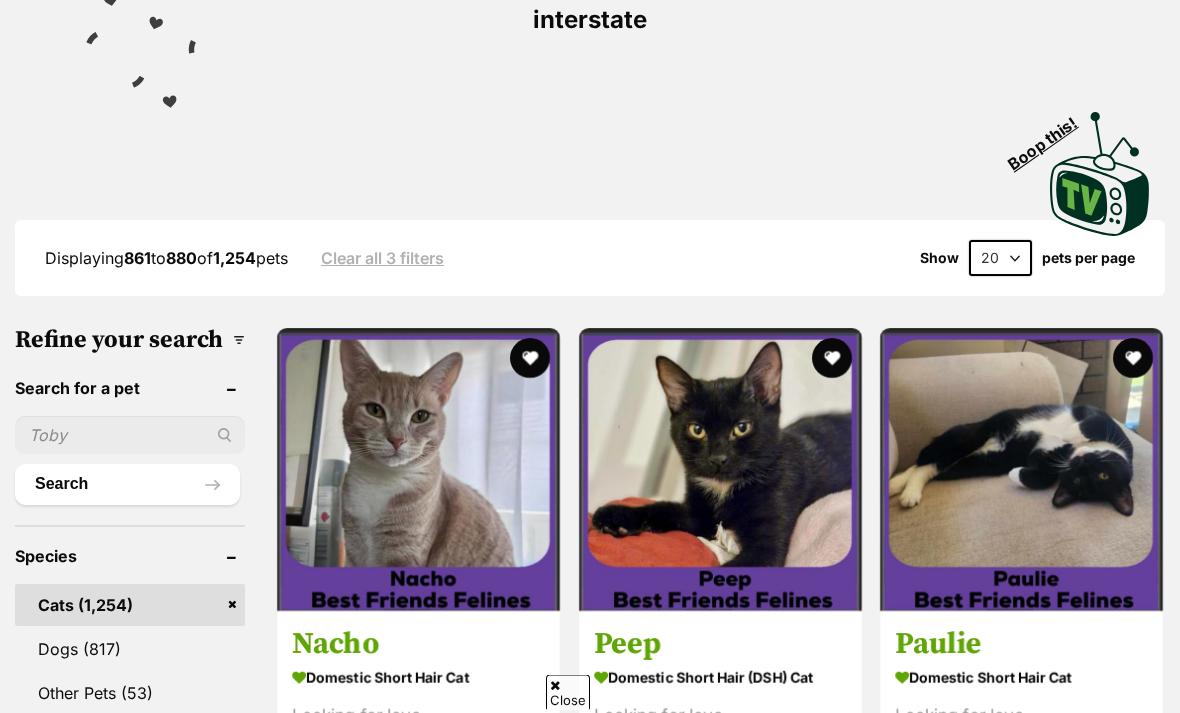 scroll, scrollTop: 507, scrollLeft: 0, axis: vertical 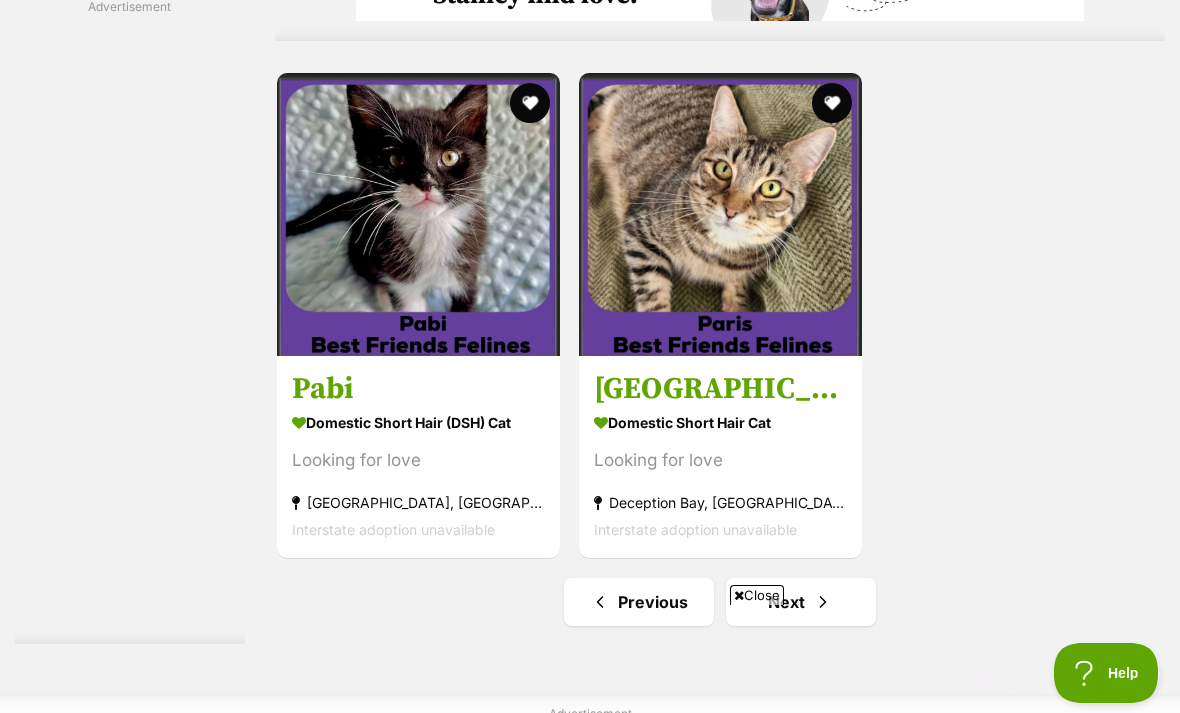 click at bounding box center (530, 103) 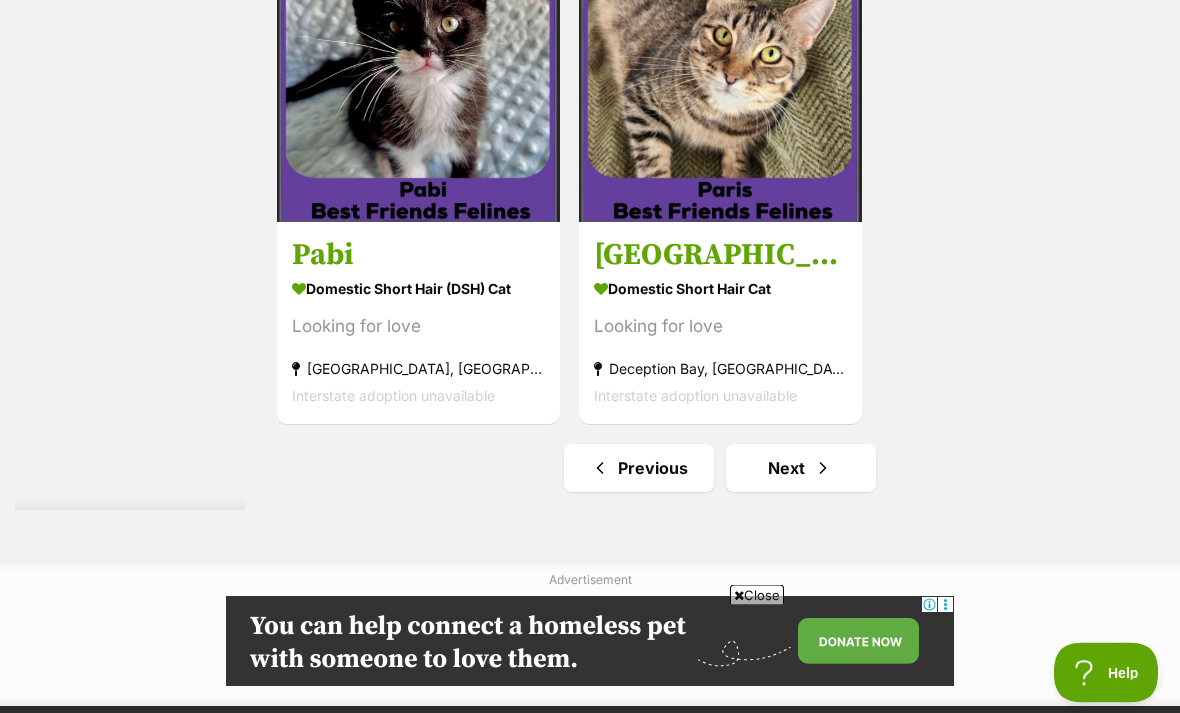 scroll, scrollTop: 4356, scrollLeft: 0, axis: vertical 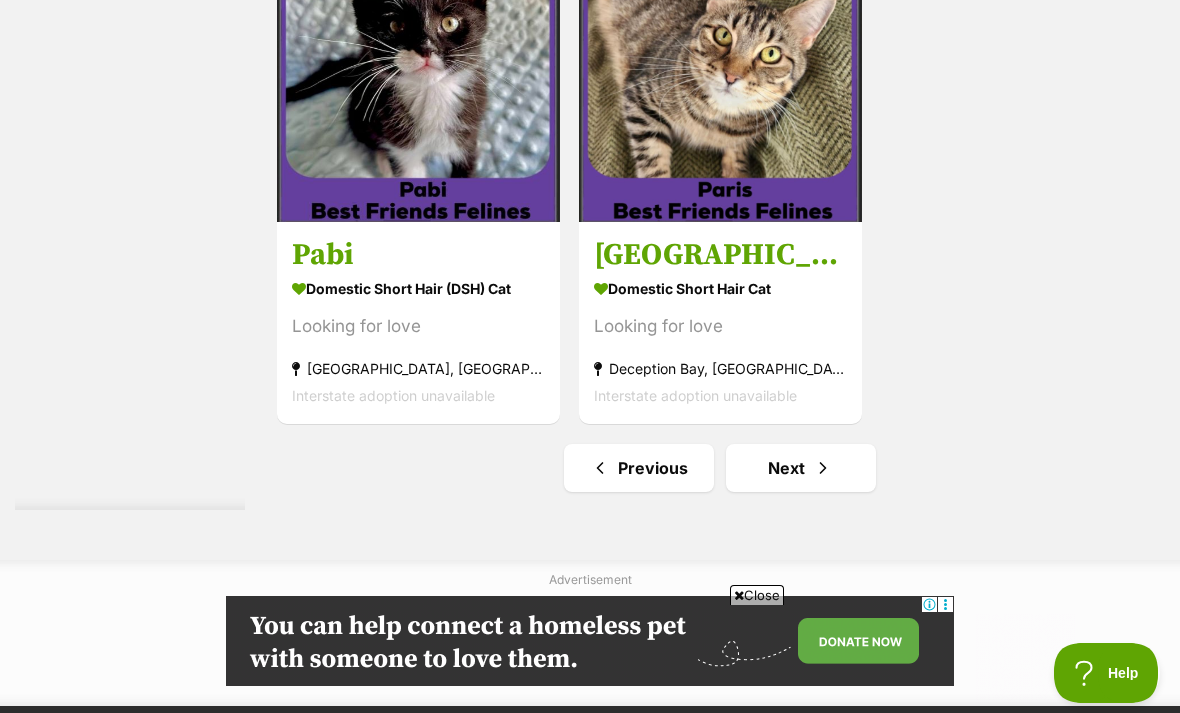 click on "Next" at bounding box center [801, 468] 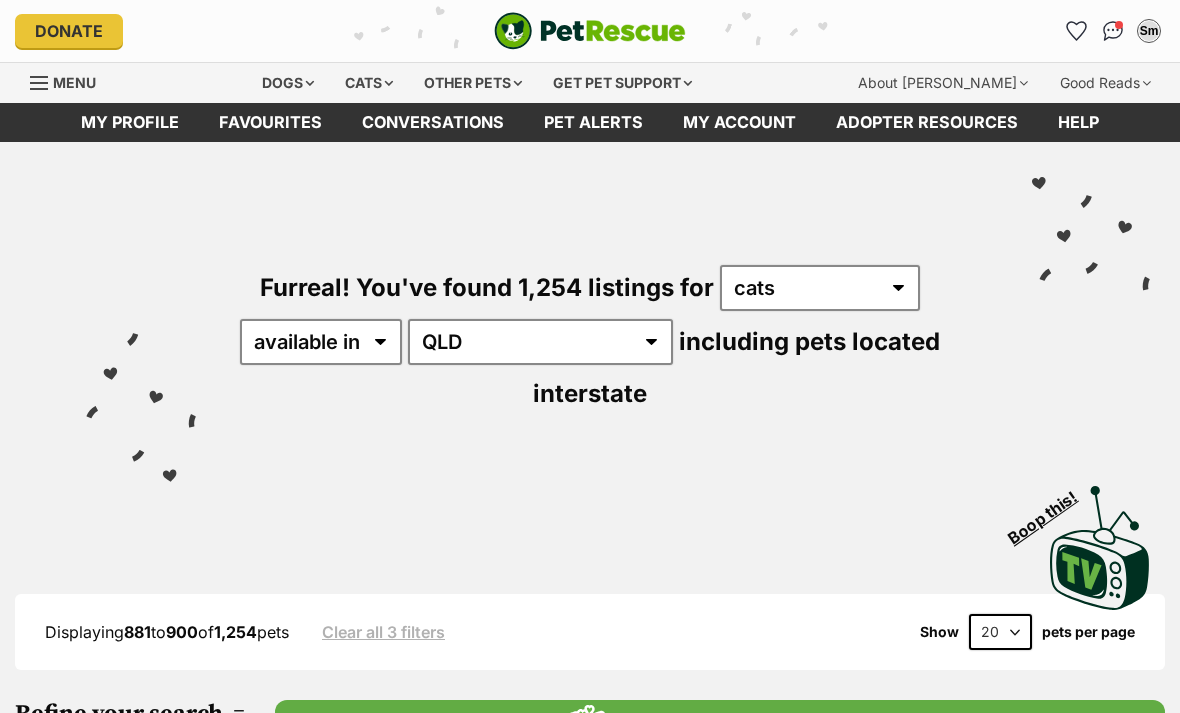 scroll, scrollTop: 116, scrollLeft: 0, axis: vertical 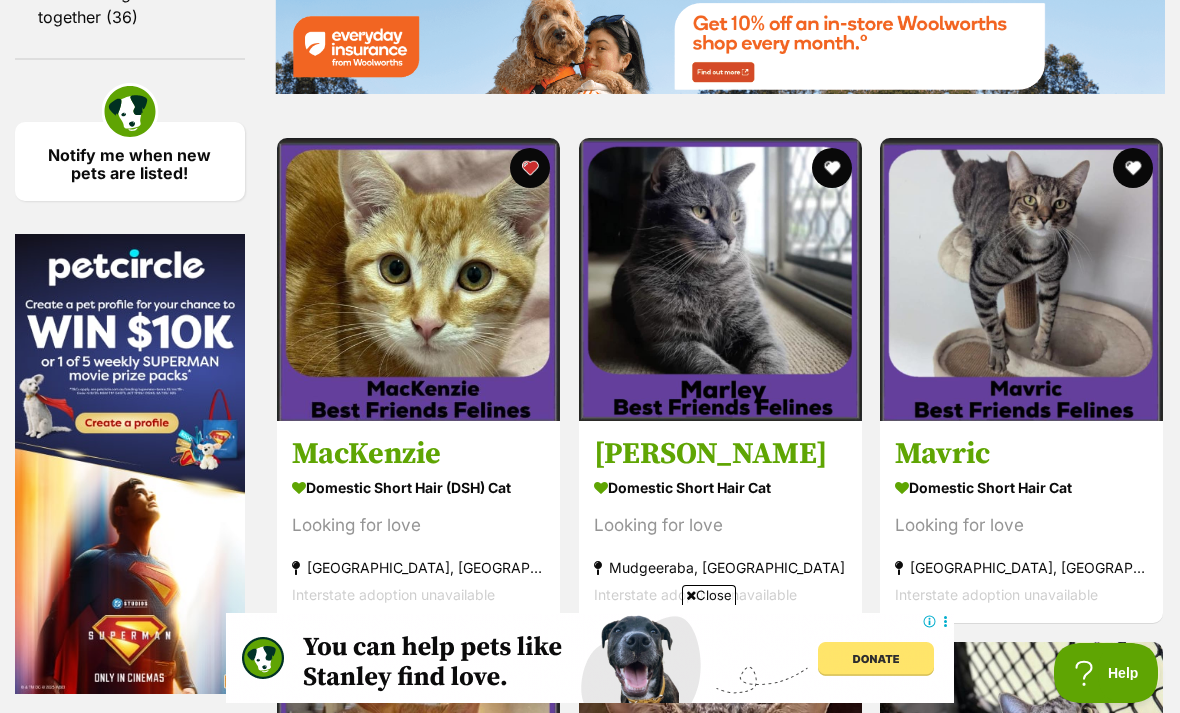 click at bounding box center (720, 279) 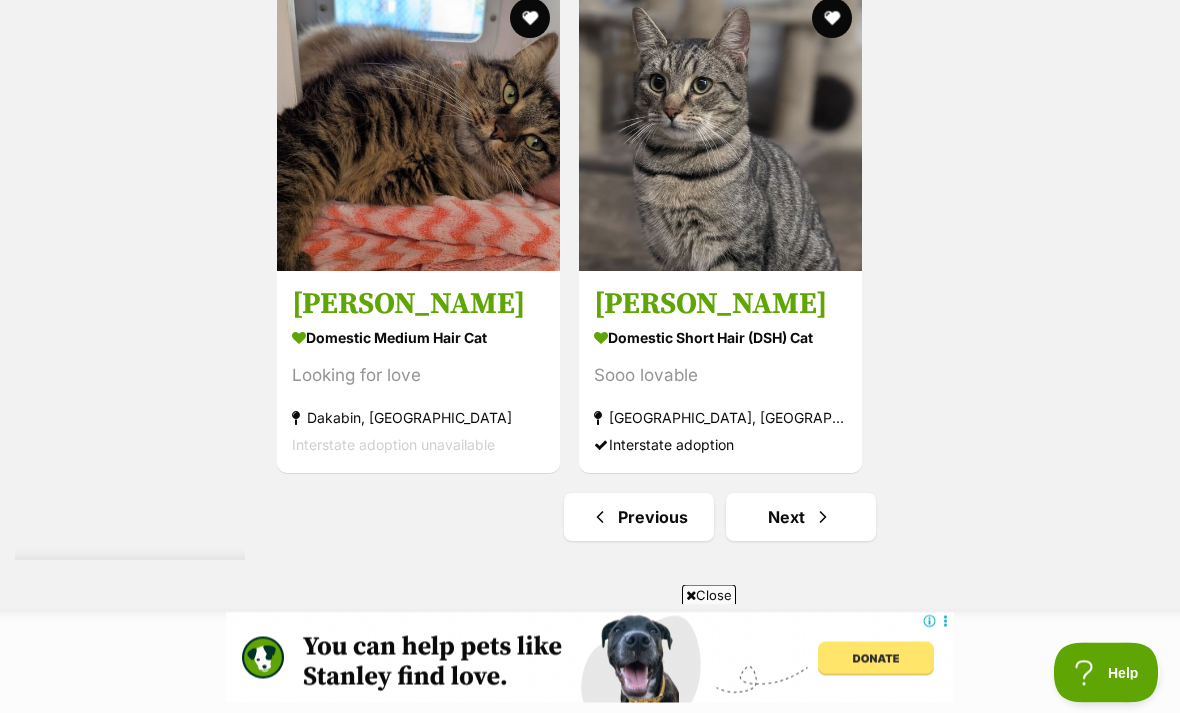 scroll, scrollTop: 4493, scrollLeft: 0, axis: vertical 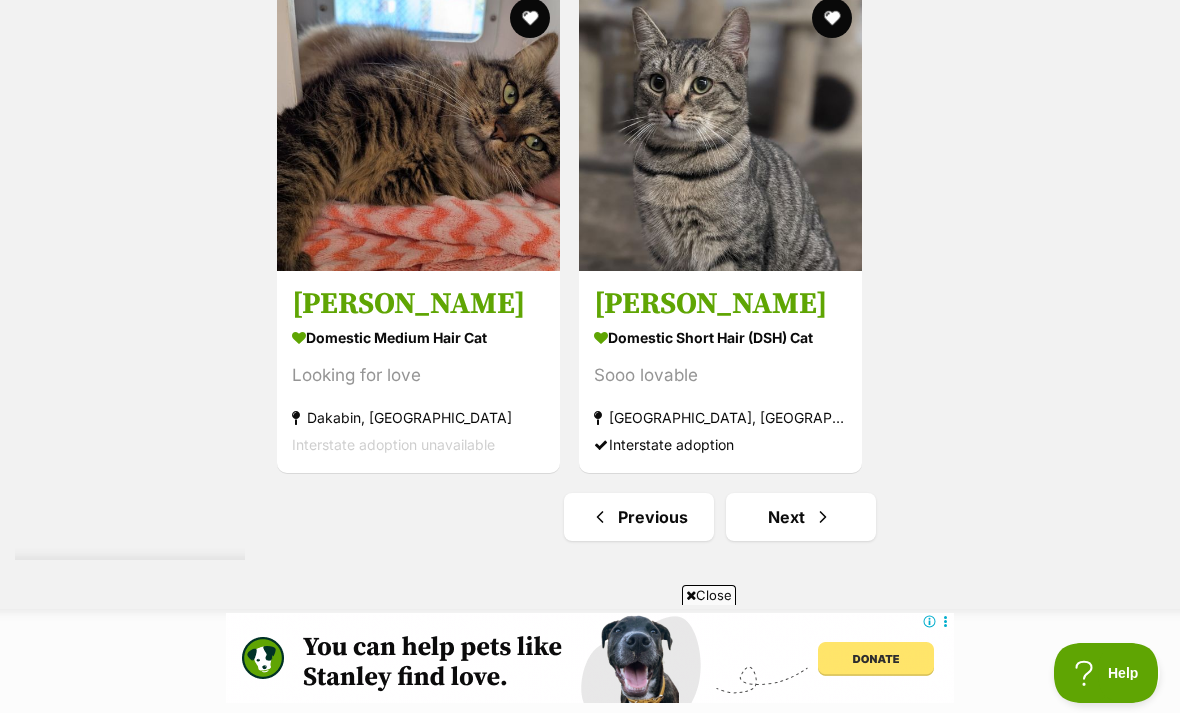 click on "Next" at bounding box center [801, 517] 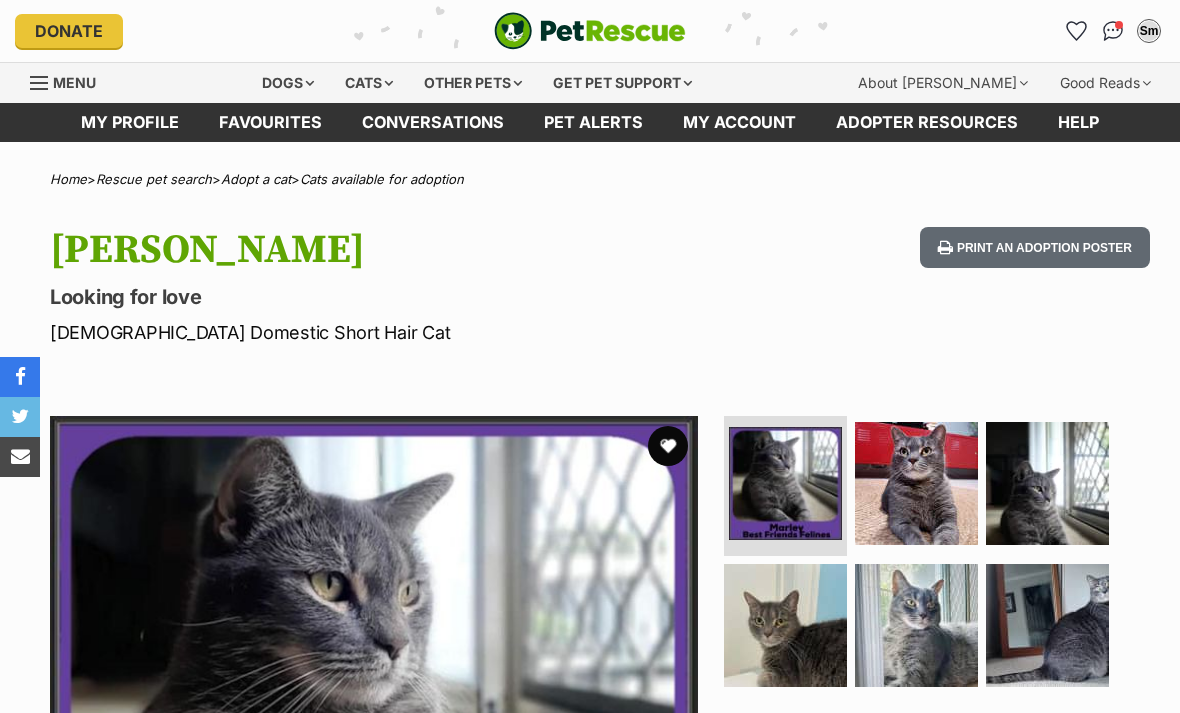 scroll, scrollTop: 0, scrollLeft: 0, axis: both 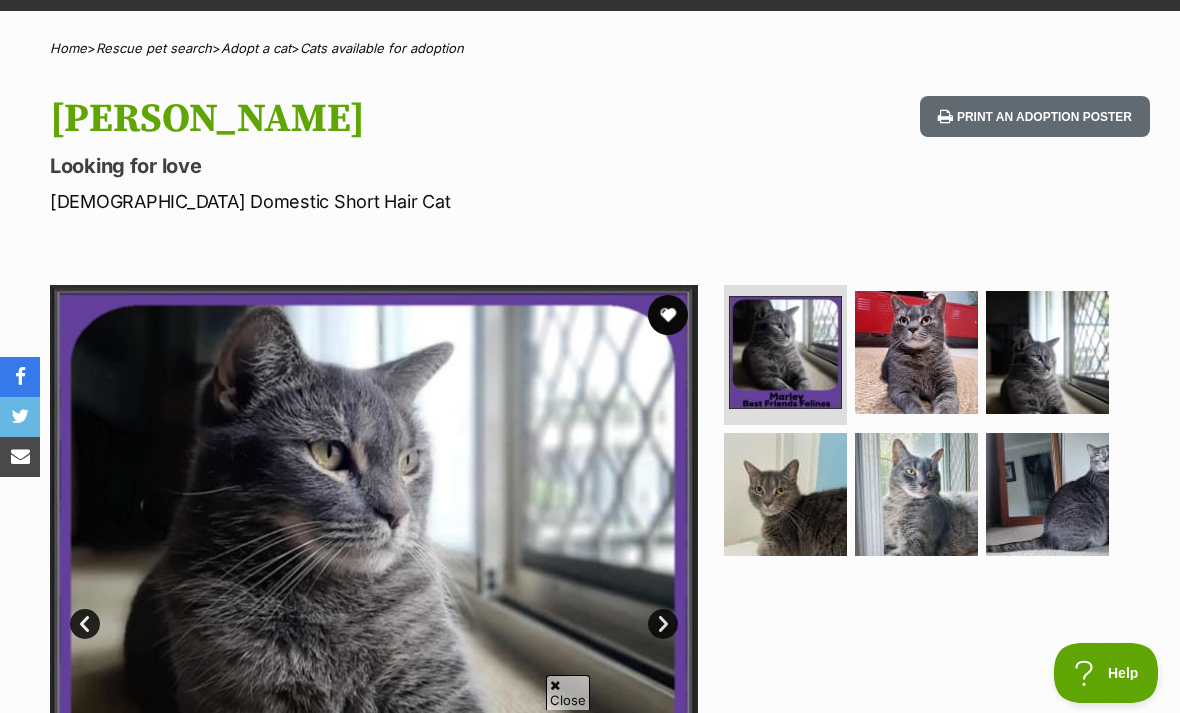 click at bounding box center (916, 494) 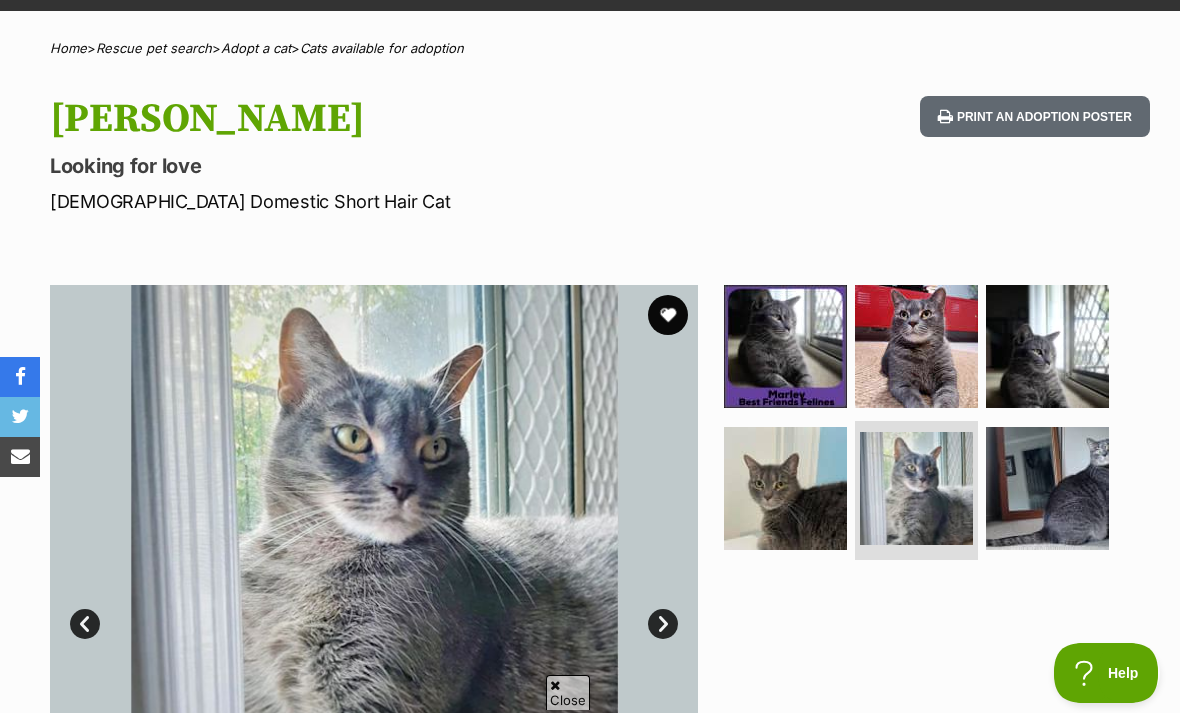 scroll, scrollTop: 0, scrollLeft: 0, axis: both 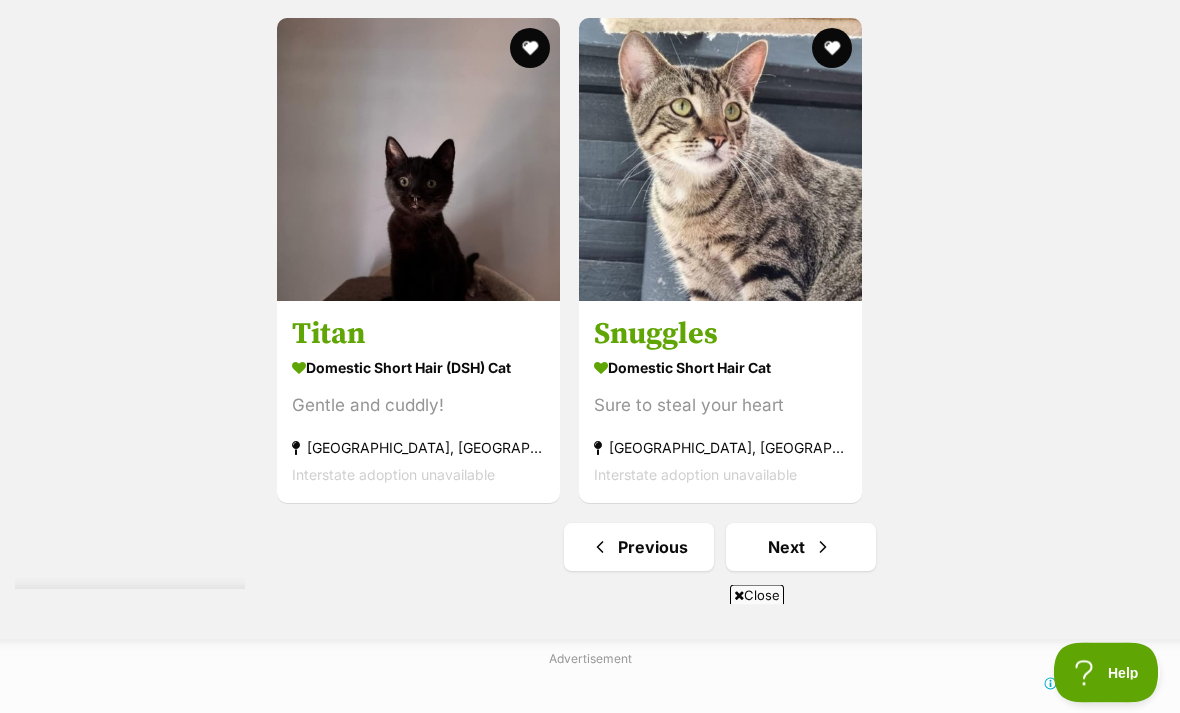 click at bounding box center [530, 49] 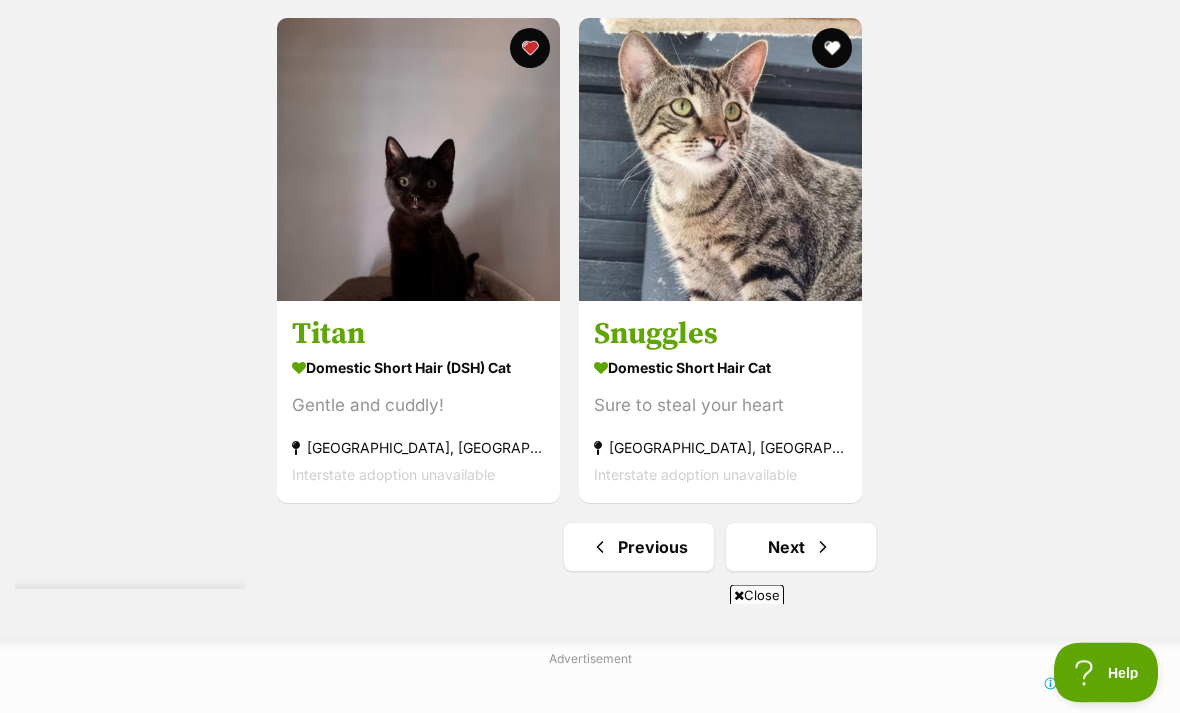 scroll, scrollTop: 4277, scrollLeft: 0, axis: vertical 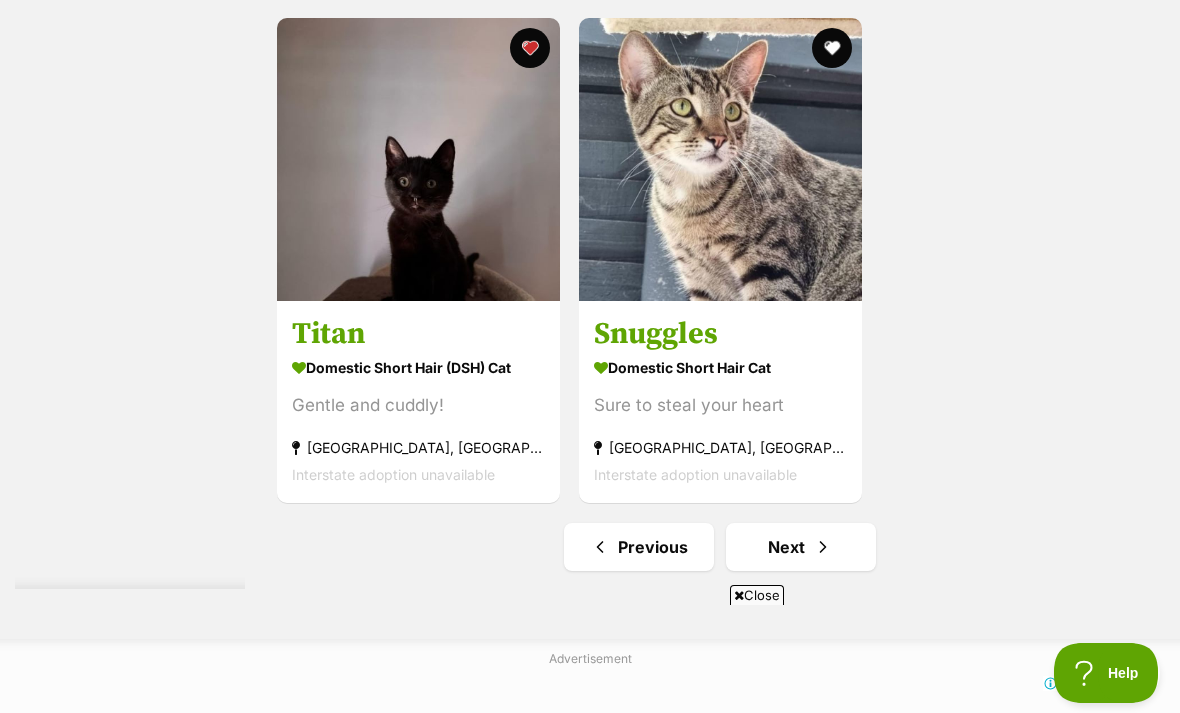 click at bounding box center [823, 547] 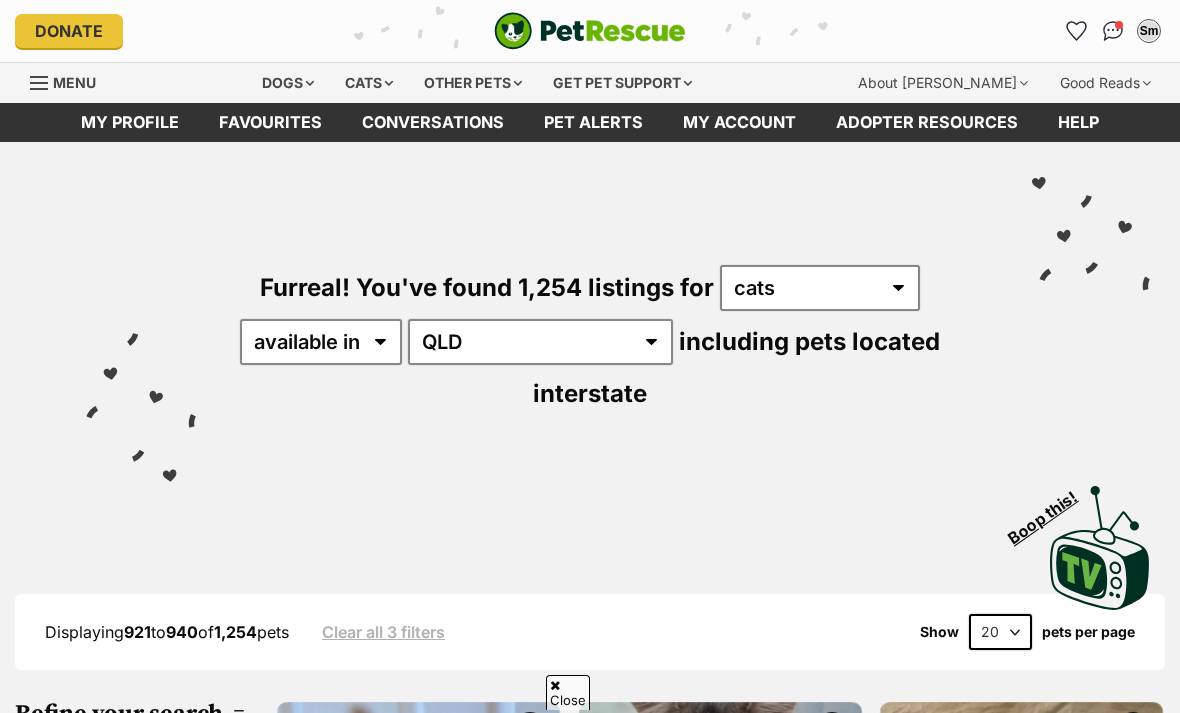 scroll, scrollTop: 501, scrollLeft: 0, axis: vertical 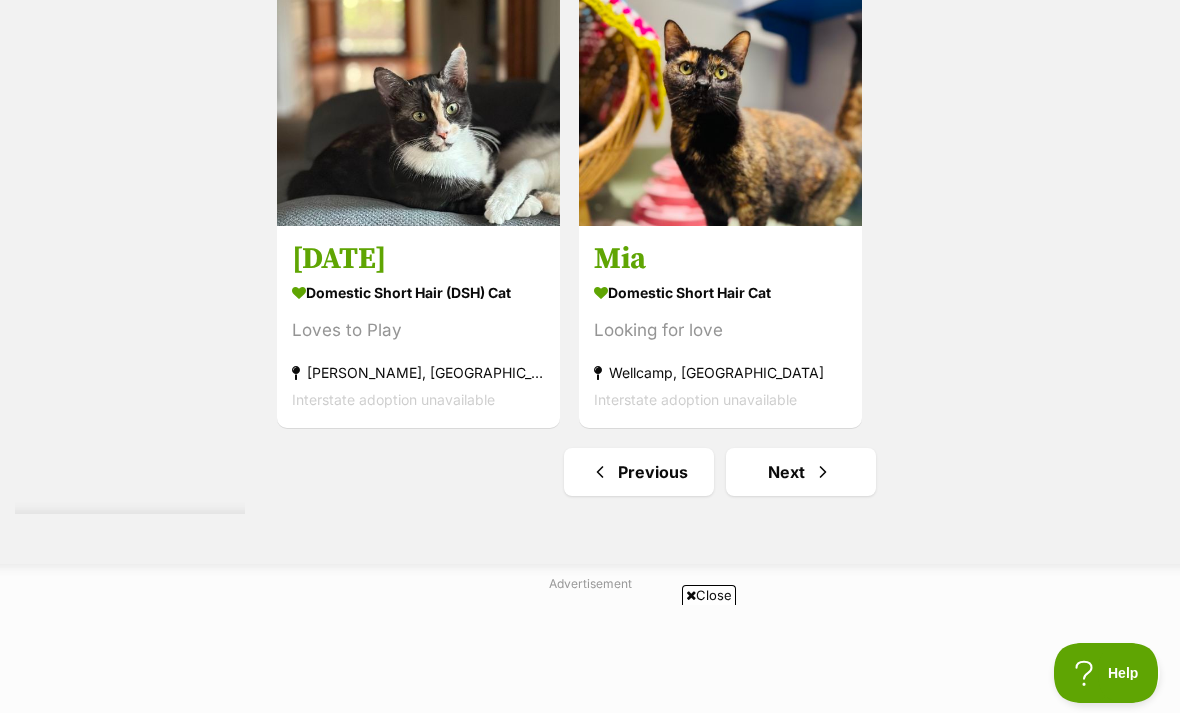 click on "Next" at bounding box center (801, 472) 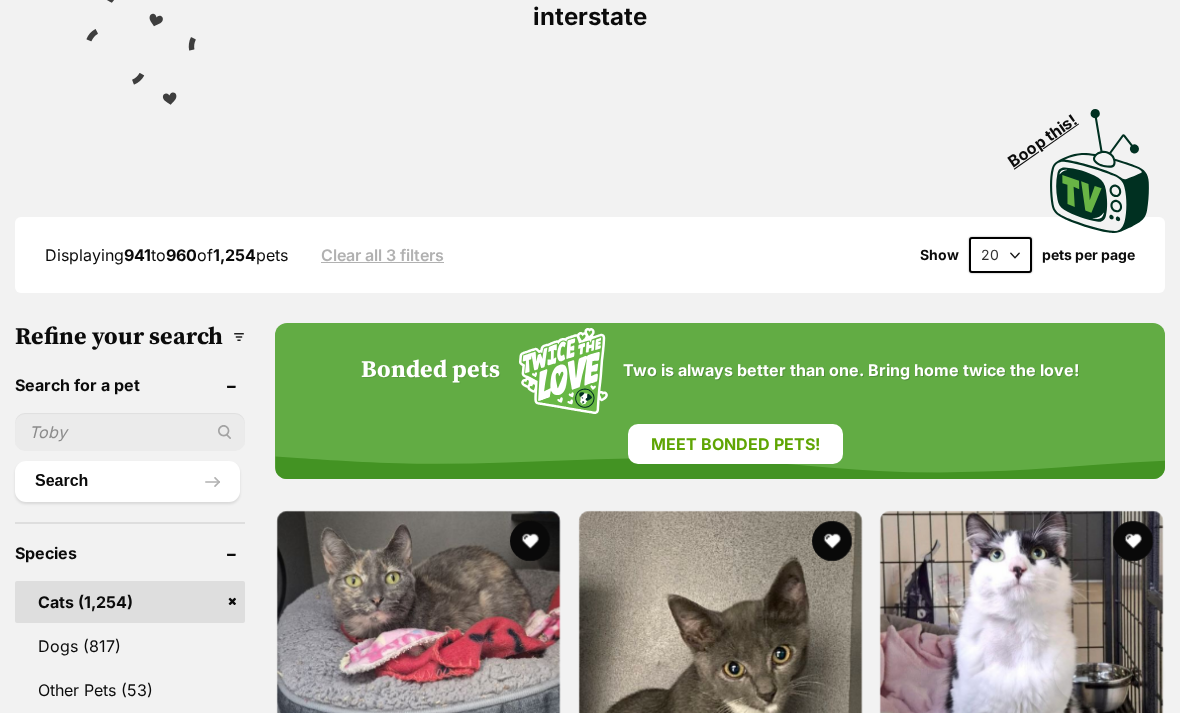 scroll, scrollTop: 0, scrollLeft: 0, axis: both 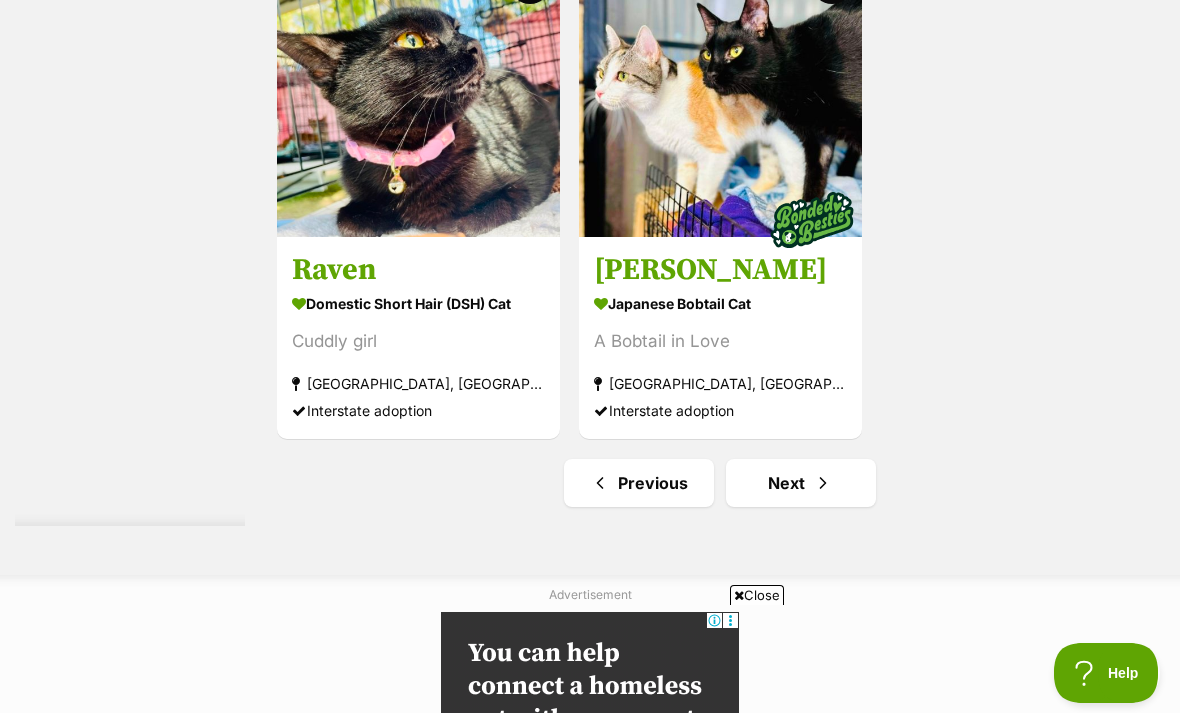 click on "Next" at bounding box center [801, 483] 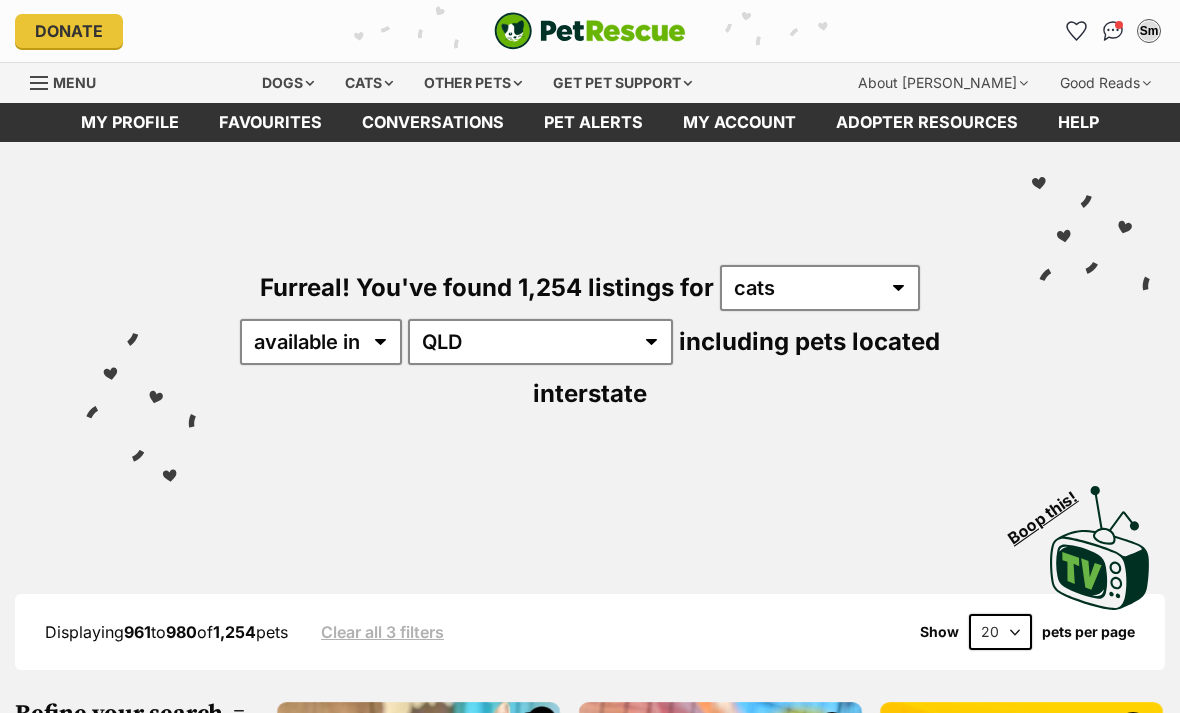 scroll, scrollTop: 151, scrollLeft: 0, axis: vertical 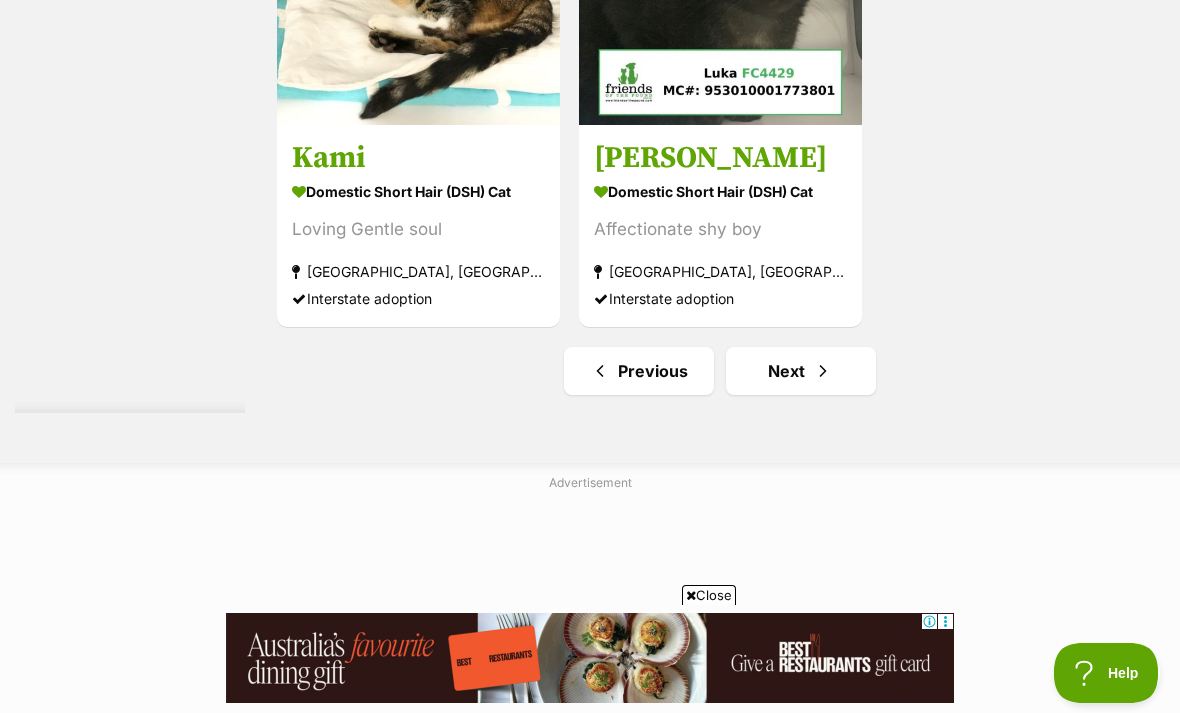 click on "Next" at bounding box center [801, 371] 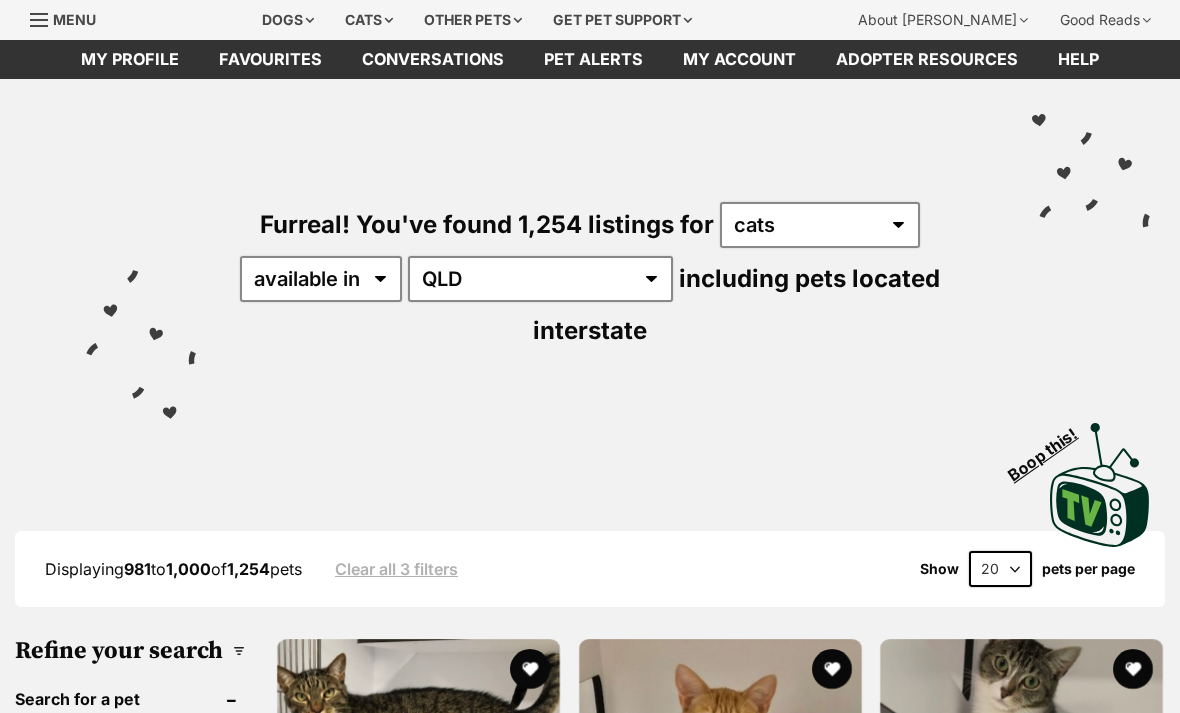 scroll, scrollTop: 0, scrollLeft: 0, axis: both 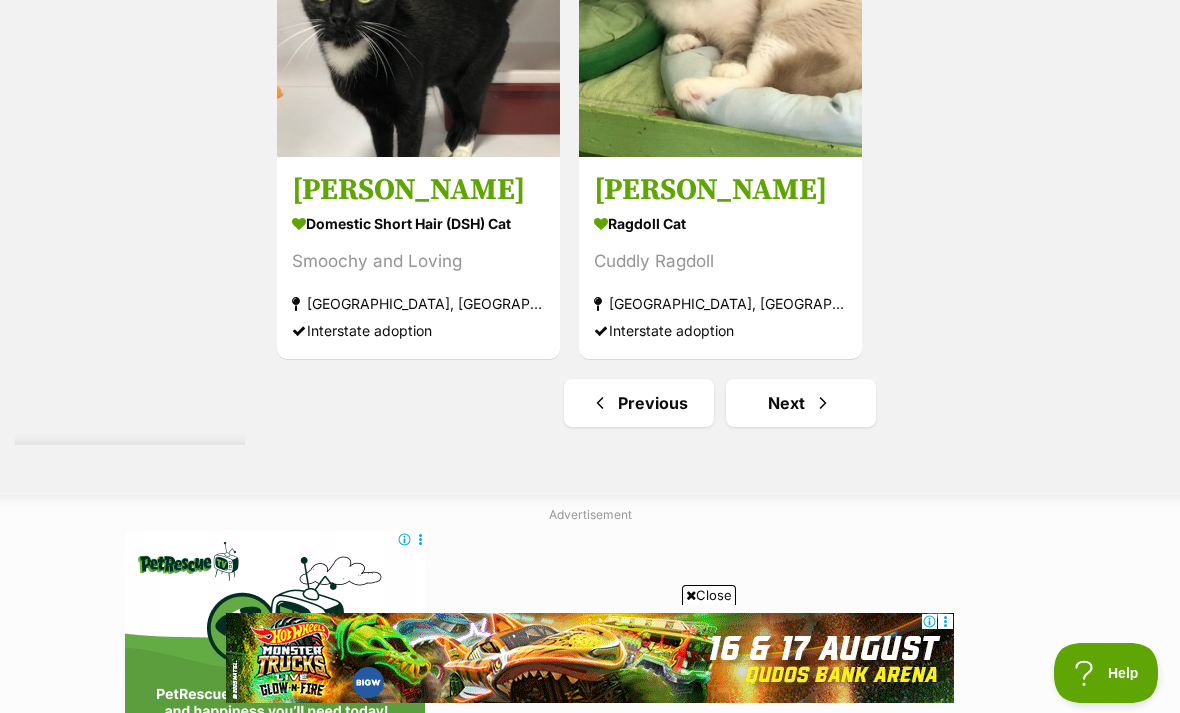 click on "Next" at bounding box center [801, 403] 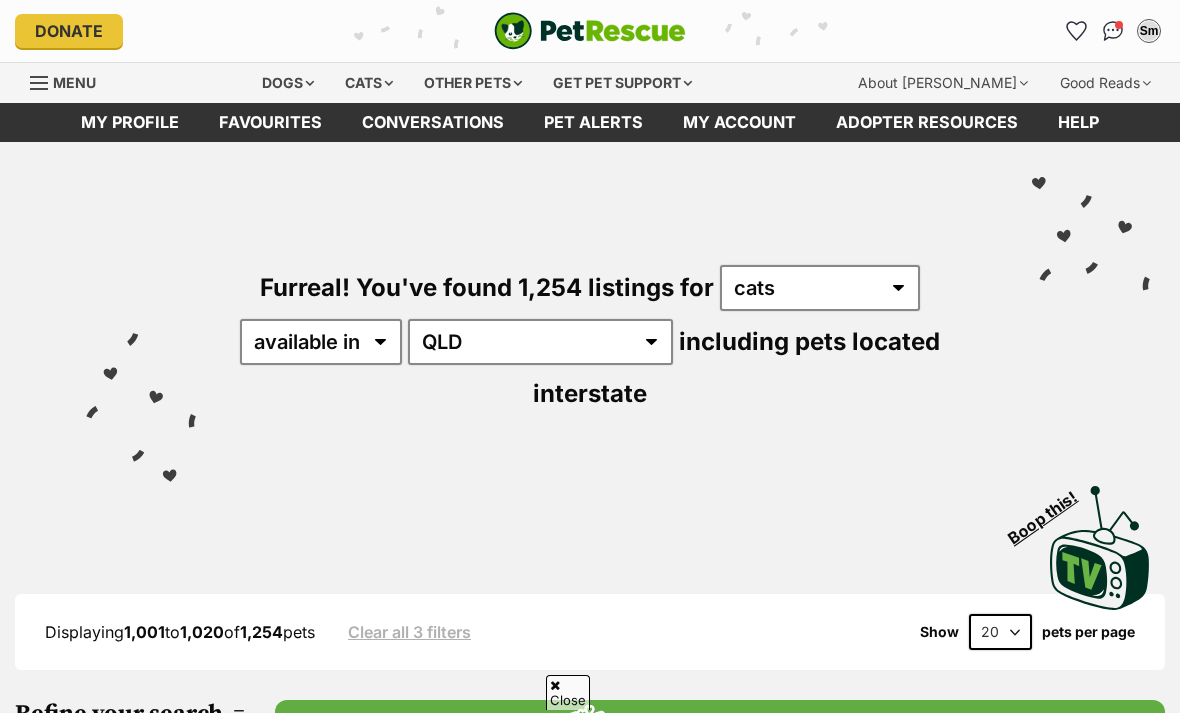 scroll, scrollTop: 385, scrollLeft: 0, axis: vertical 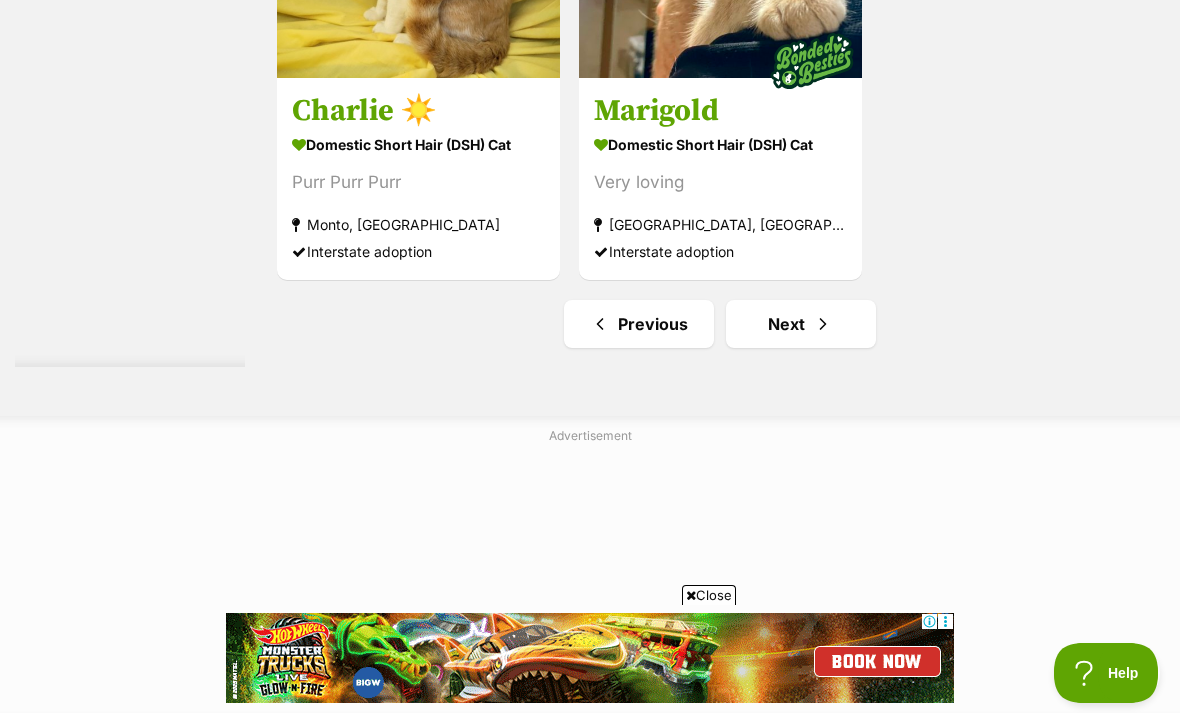 click on "Next" at bounding box center [801, 324] 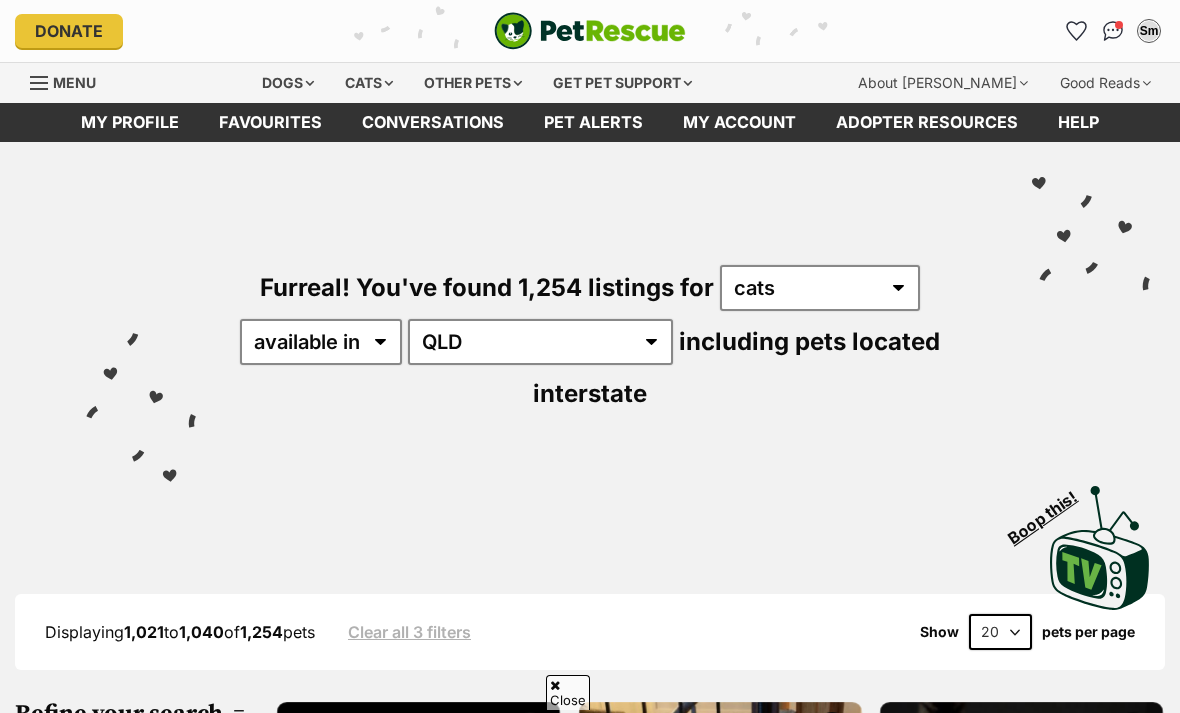 scroll, scrollTop: 266, scrollLeft: 0, axis: vertical 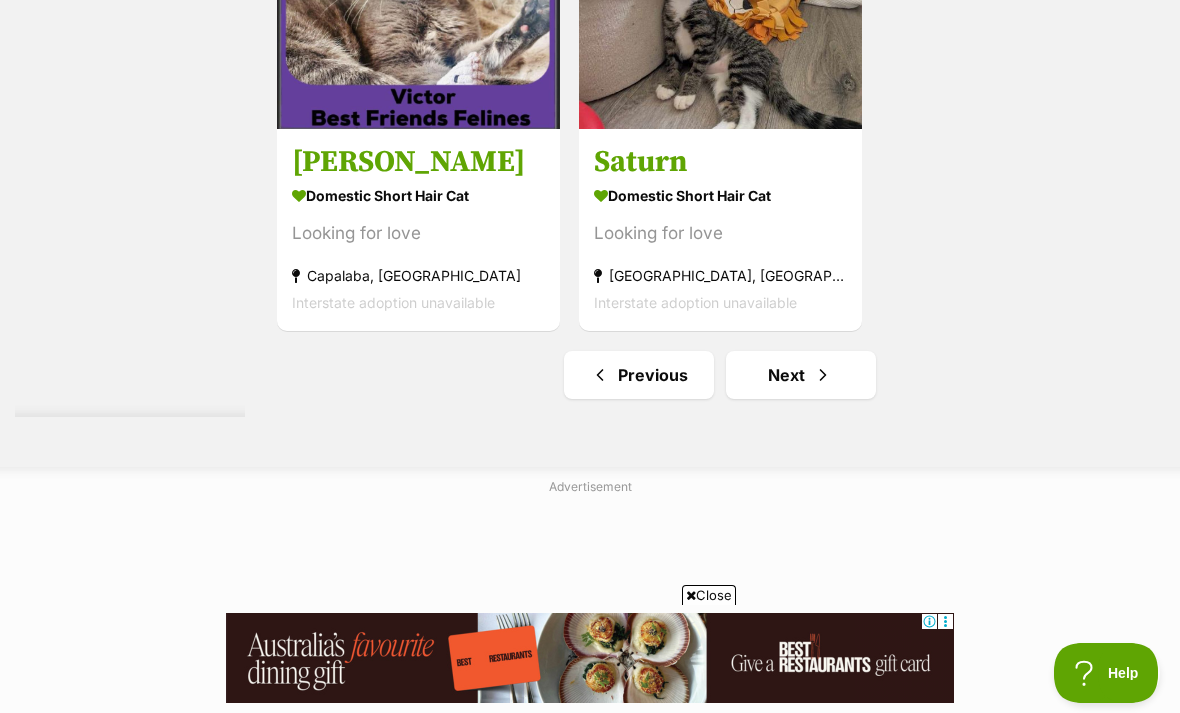 click on "Next" at bounding box center (801, 375) 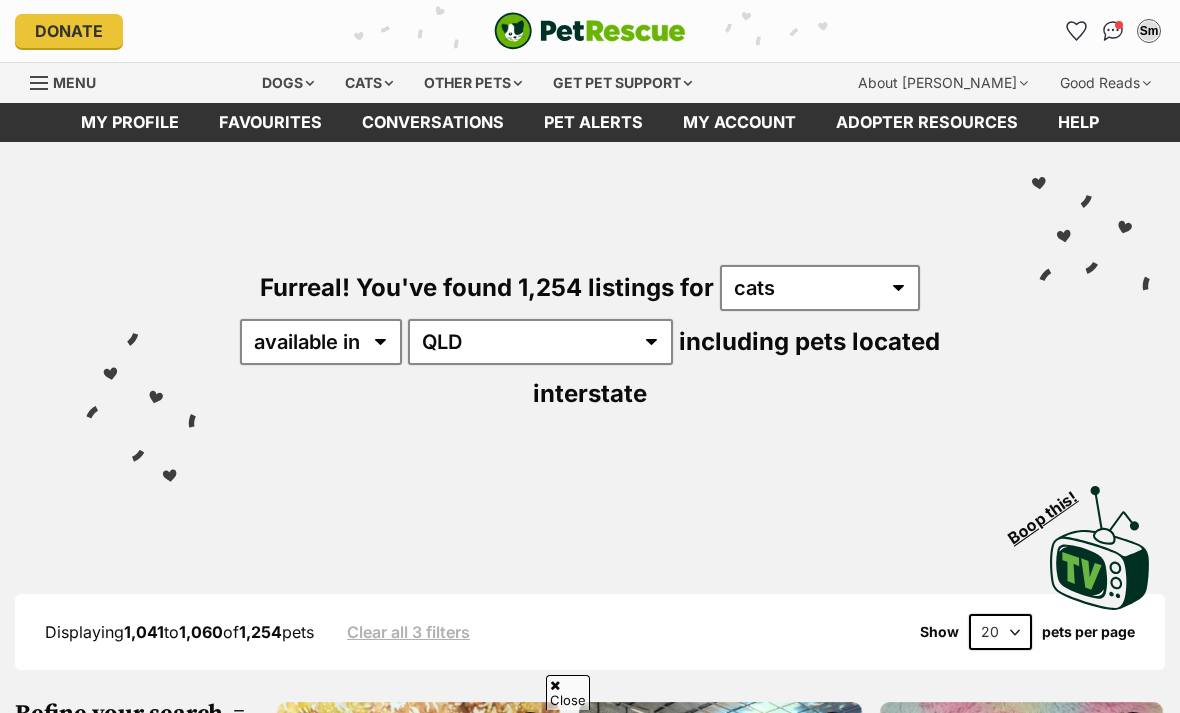 scroll, scrollTop: 322, scrollLeft: 0, axis: vertical 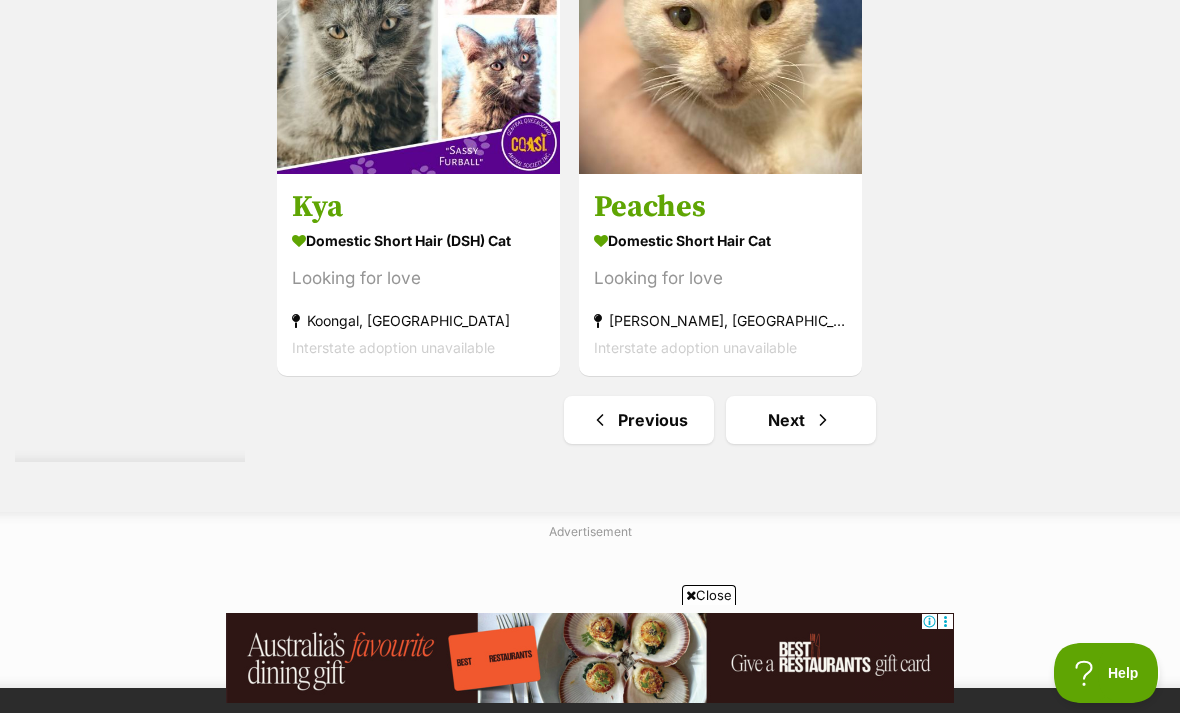 click on "Next" at bounding box center [801, 420] 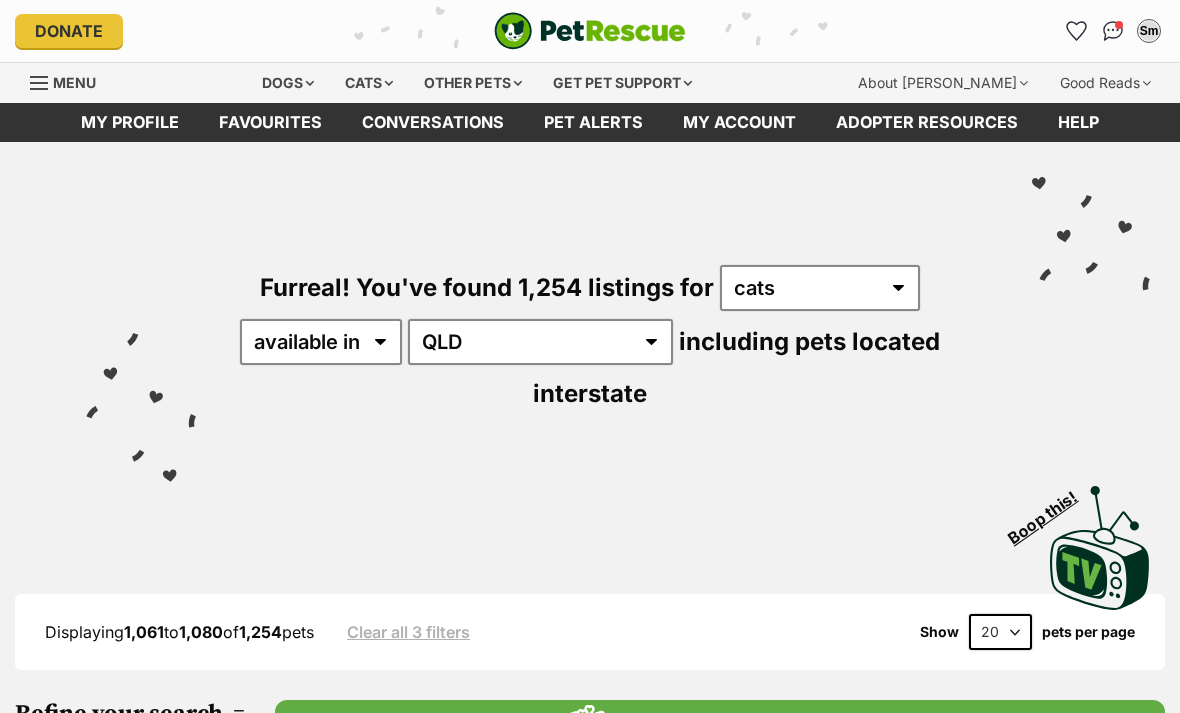 scroll, scrollTop: 209, scrollLeft: 0, axis: vertical 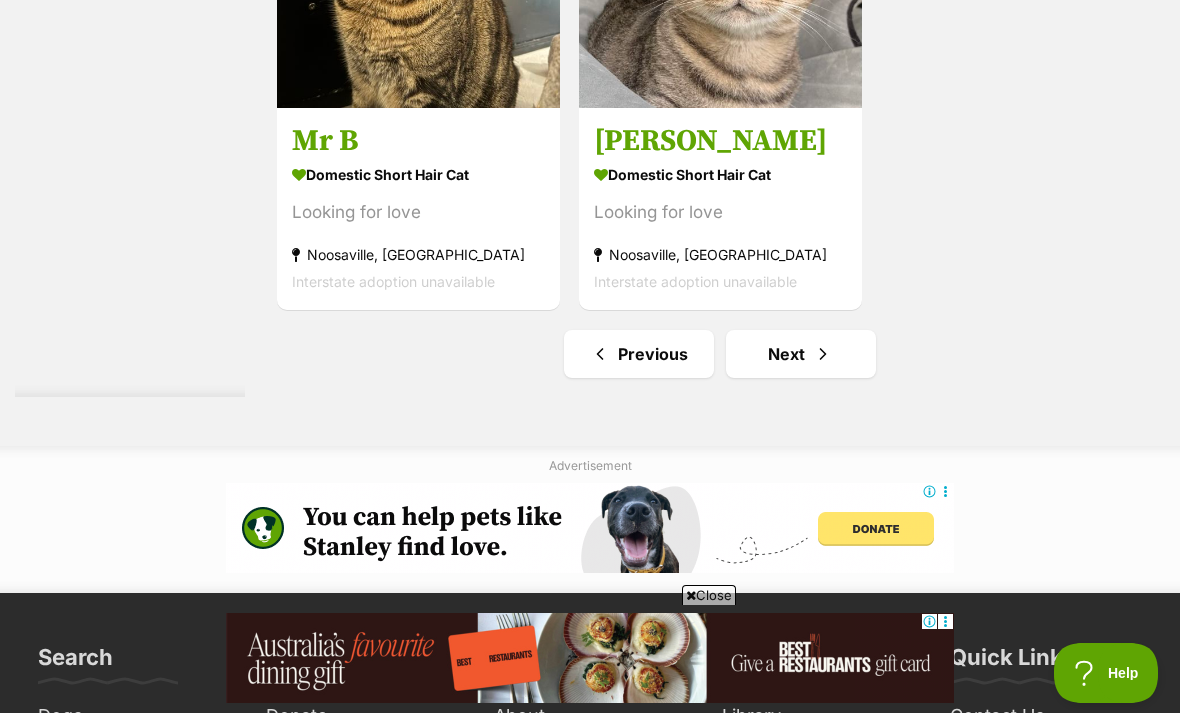 click on "Next" at bounding box center (801, 354) 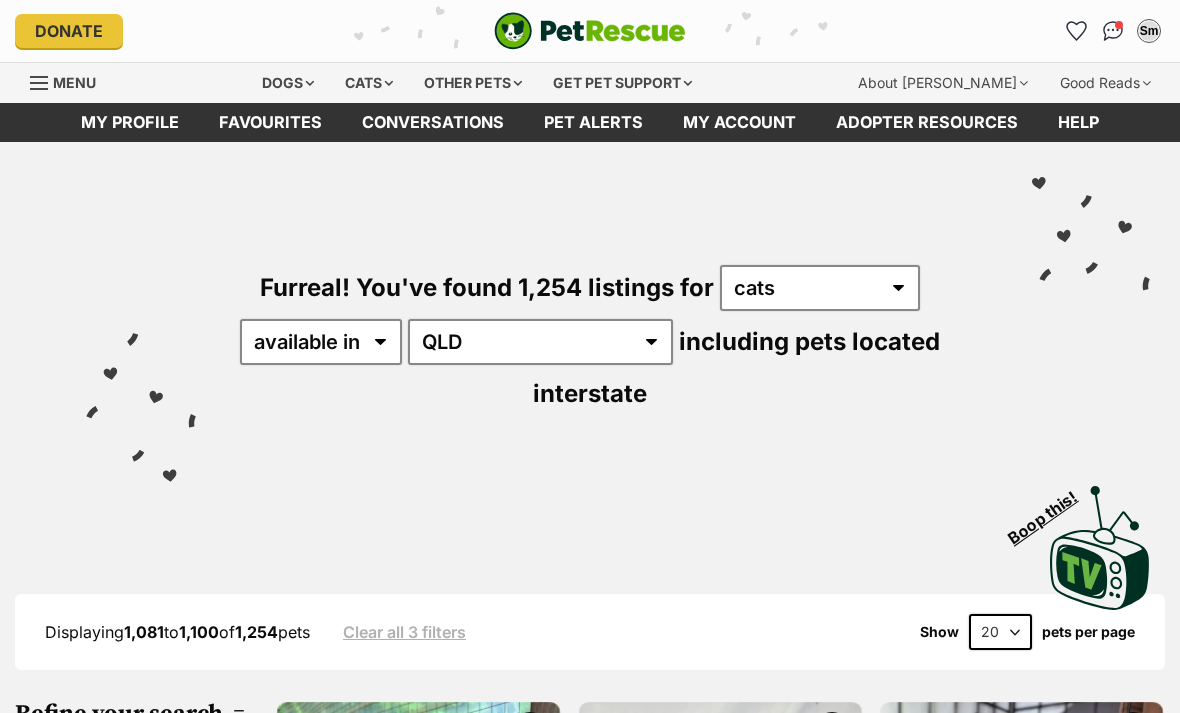 scroll, scrollTop: 79, scrollLeft: 0, axis: vertical 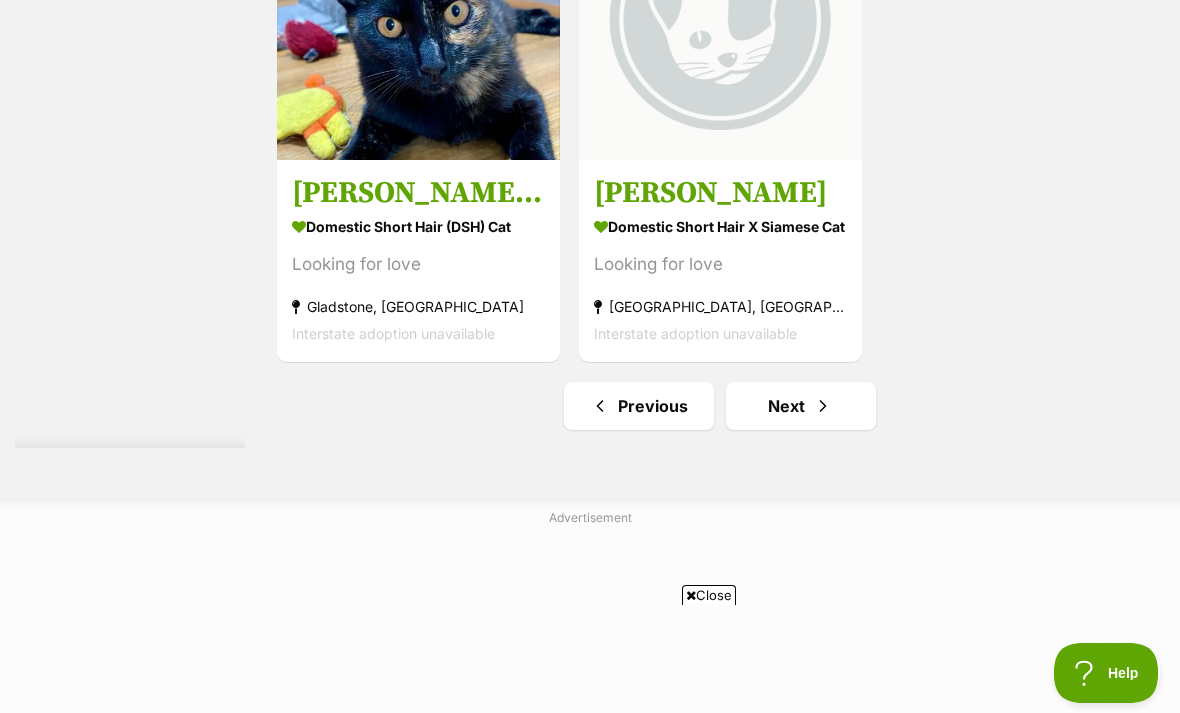 click on "Next" at bounding box center (801, 406) 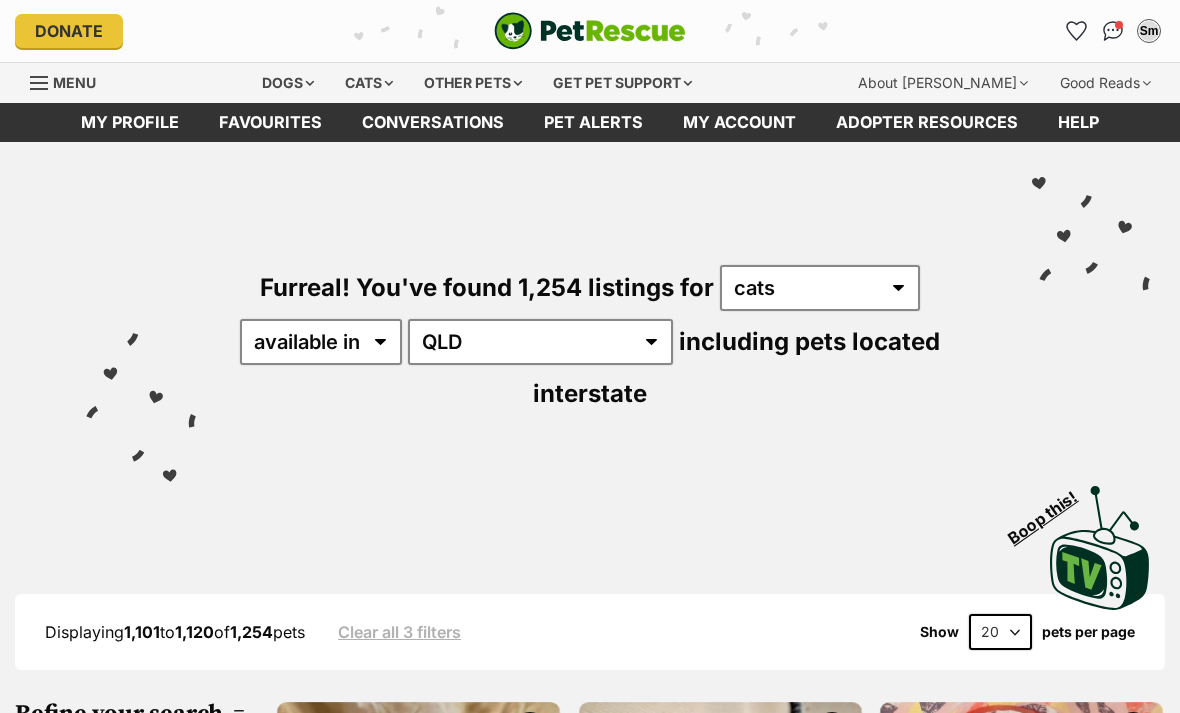 scroll, scrollTop: 47, scrollLeft: 0, axis: vertical 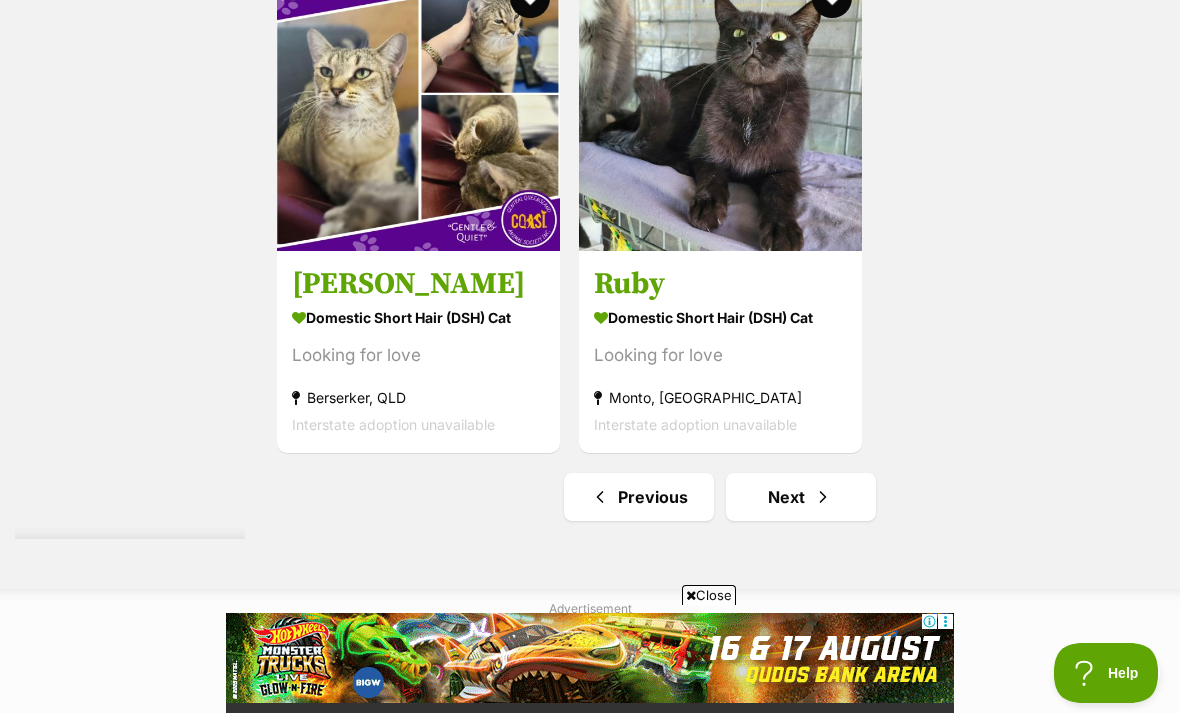 click on "Next" at bounding box center (801, 497) 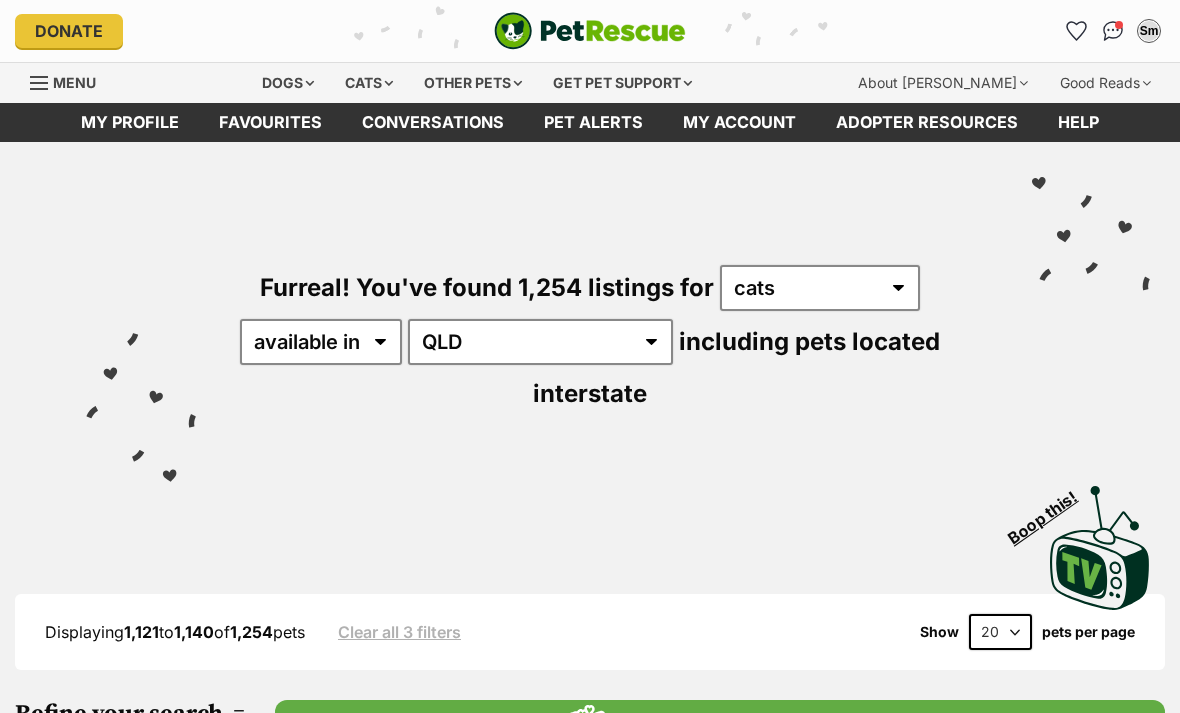 scroll, scrollTop: 0, scrollLeft: 0, axis: both 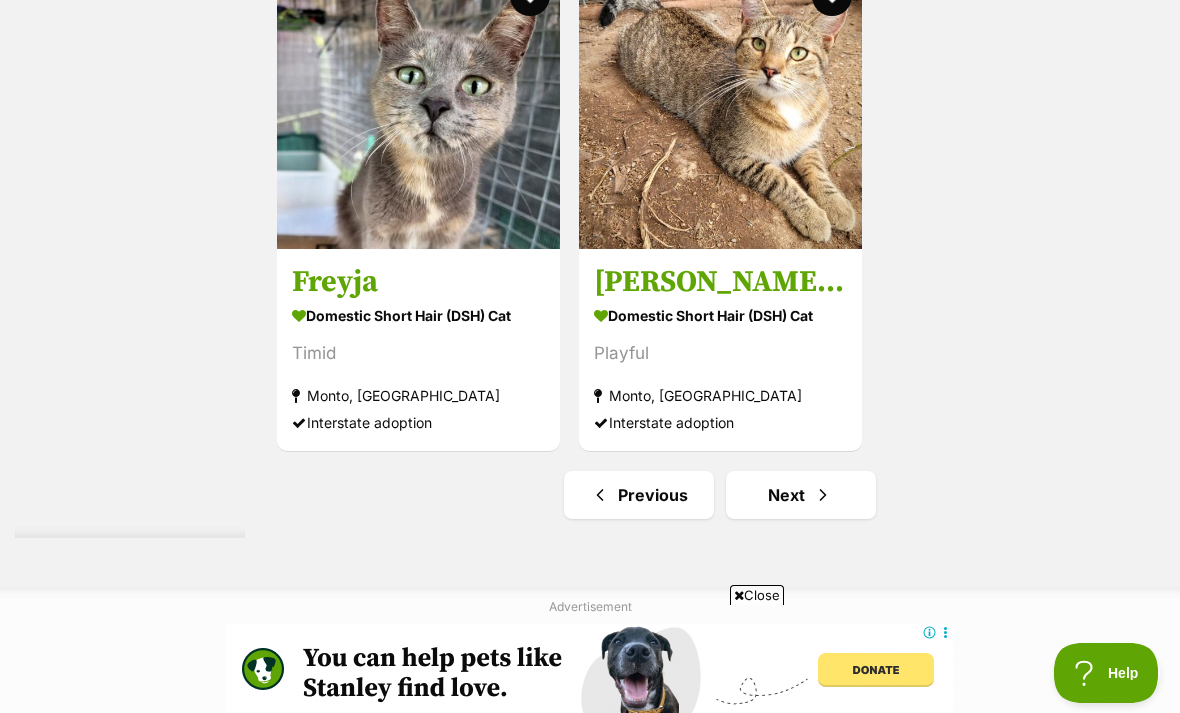 click on "Next" at bounding box center (801, 495) 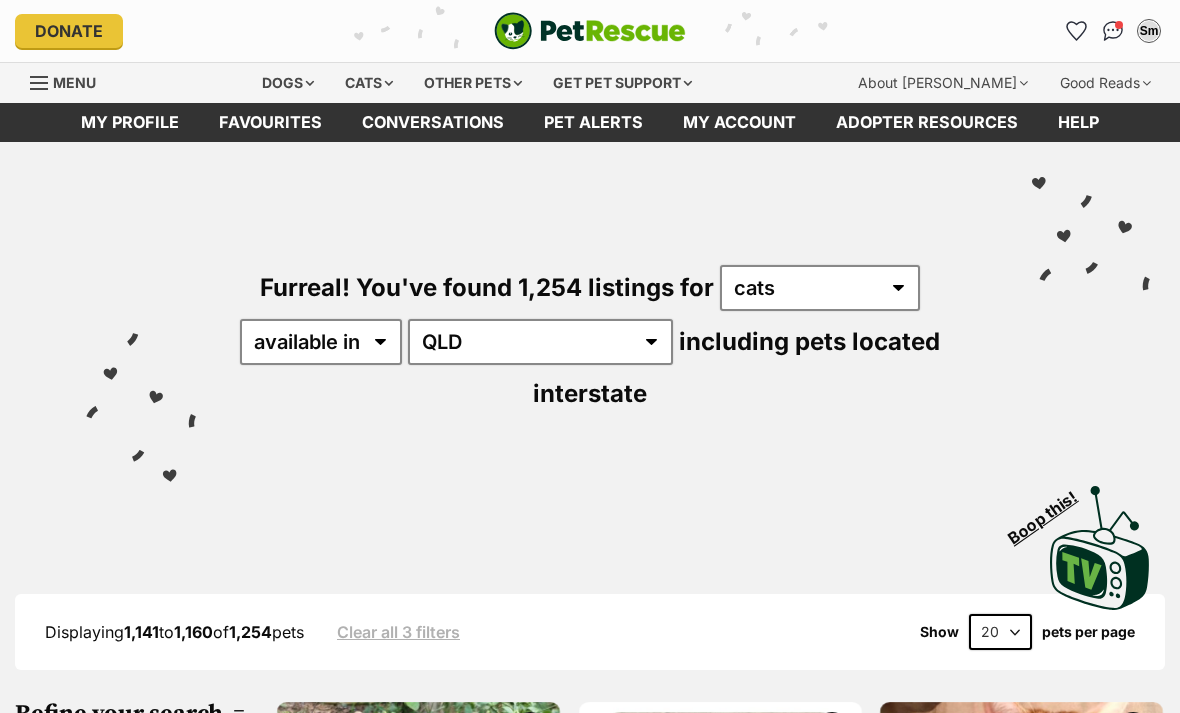 scroll, scrollTop: 22, scrollLeft: 0, axis: vertical 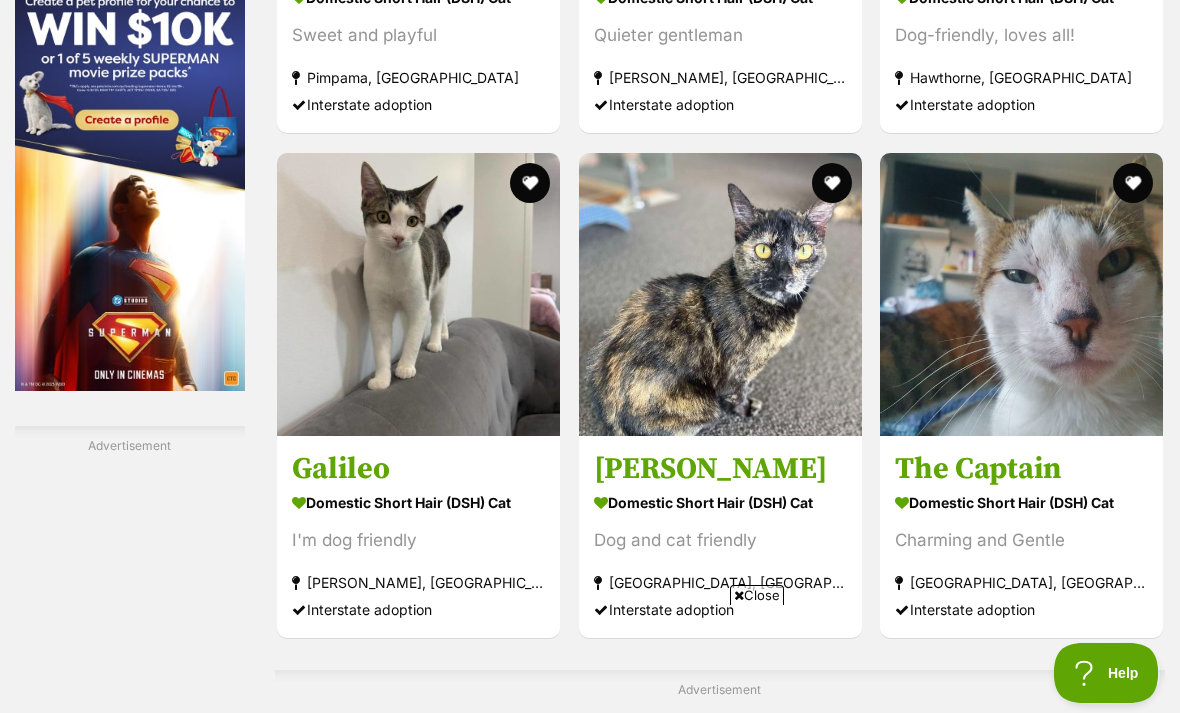 click at bounding box center [1021, 294] 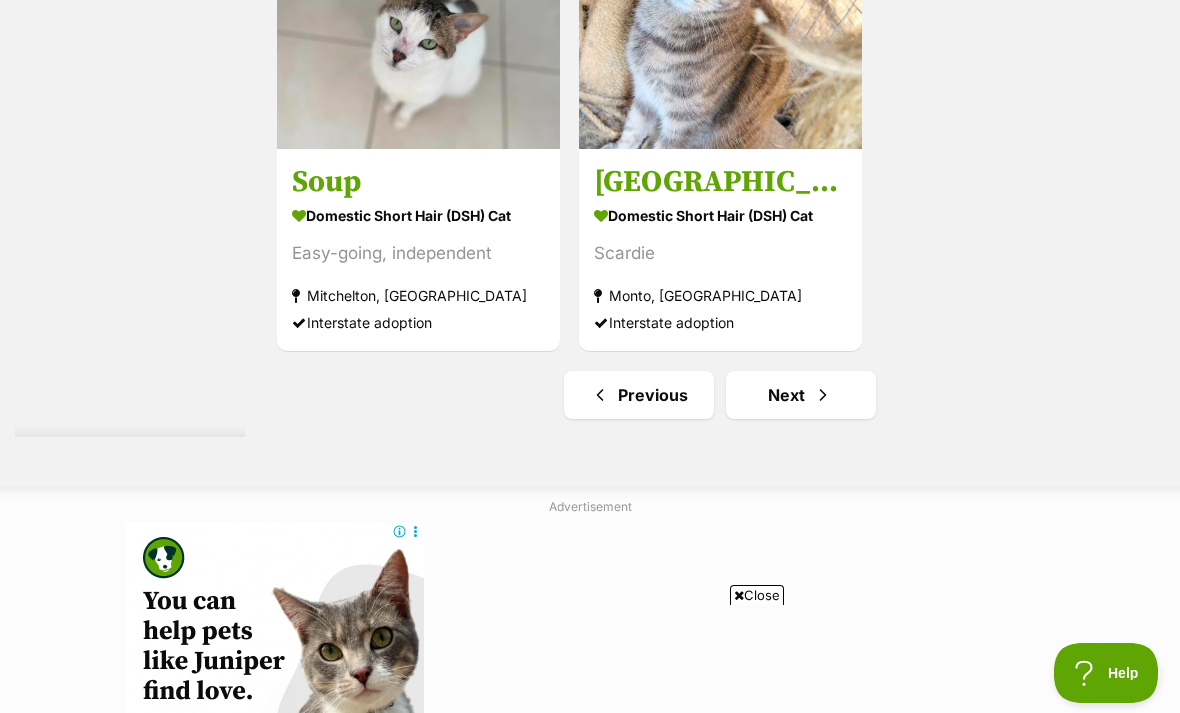 click at bounding box center [823, 395] 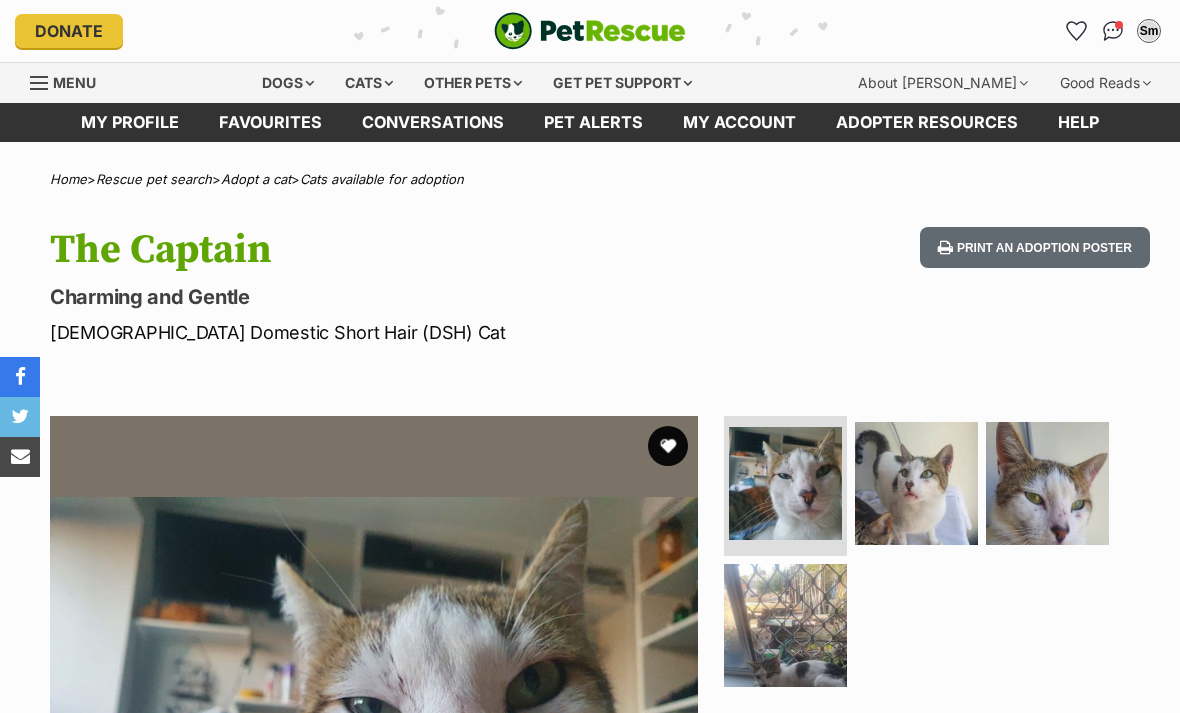 scroll, scrollTop: 0, scrollLeft: 0, axis: both 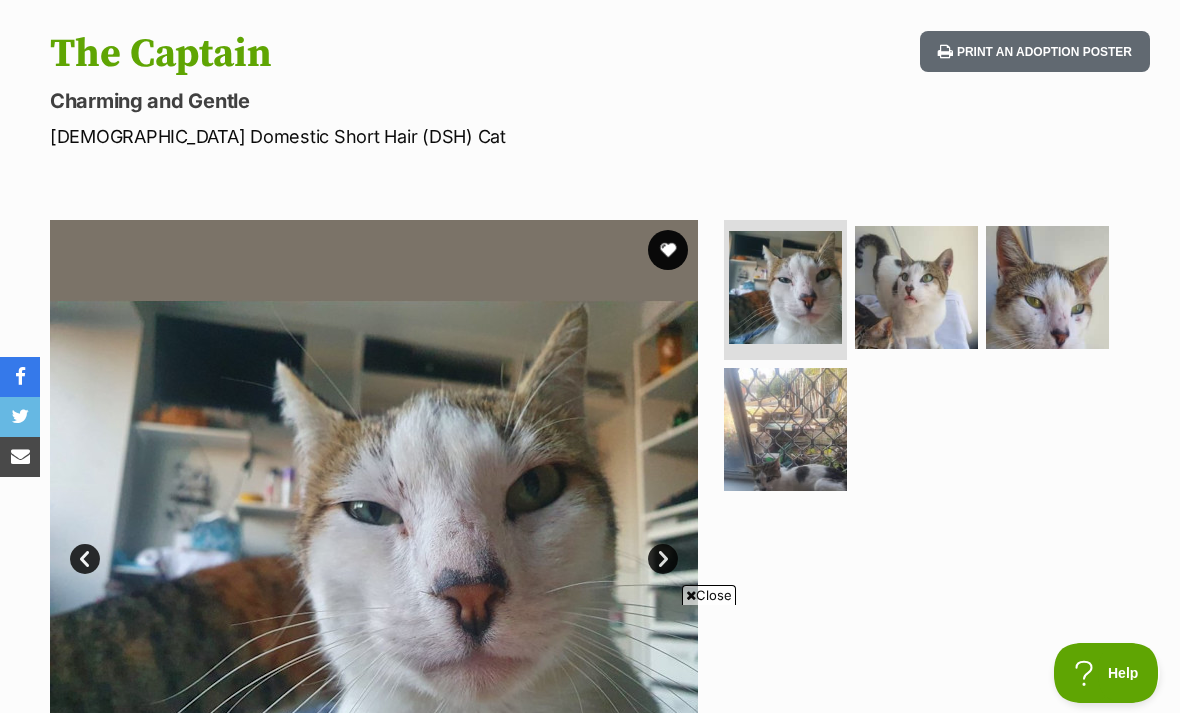 click at bounding box center [785, 429] 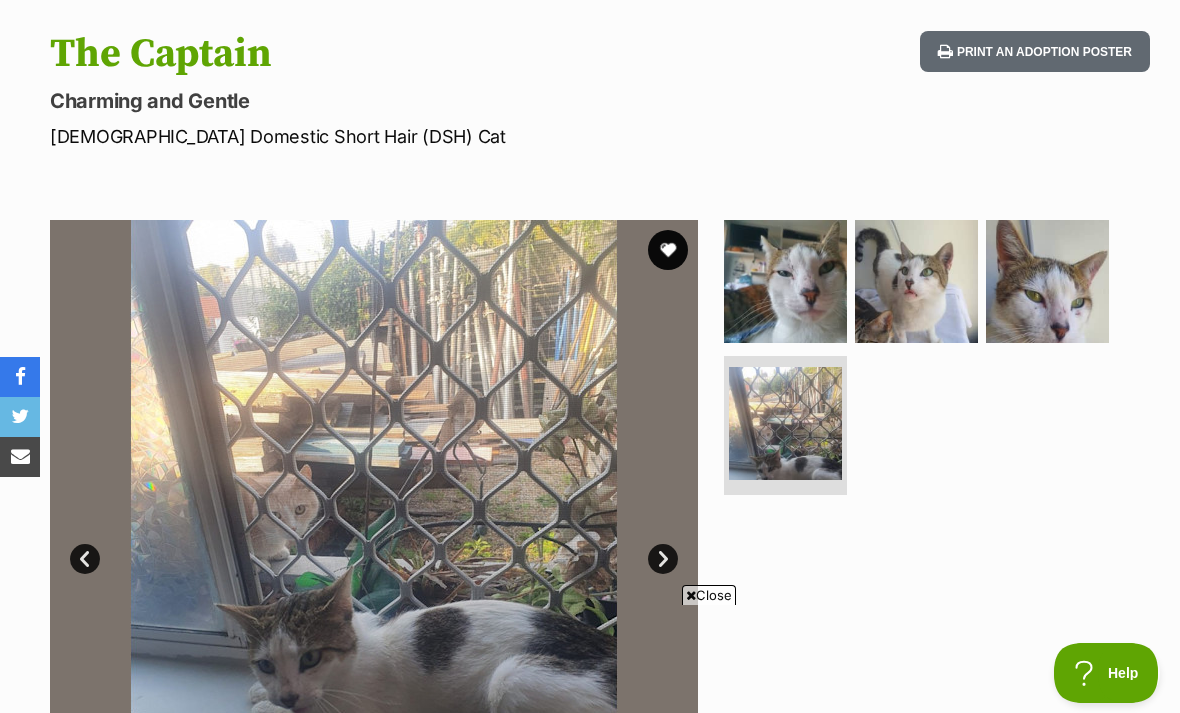 click at bounding box center (916, 281) 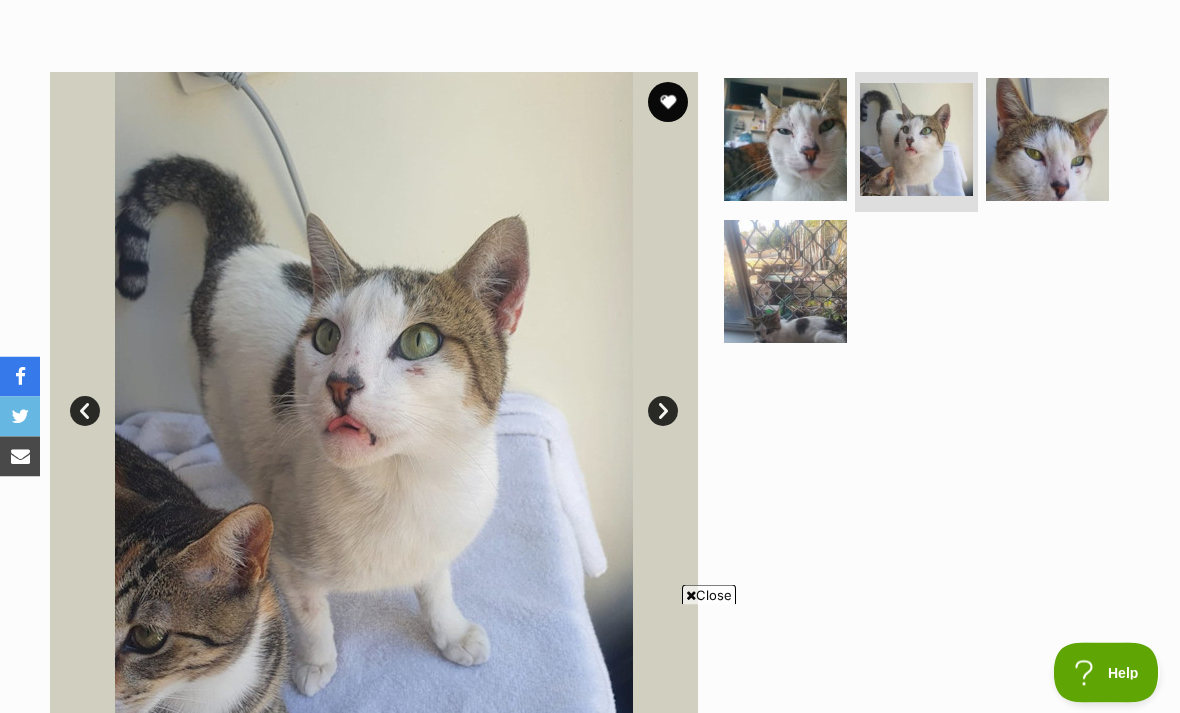 scroll, scrollTop: 347, scrollLeft: 0, axis: vertical 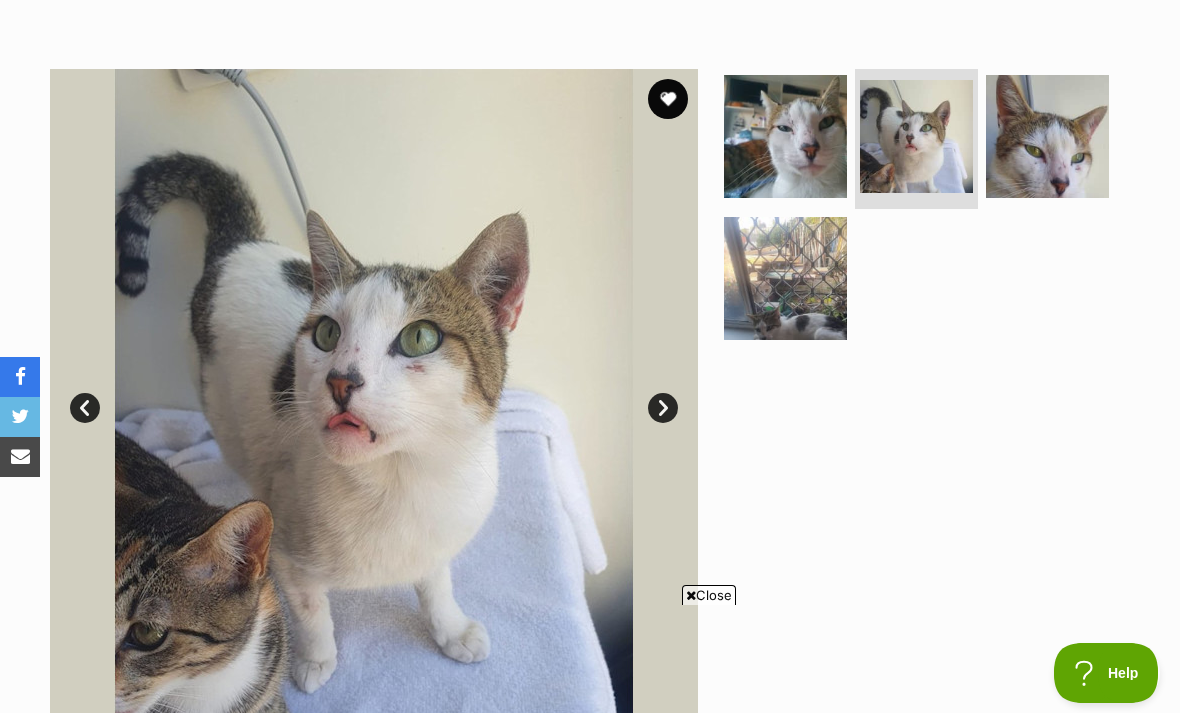click at bounding box center [785, 278] 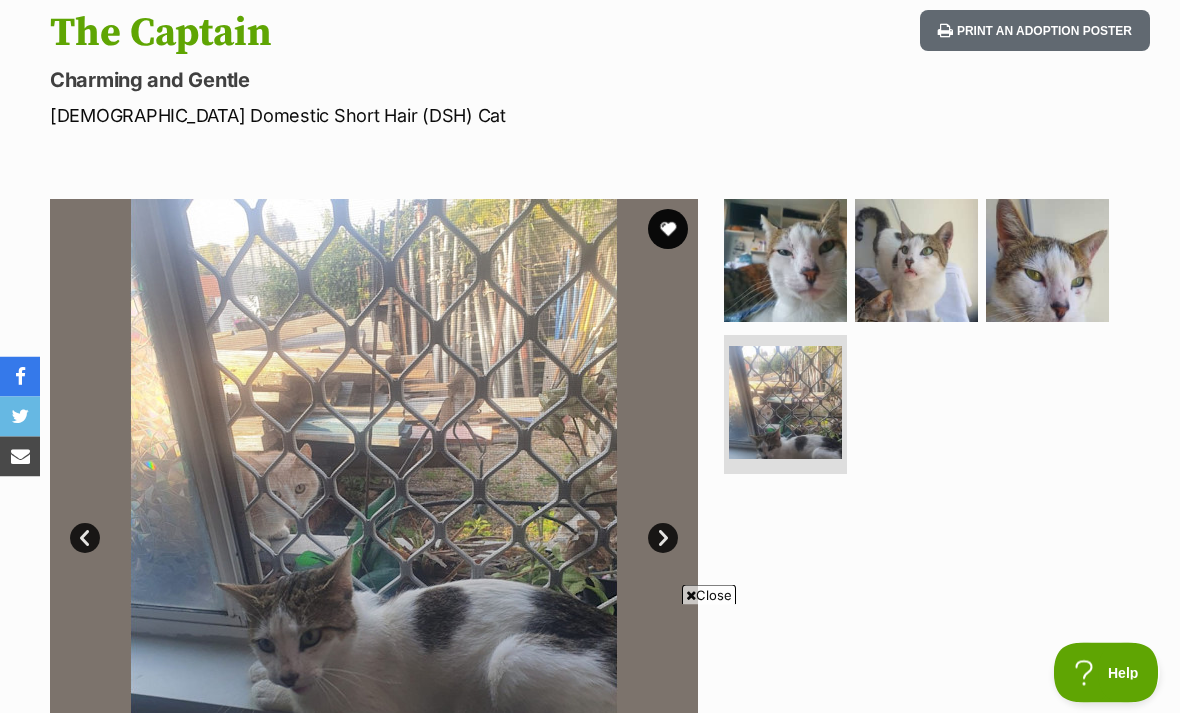 scroll, scrollTop: 203, scrollLeft: 0, axis: vertical 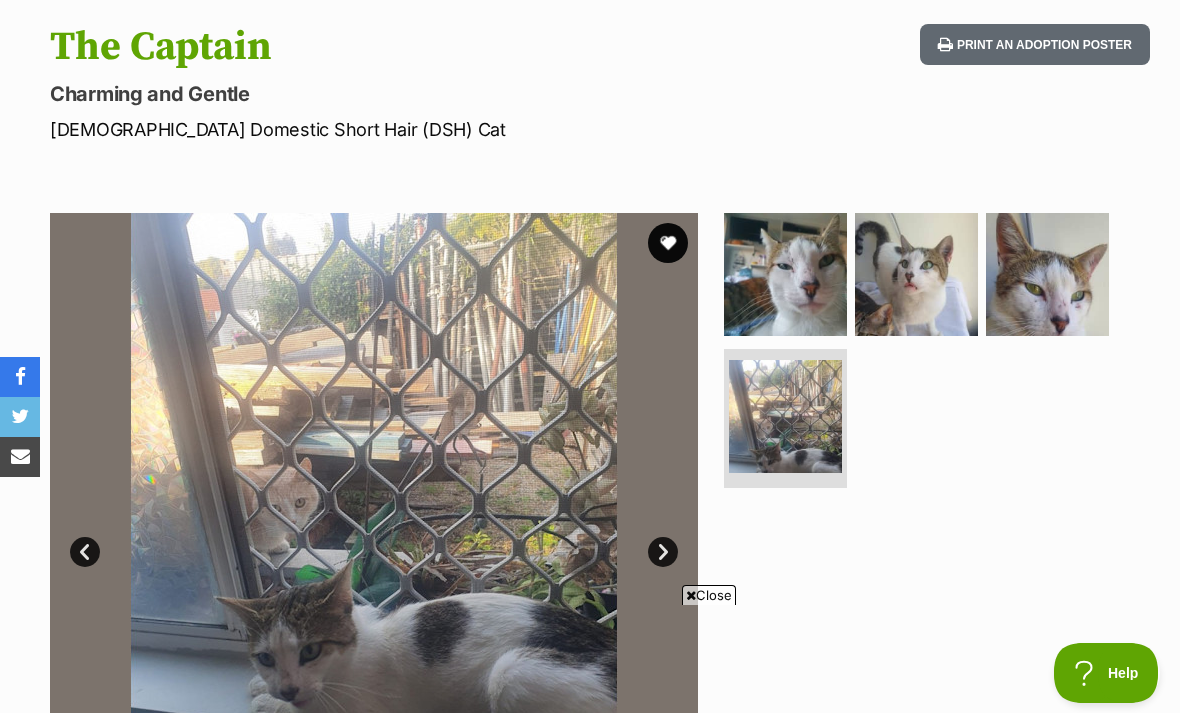 click at bounding box center (916, 274) 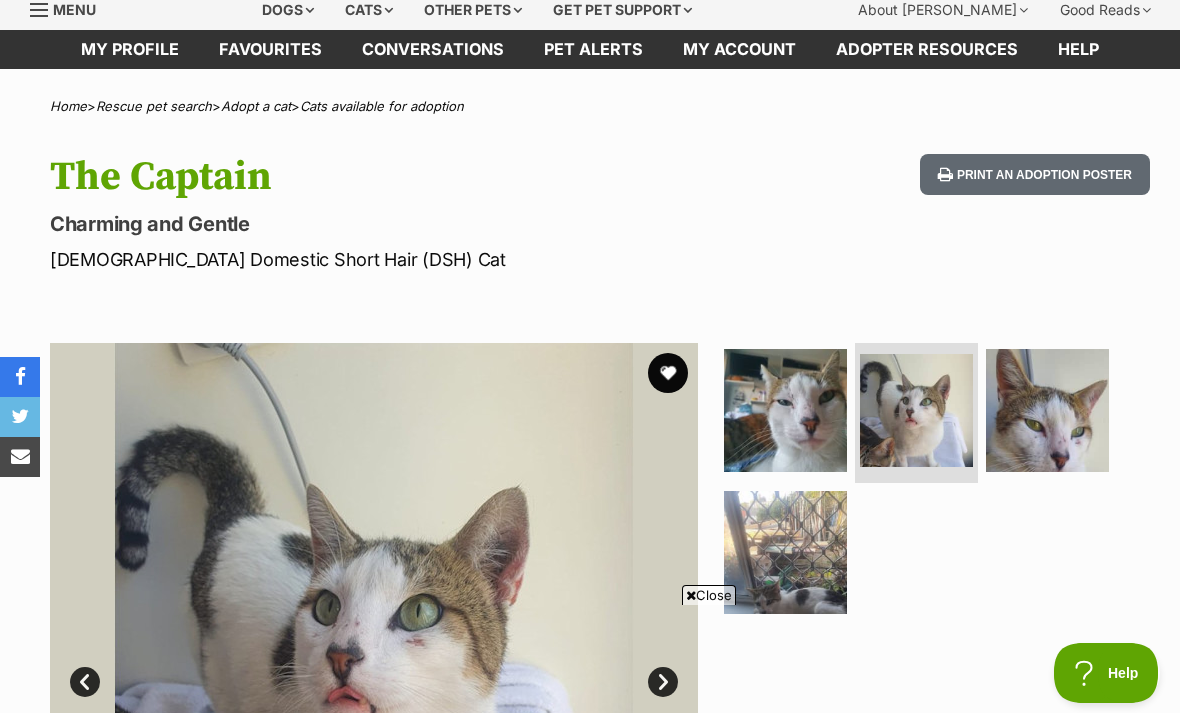 scroll, scrollTop: 0, scrollLeft: 0, axis: both 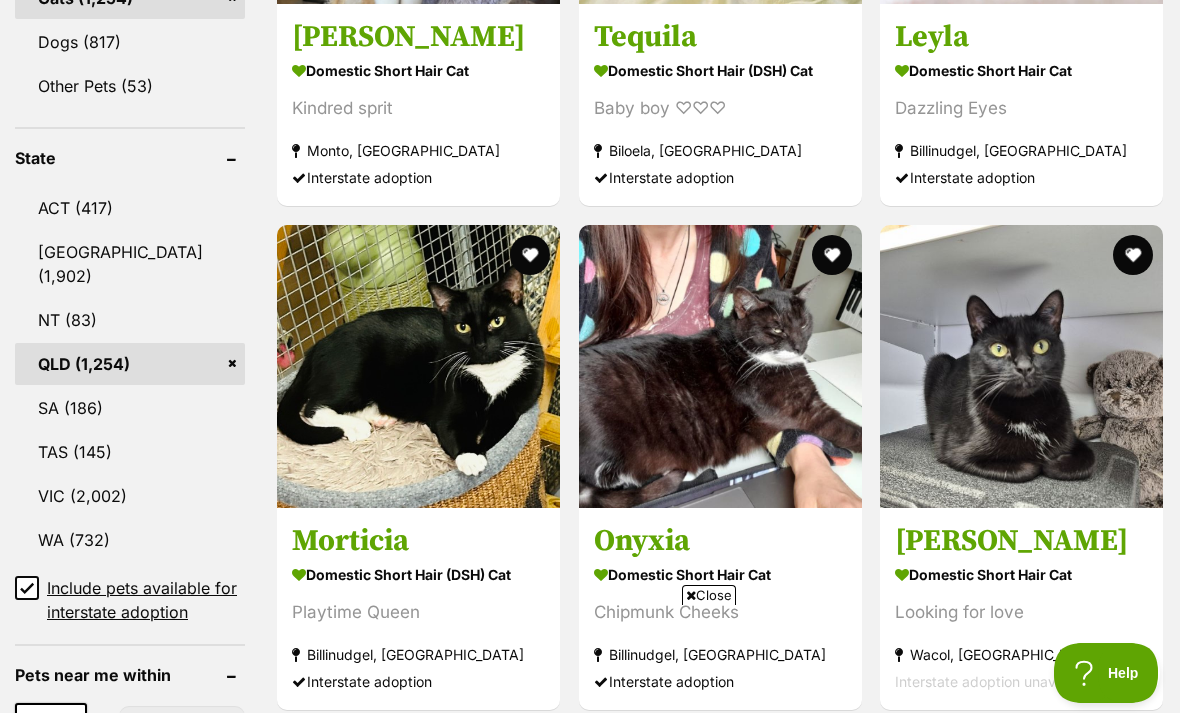 click at bounding box center [720, 366] 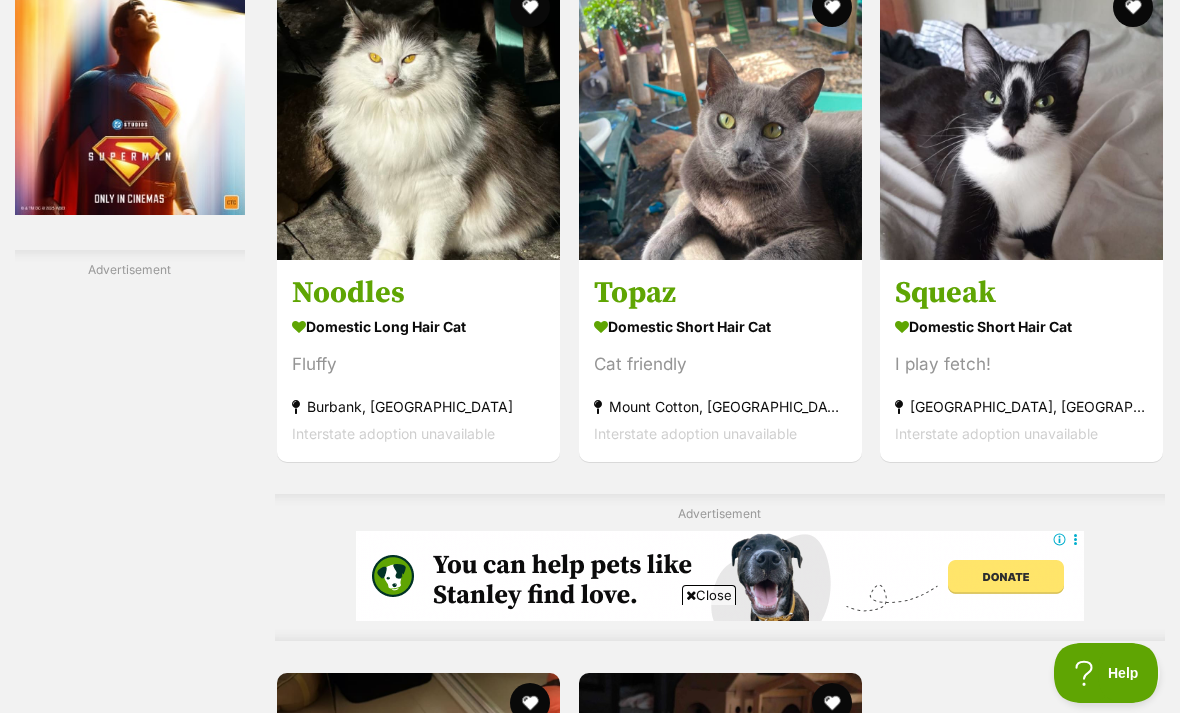 scroll, scrollTop: 3633, scrollLeft: 0, axis: vertical 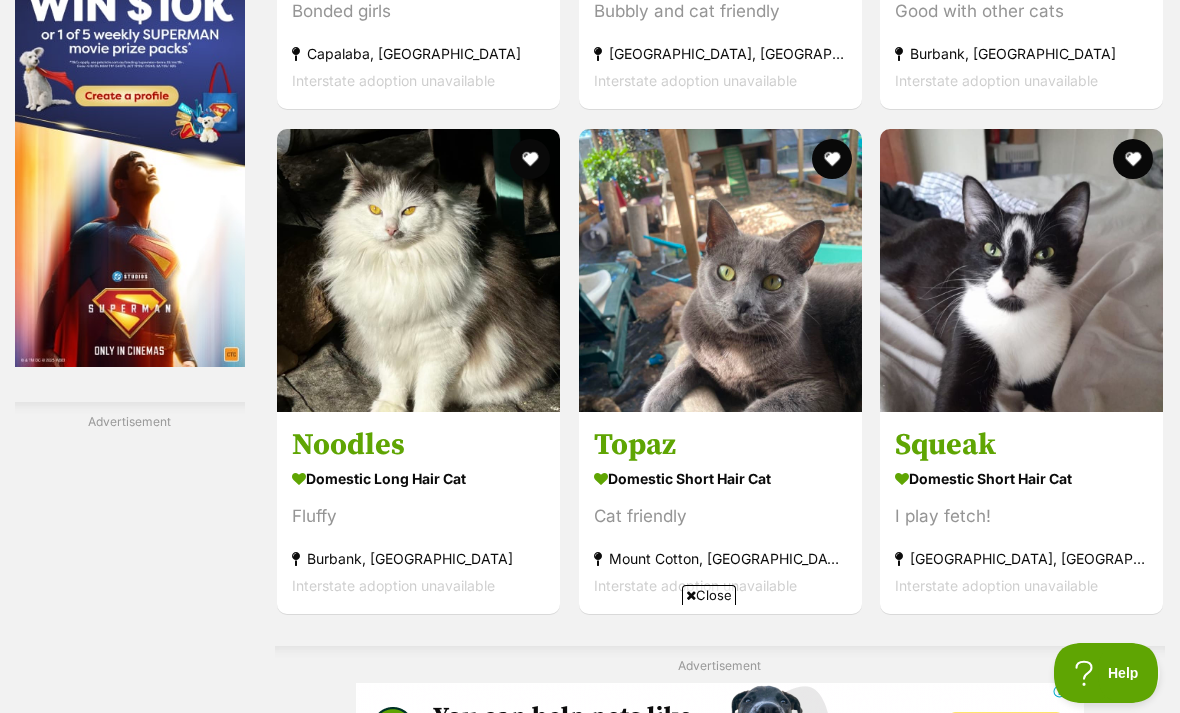 click at bounding box center (530, 159) 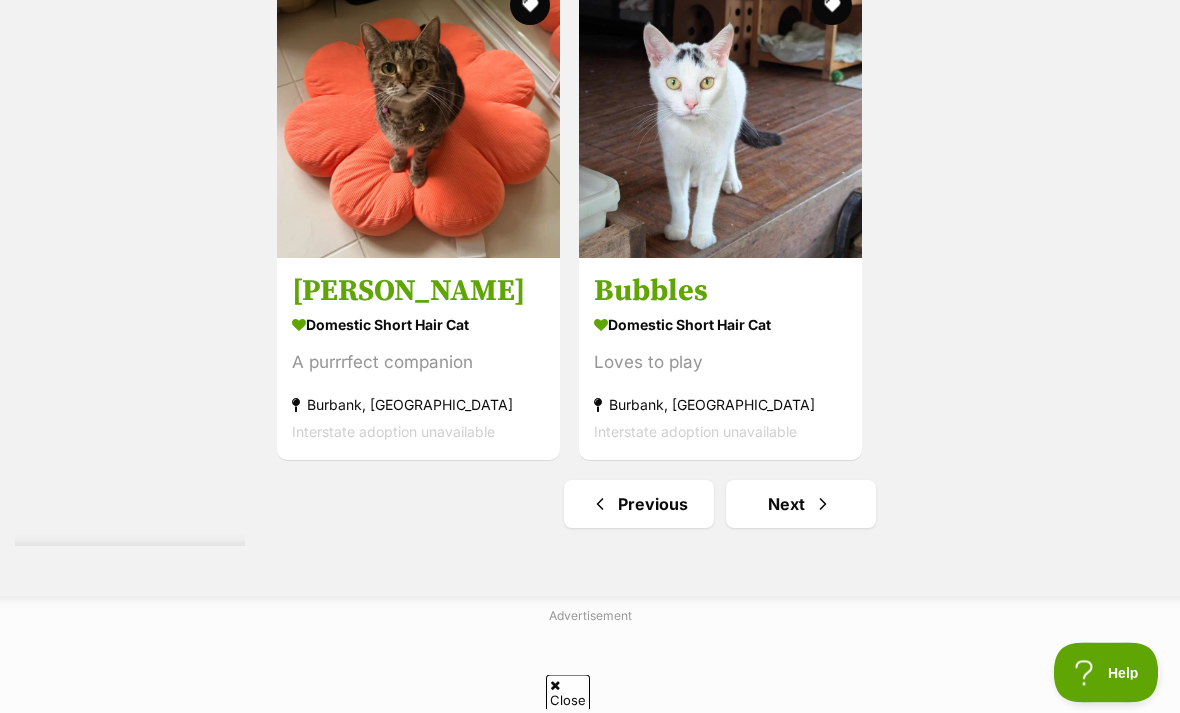 scroll, scrollTop: 4320, scrollLeft: 0, axis: vertical 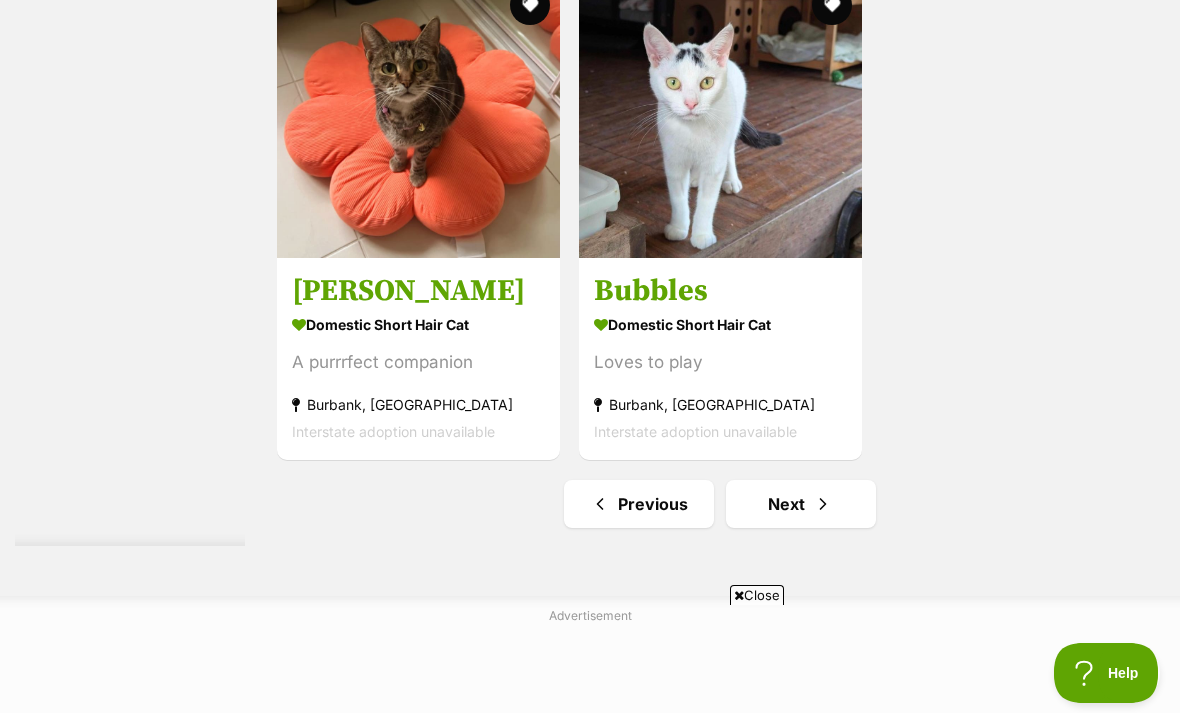 click at bounding box center (823, 504) 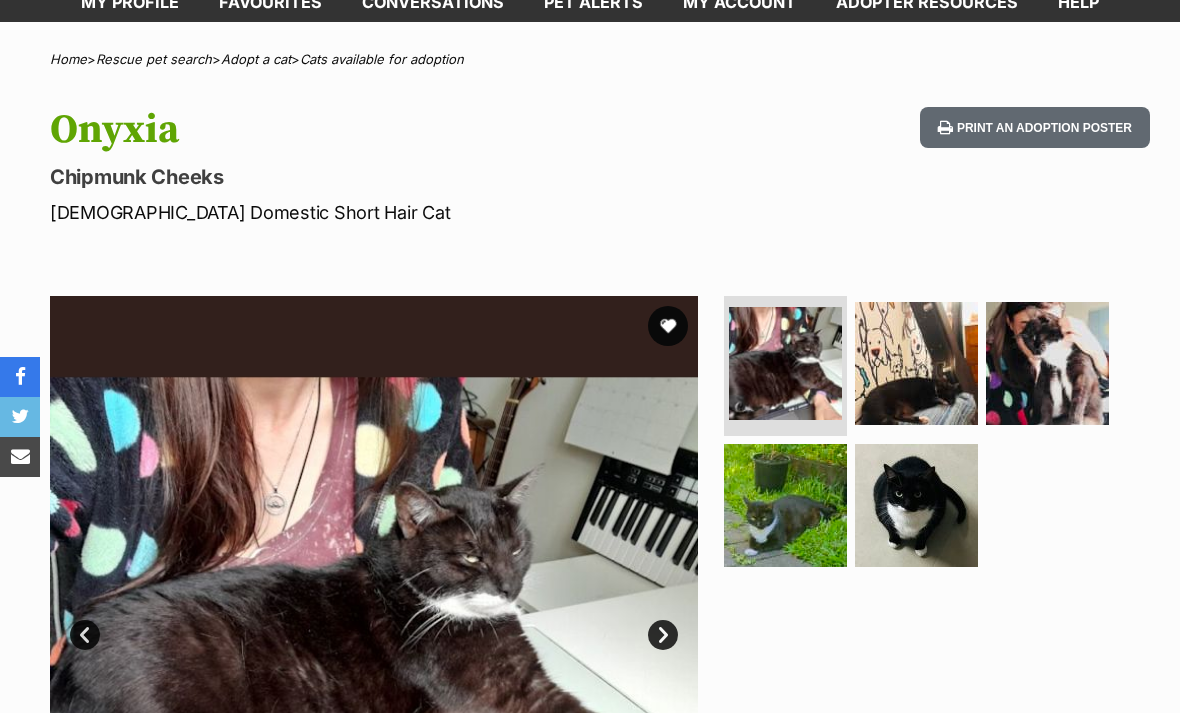 scroll, scrollTop: 252, scrollLeft: 0, axis: vertical 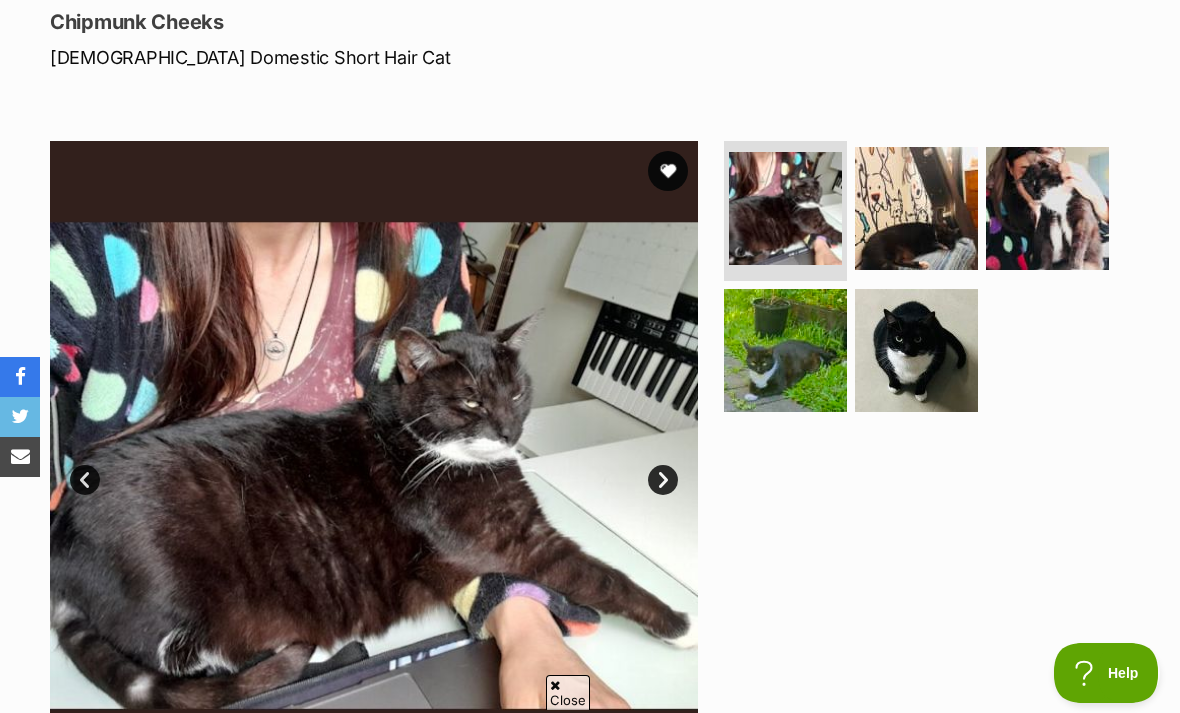 click at bounding box center (785, 350) 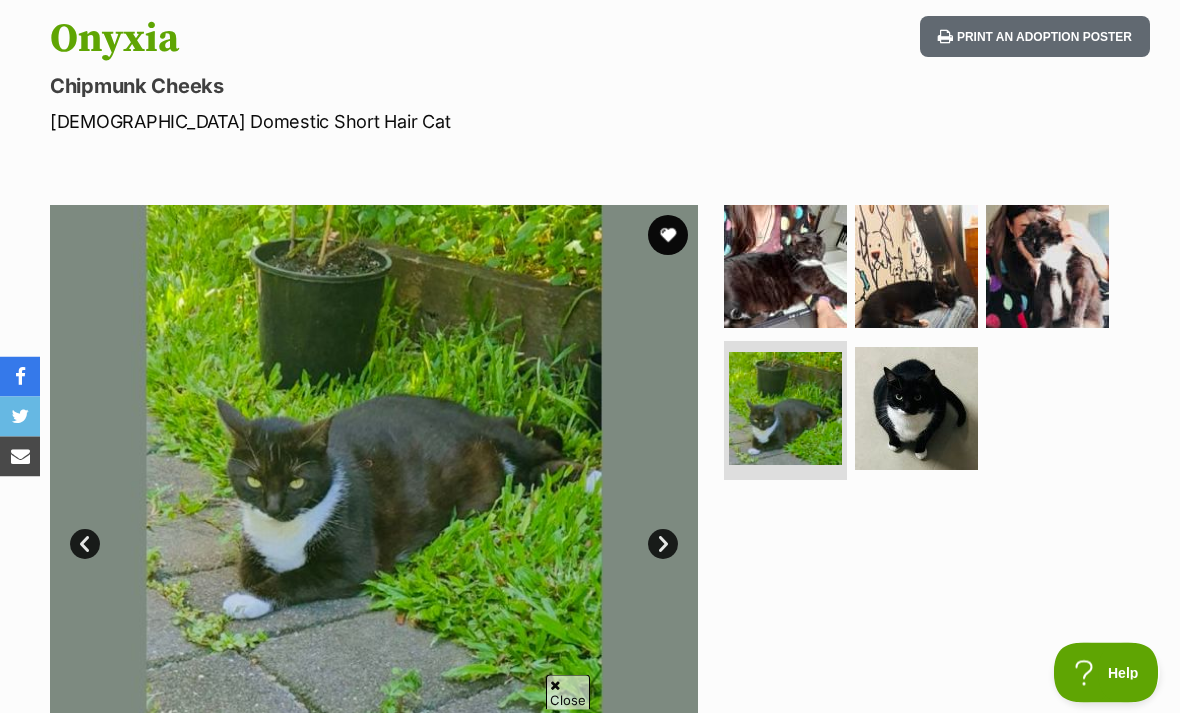scroll, scrollTop: 211, scrollLeft: 0, axis: vertical 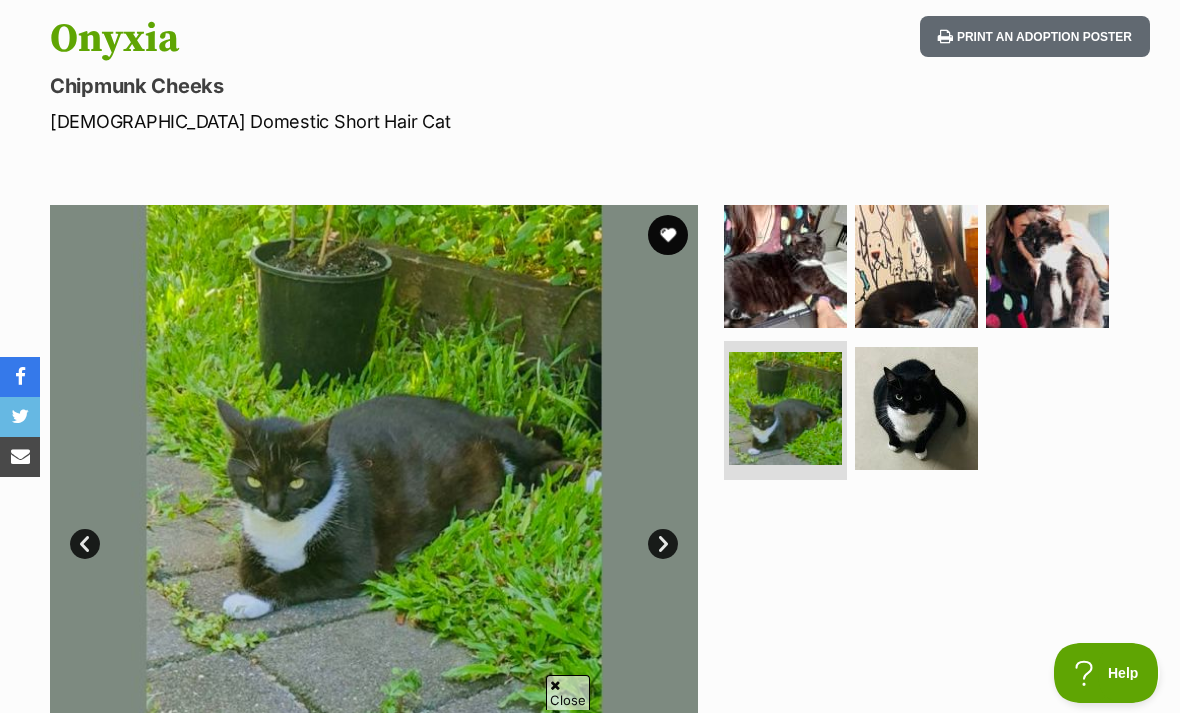 click at bounding box center [916, 266] 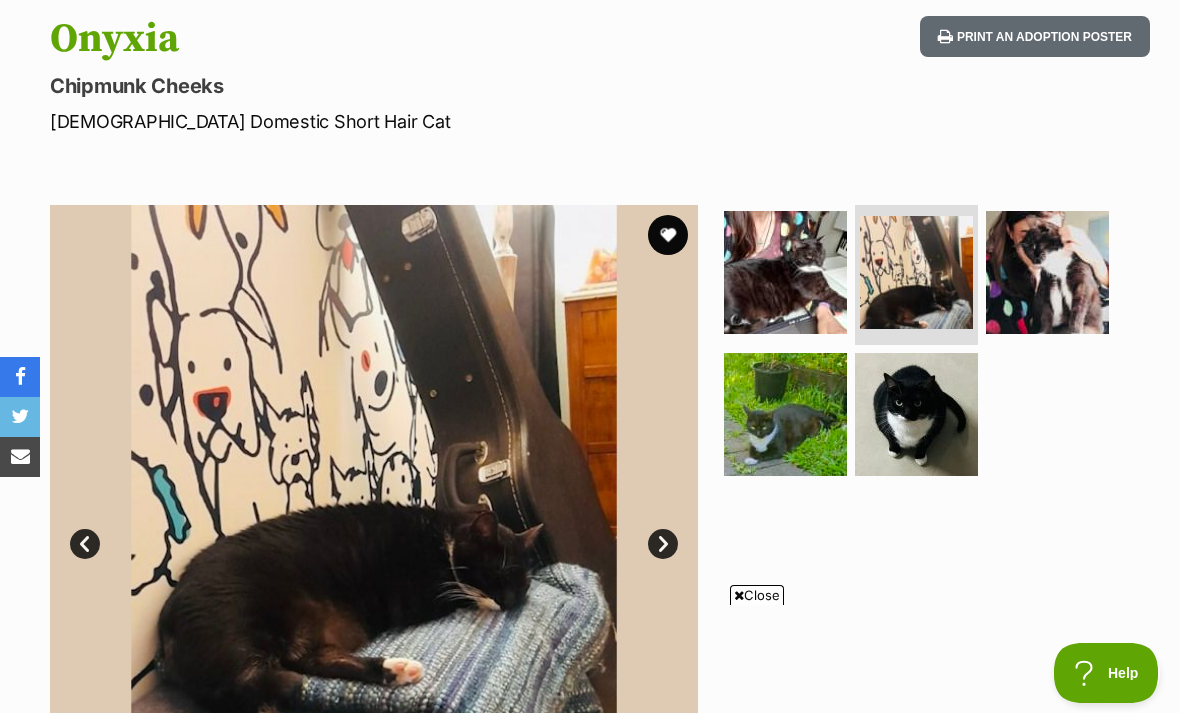 scroll, scrollTop: 0, scrollLeft: 0, axis: both 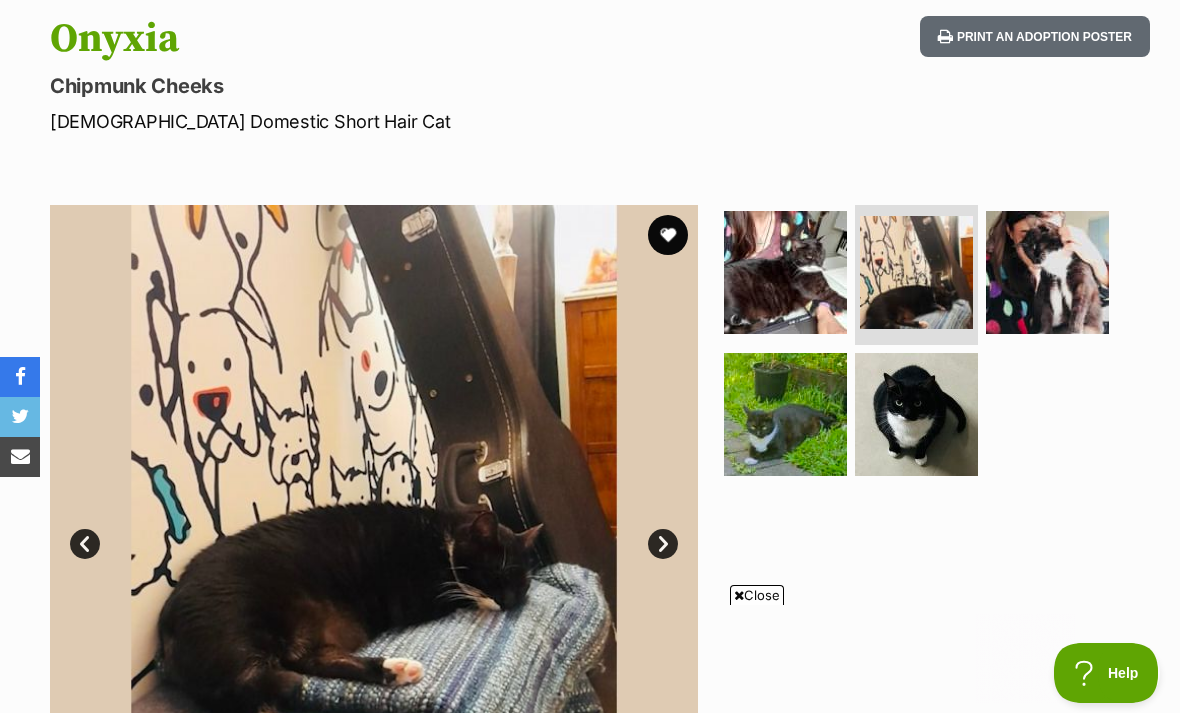 click at bounding box center (916, 272) 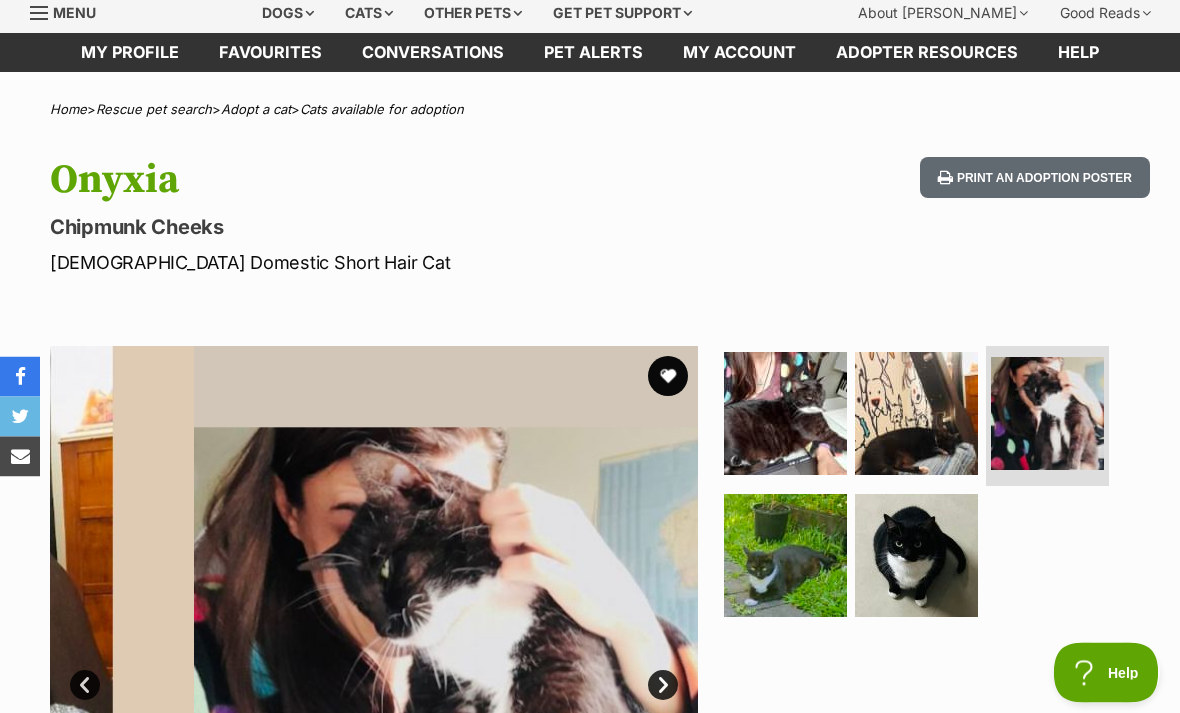 scroll, scrollTop: 0, scrollLeft: 0, axis: both 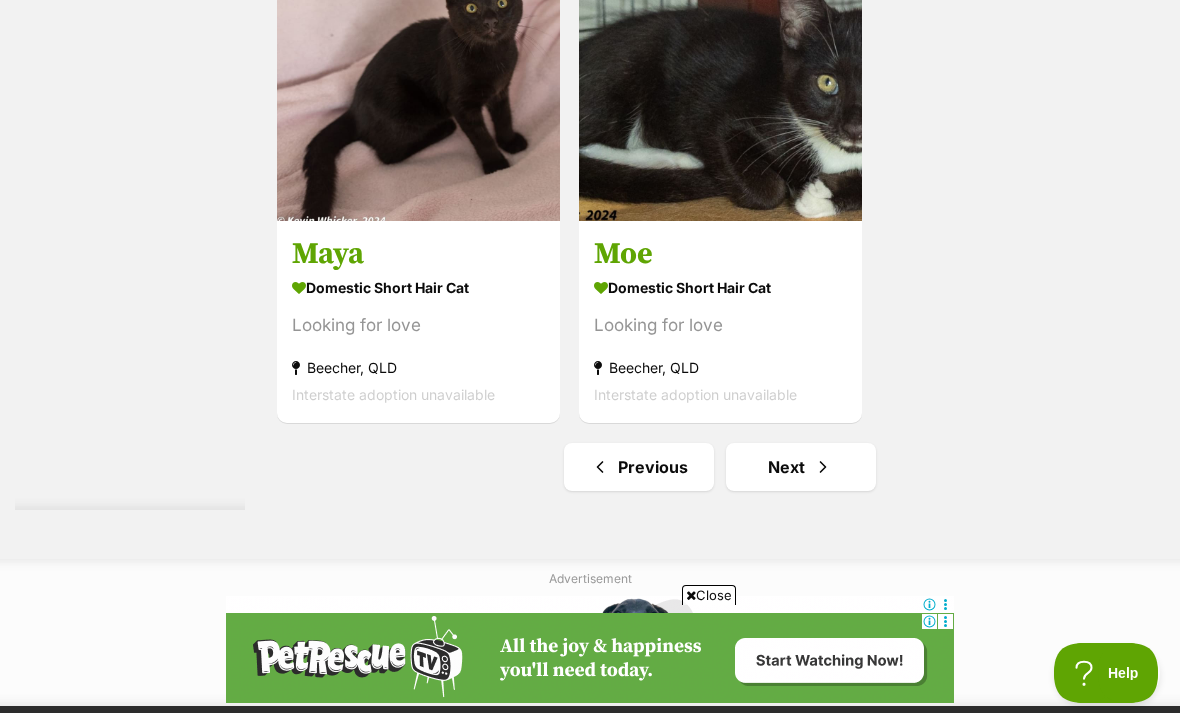 click on "Next" at bounding box center (801, 467) 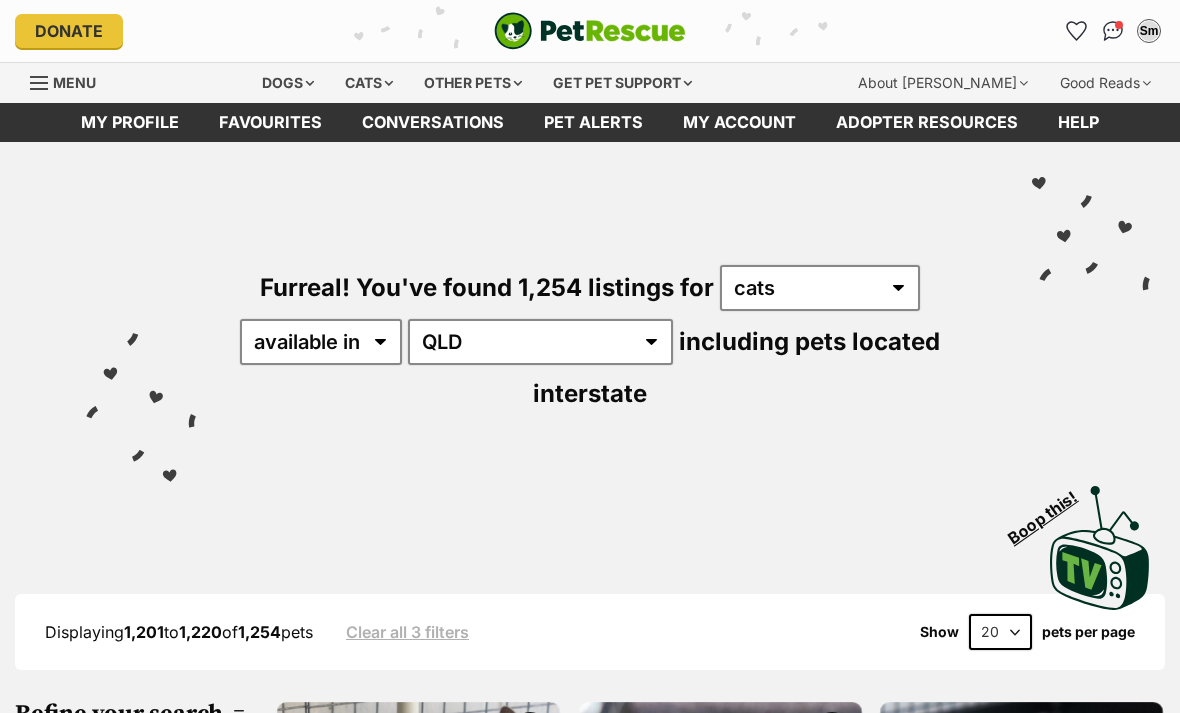 scroll, scrollTop: 236, scrollLeft: 0, axis: vertical 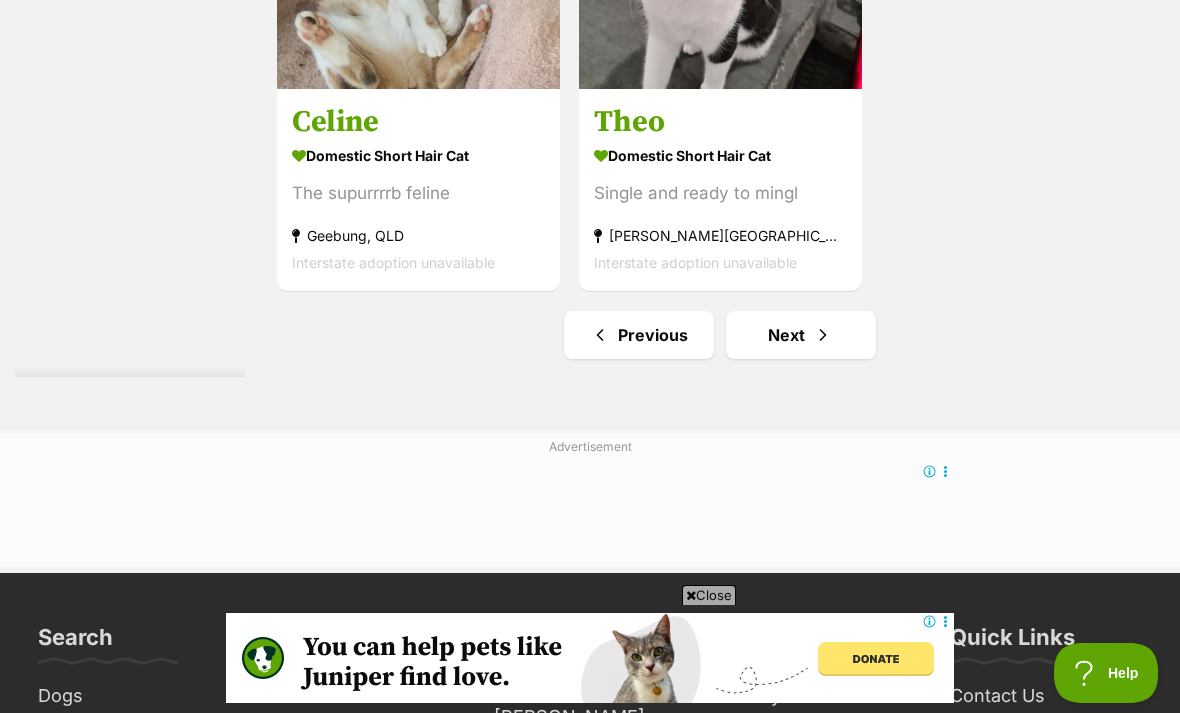 click on "Next" at bounding box center [801, 335] 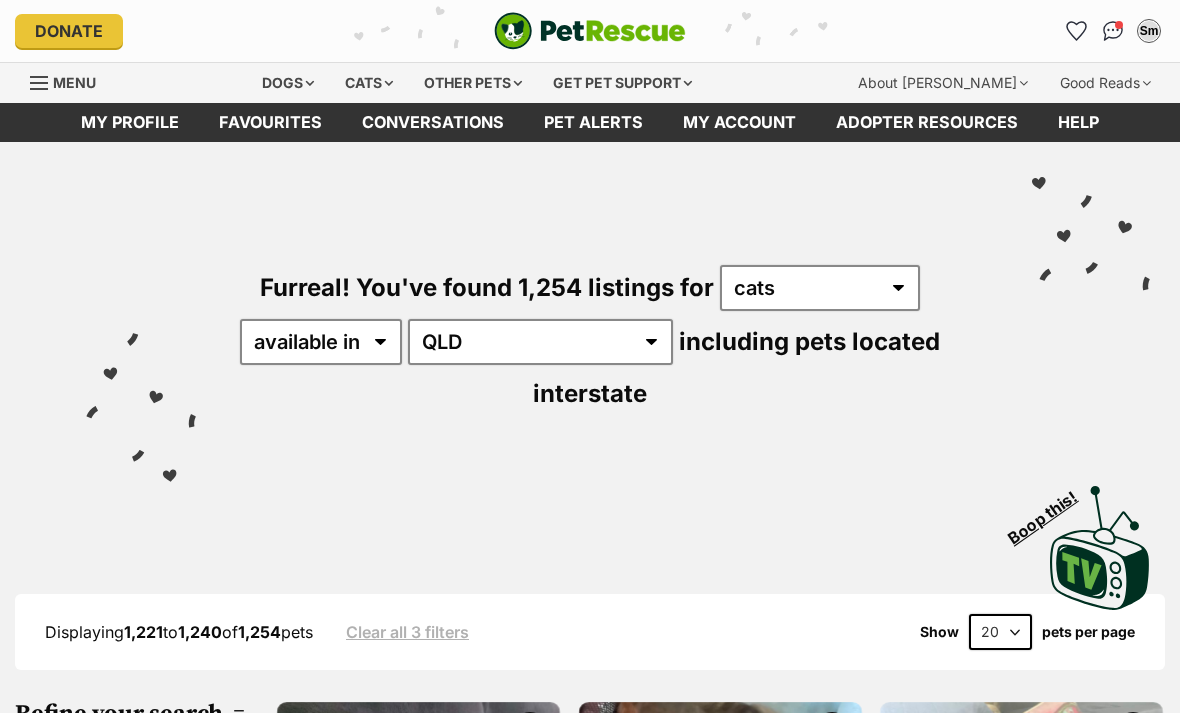scroll, scrollTop: 0, scrollLeft: 0, axis: both 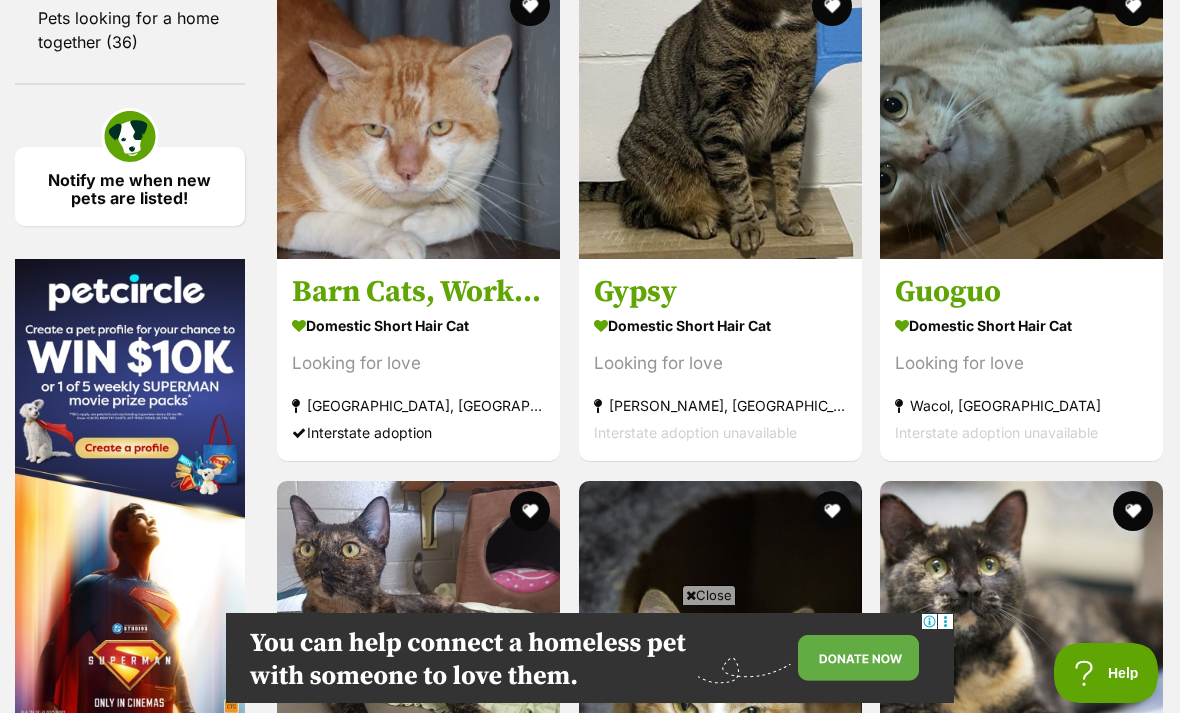 click at bounding box center [418, 117] 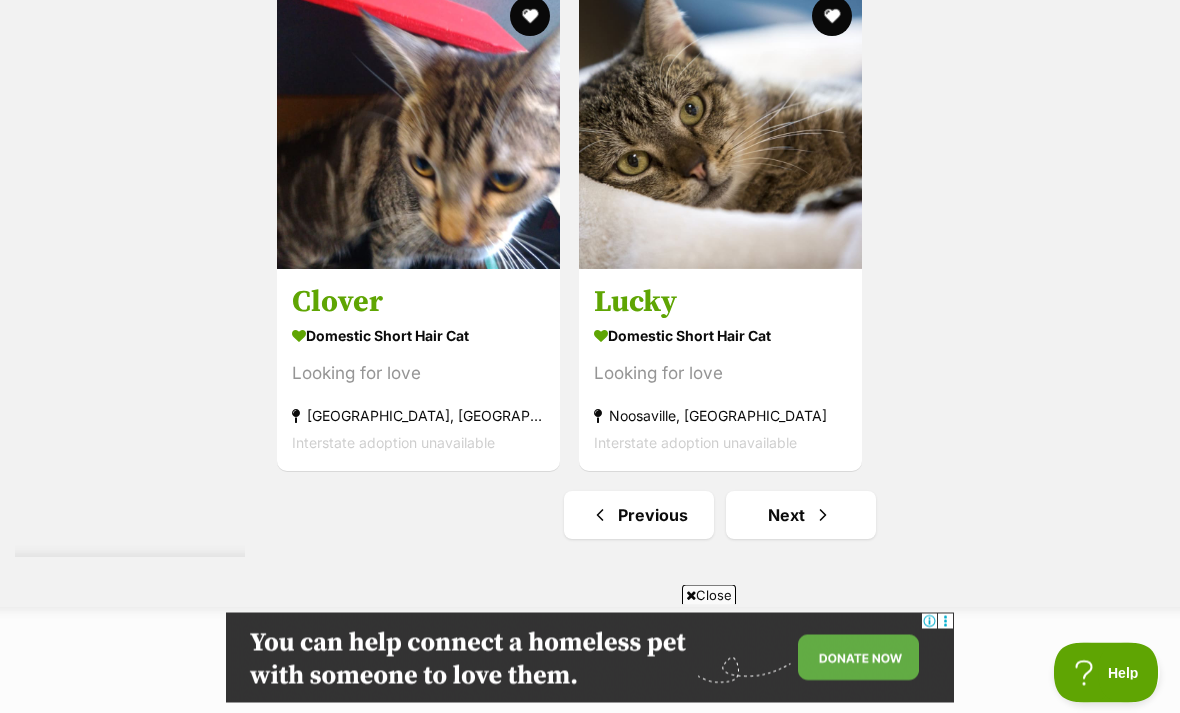 scroll, scrollTop: 4359, scrollLeft: 0, axis: vertical 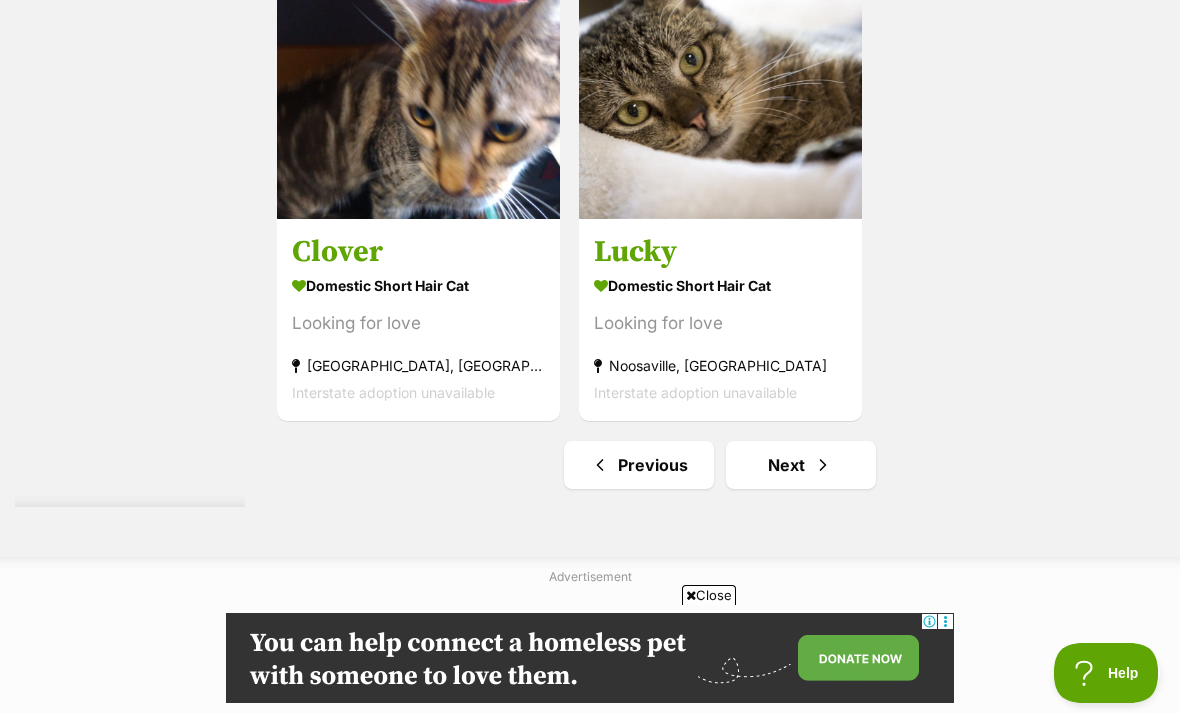 click at bounding box center (823, 465) 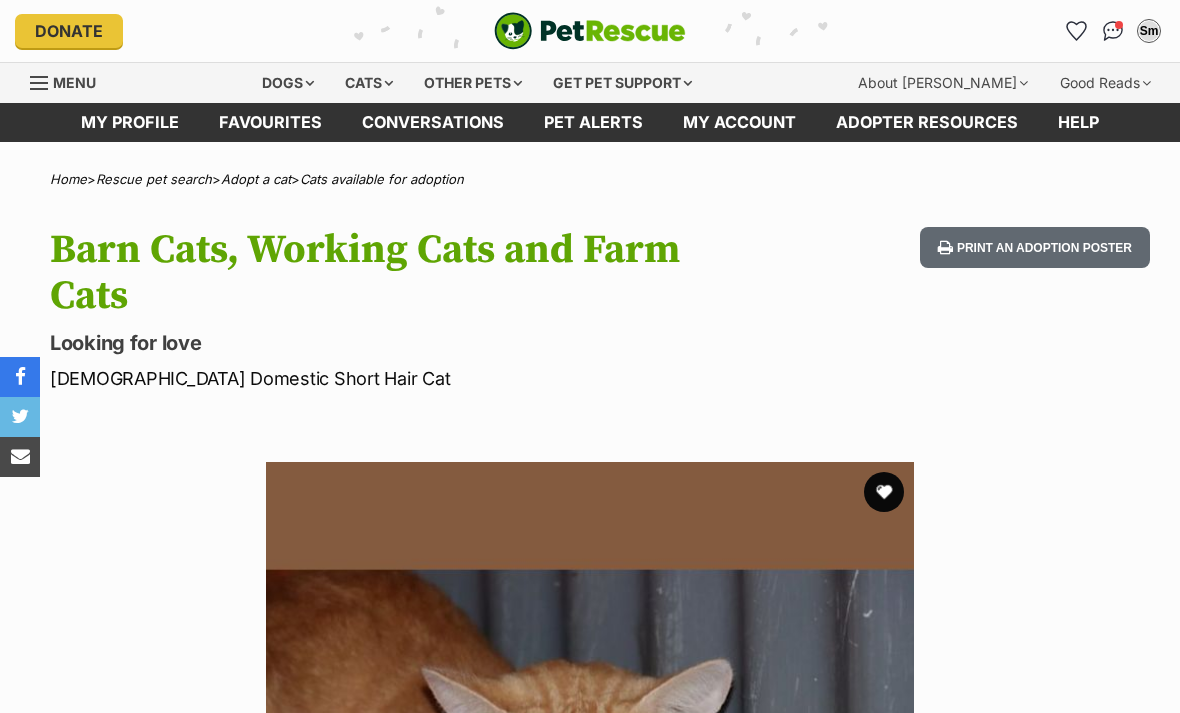 scroll, scrollTop: 0, scrollLeft: 0, axis: both 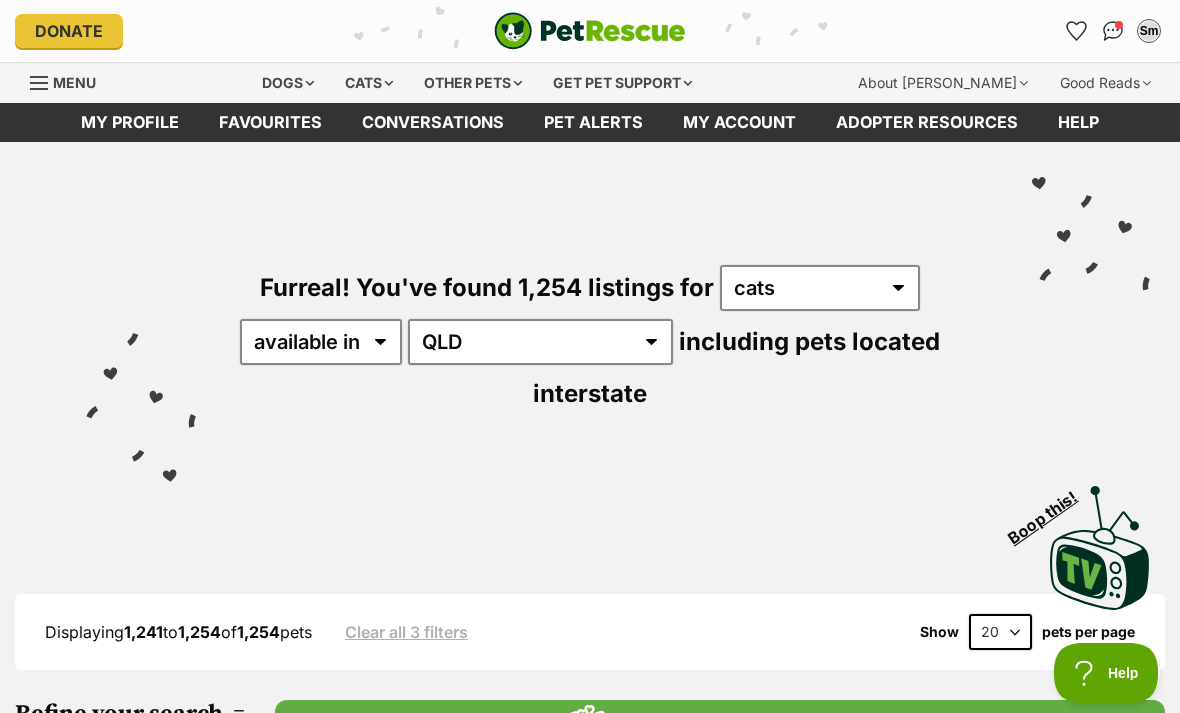 click on "Favourites" at bounding box center [270, 122] 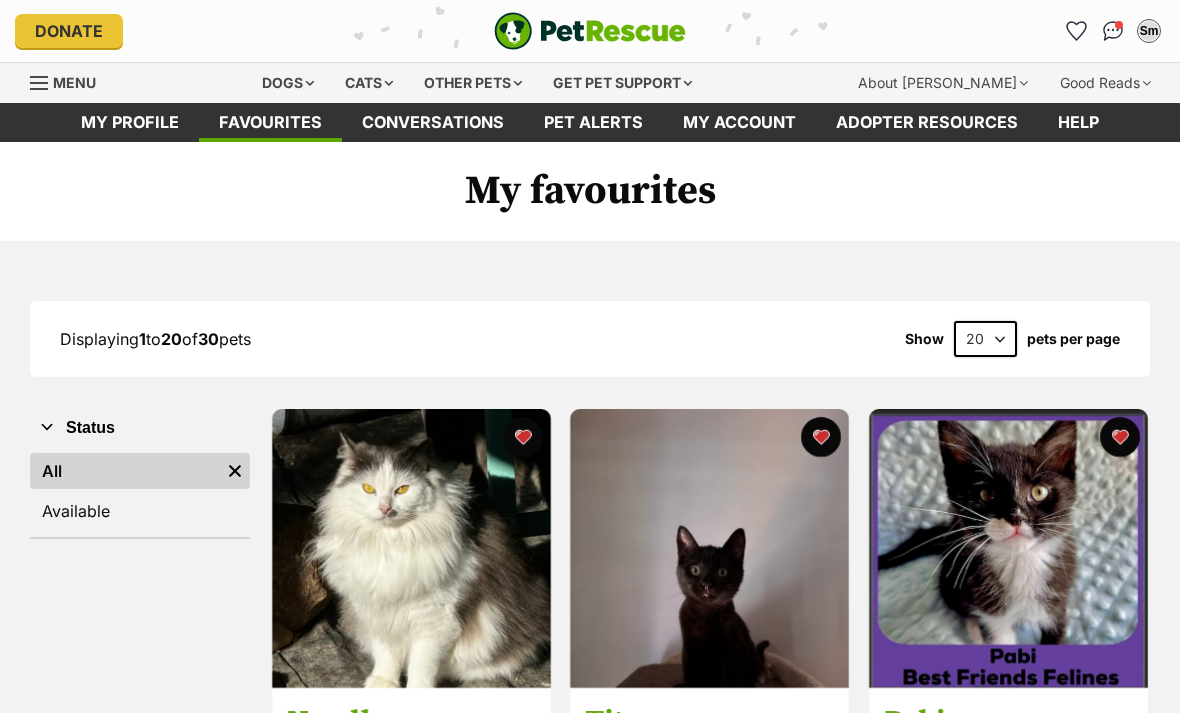 scroll, scrollTop: 0, scrollLeft: 0, axis: both 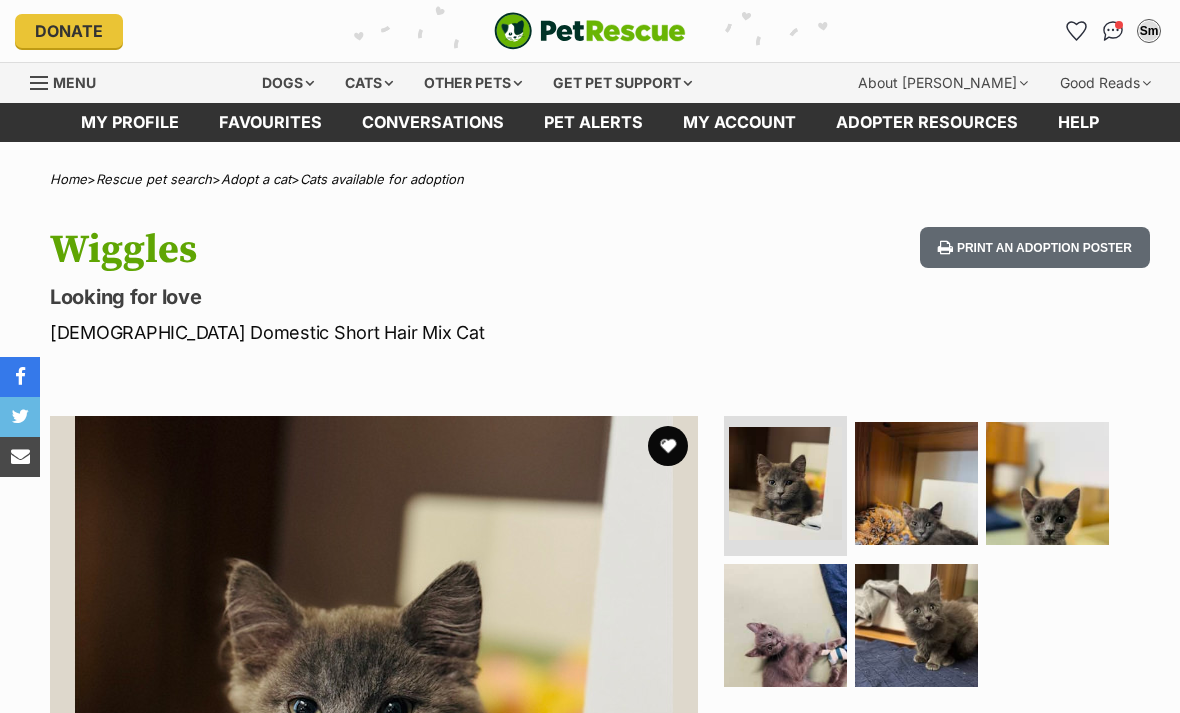 click at bounding box center (668, 446) 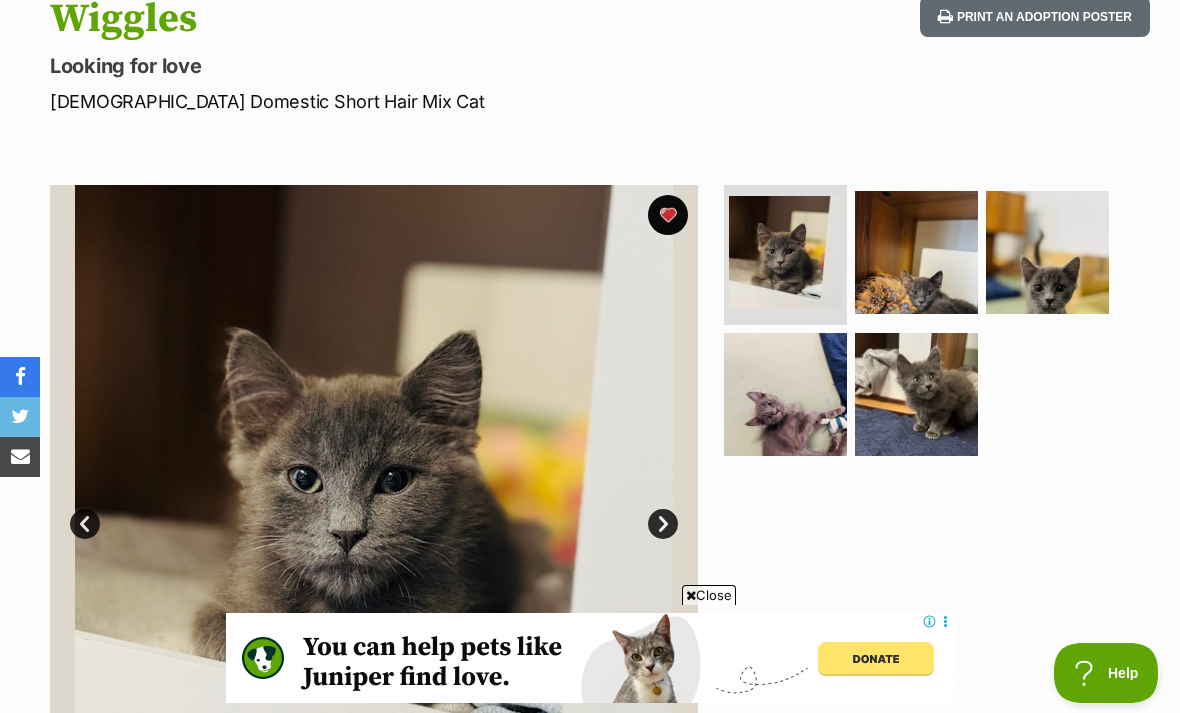 scroll, scrollTop: 0, scrollLeft: 0, axis: both 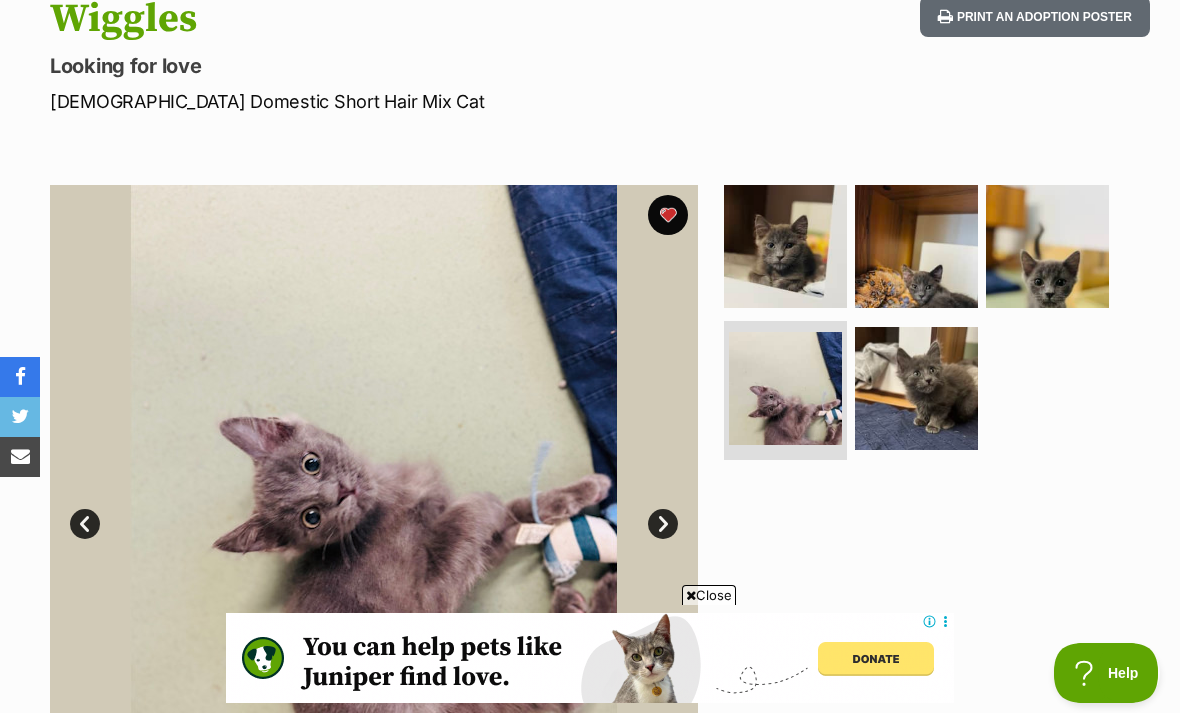 click at bounding box center [916, 388] 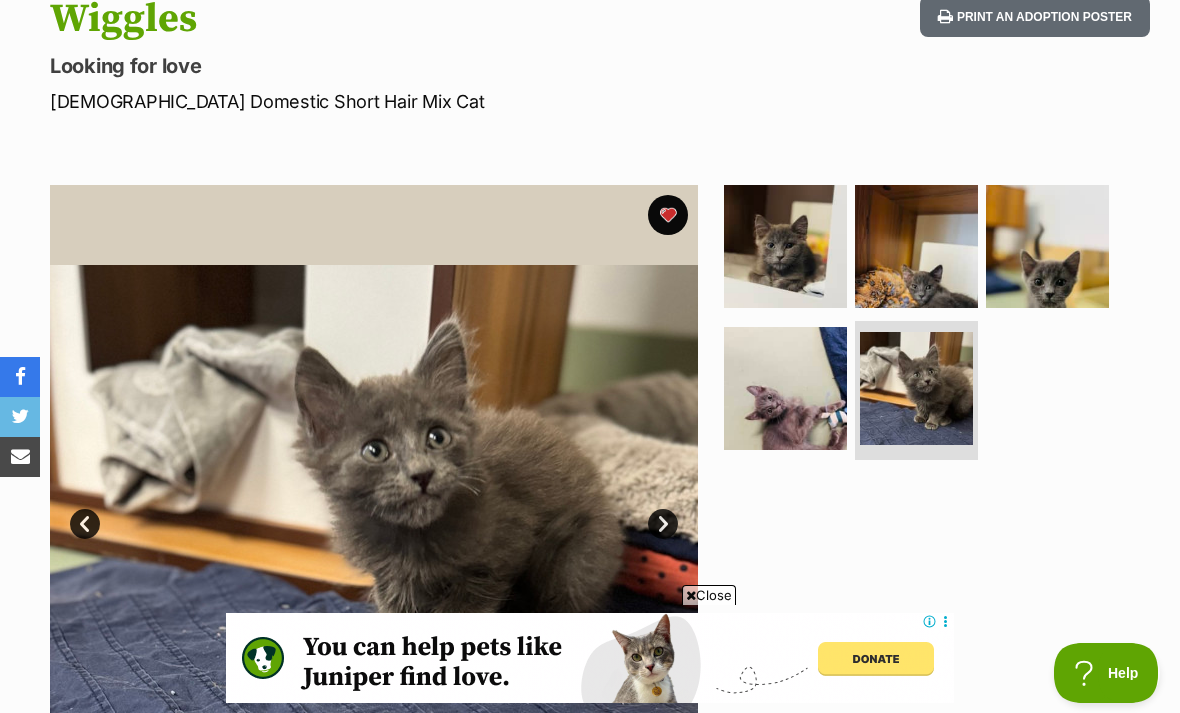 click at bounding box center [1047, 246] 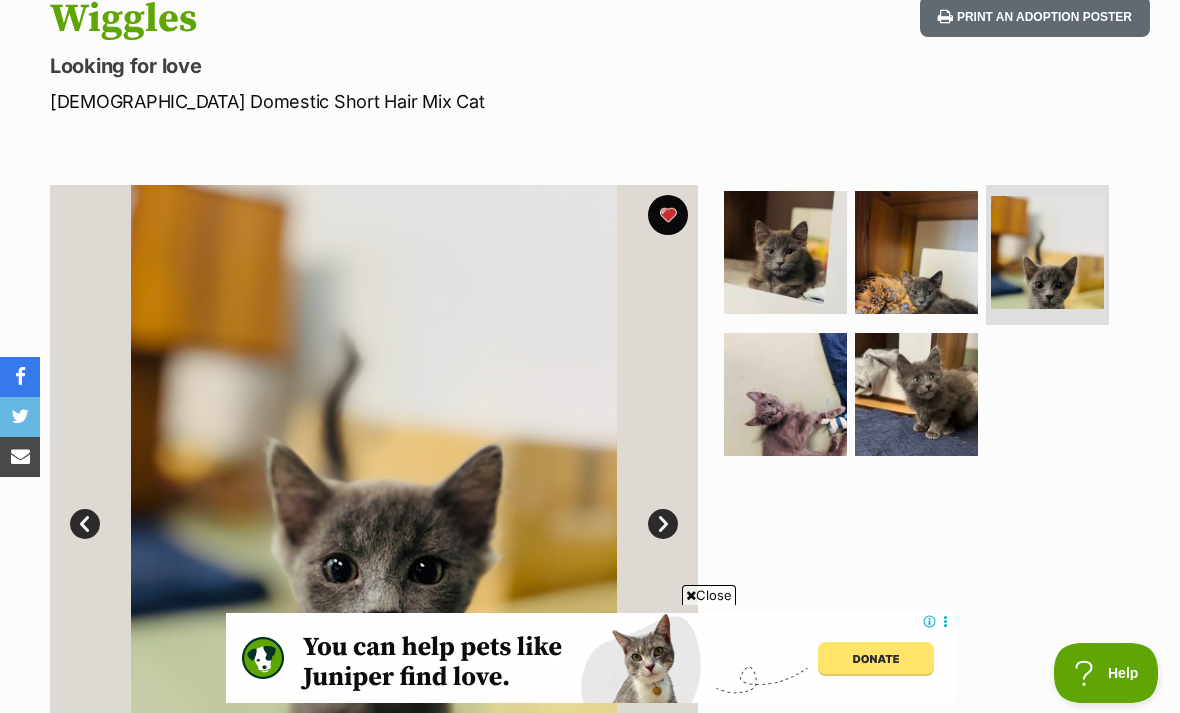 click at bounding box center [916, 252] 